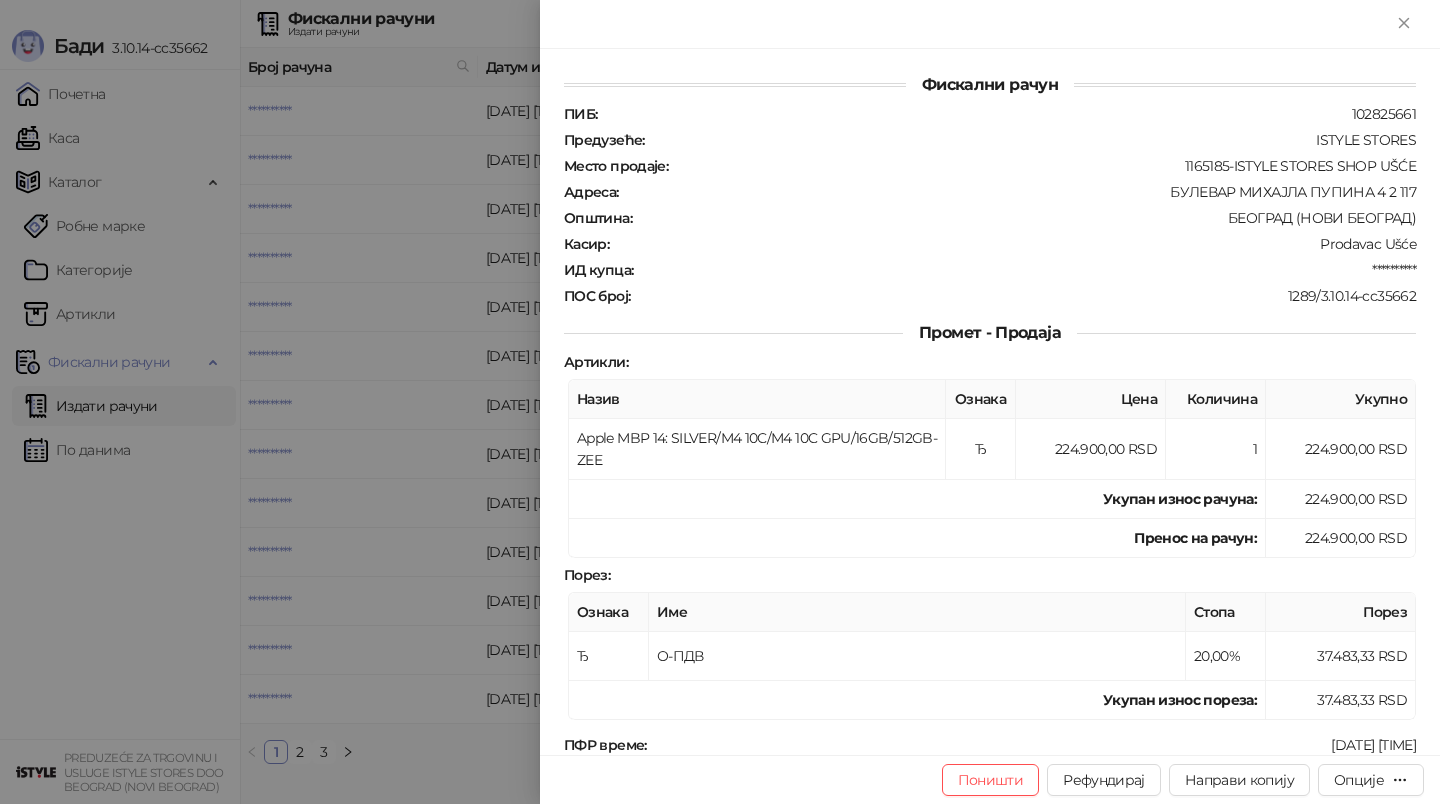 scroll, scrollTop: 0, scrollLeft: 0, axis: both 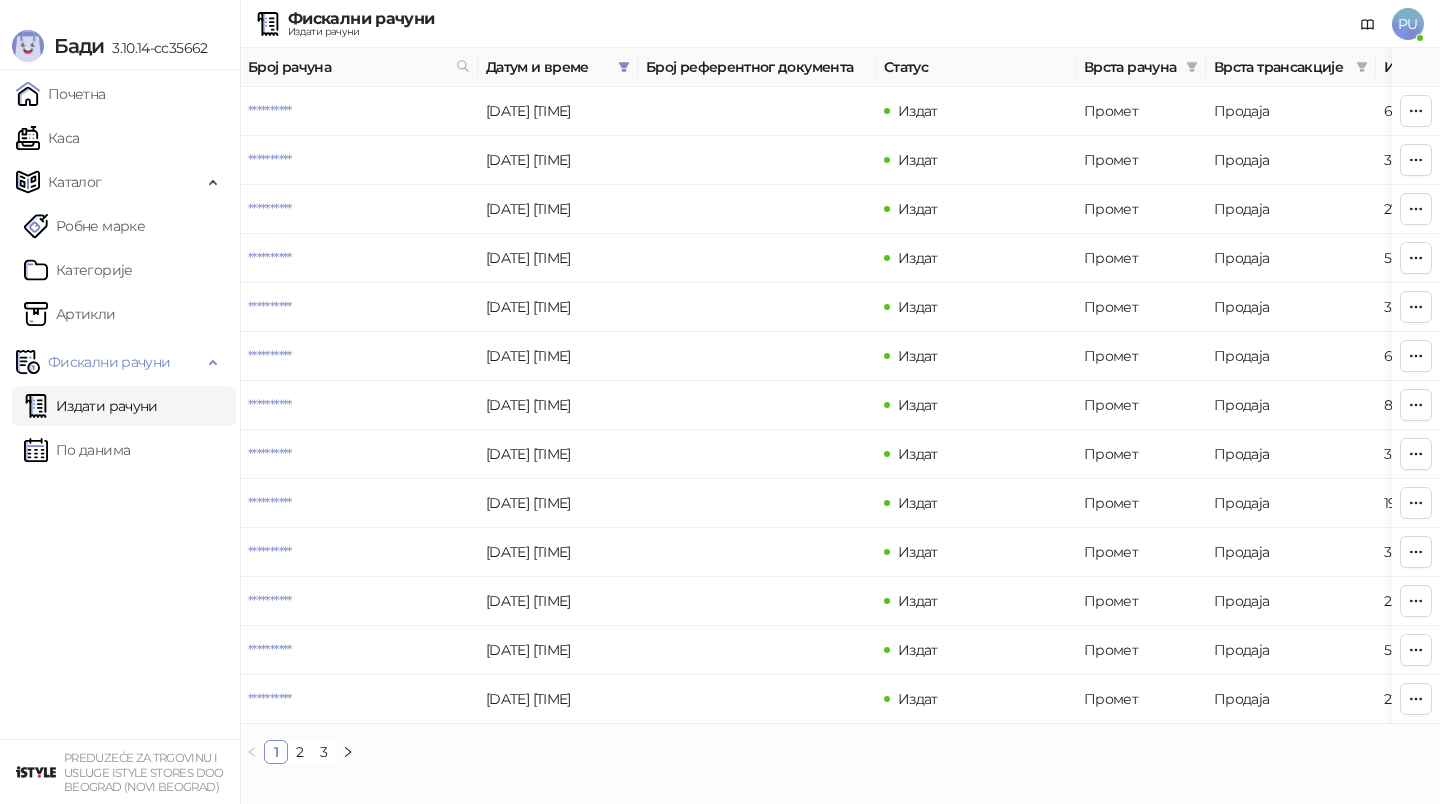 click on "Каса" at bounding box center [47, 138] 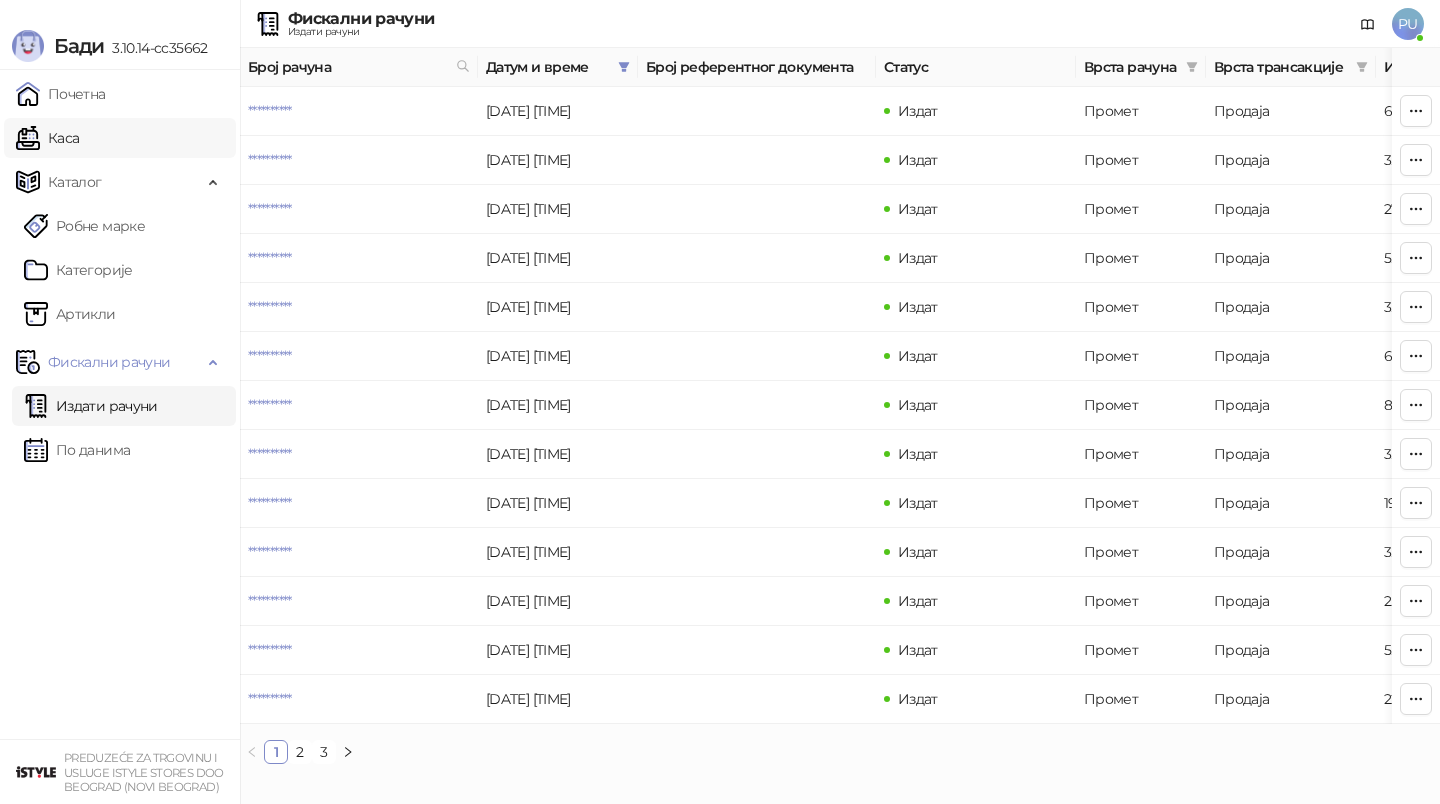 click on "Каса" at bounding box center (47, 138) 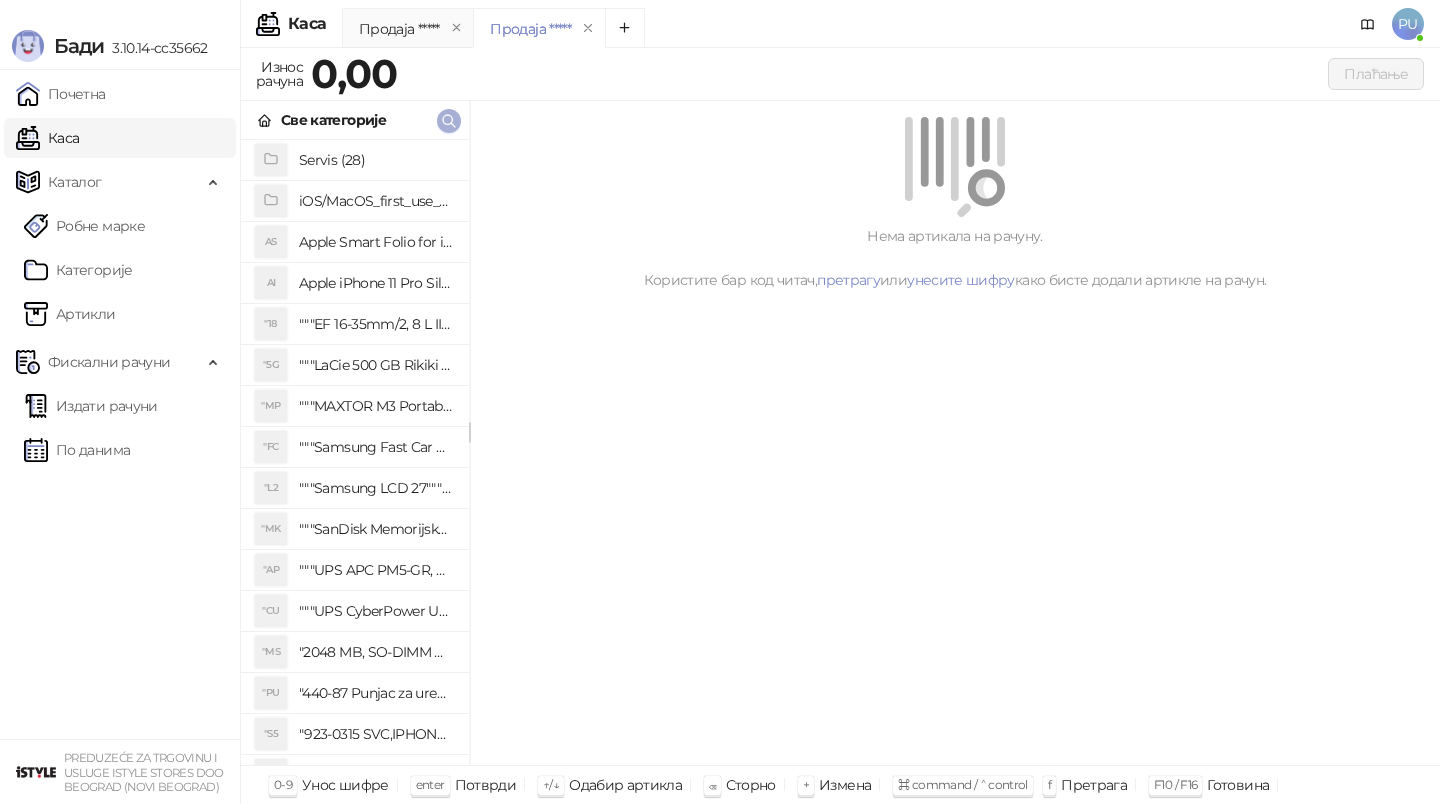 click 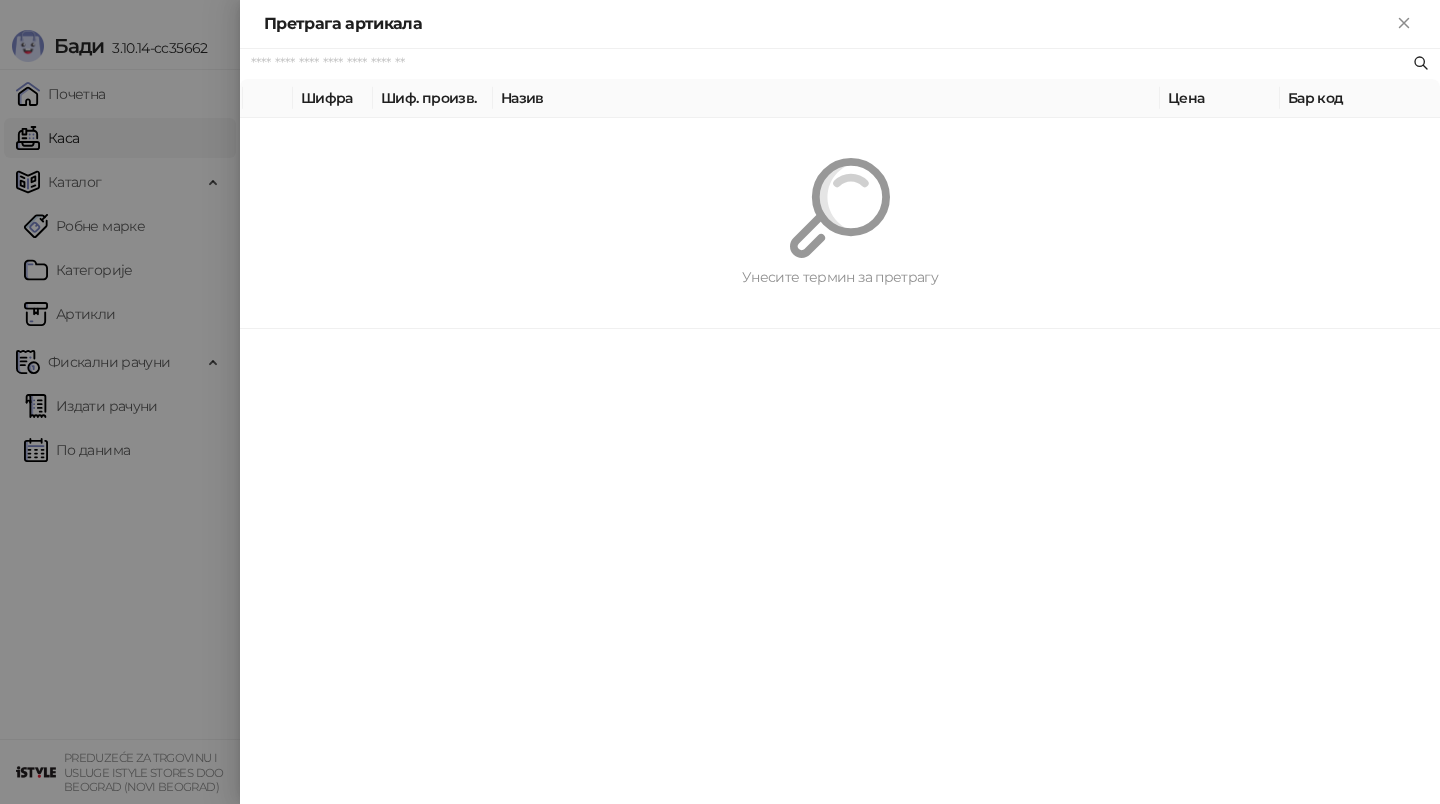 paste on "**********" 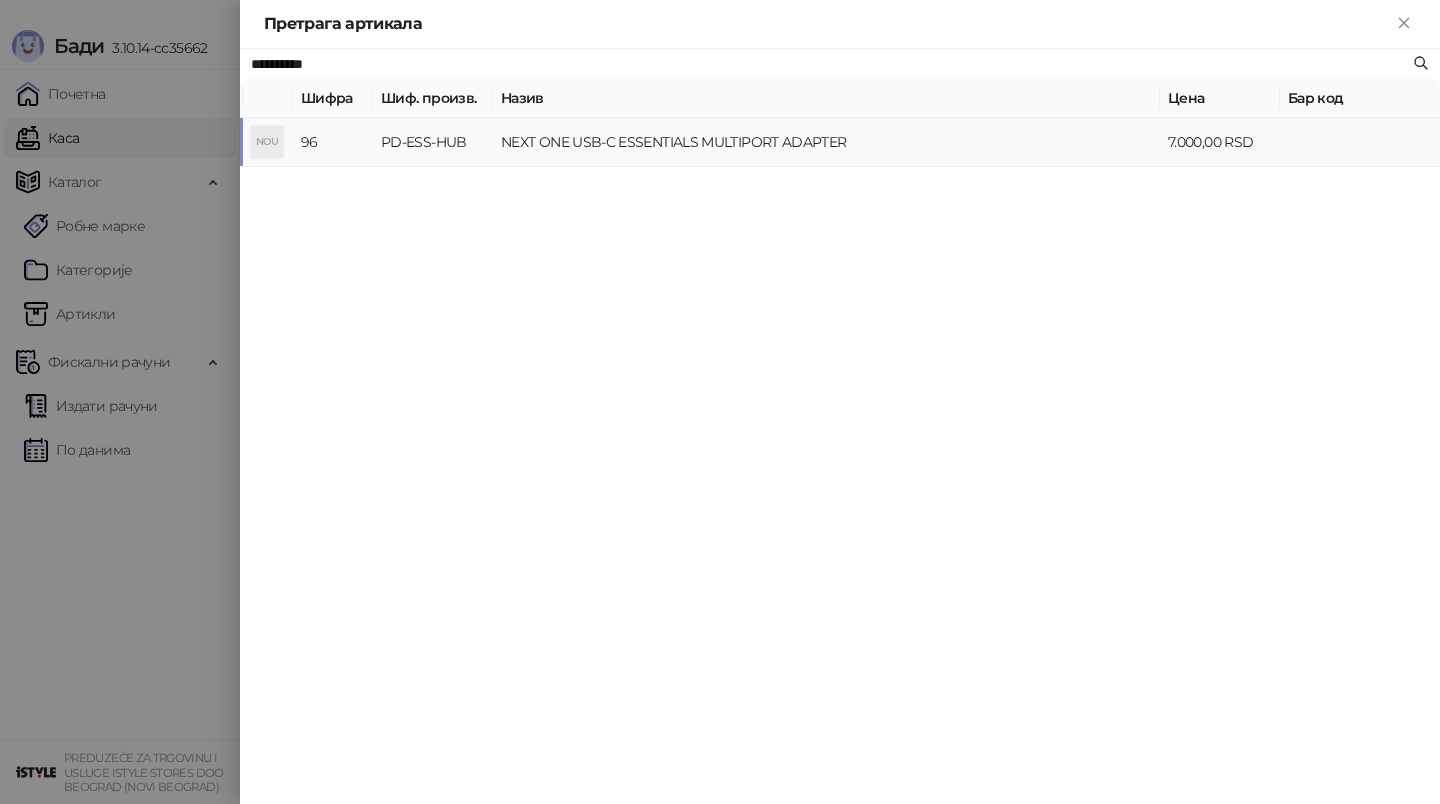 click on "NEXT ONE USB-C ESSENTIALS MULTIPORT ADAPTER" at bounding box center (826, 142) 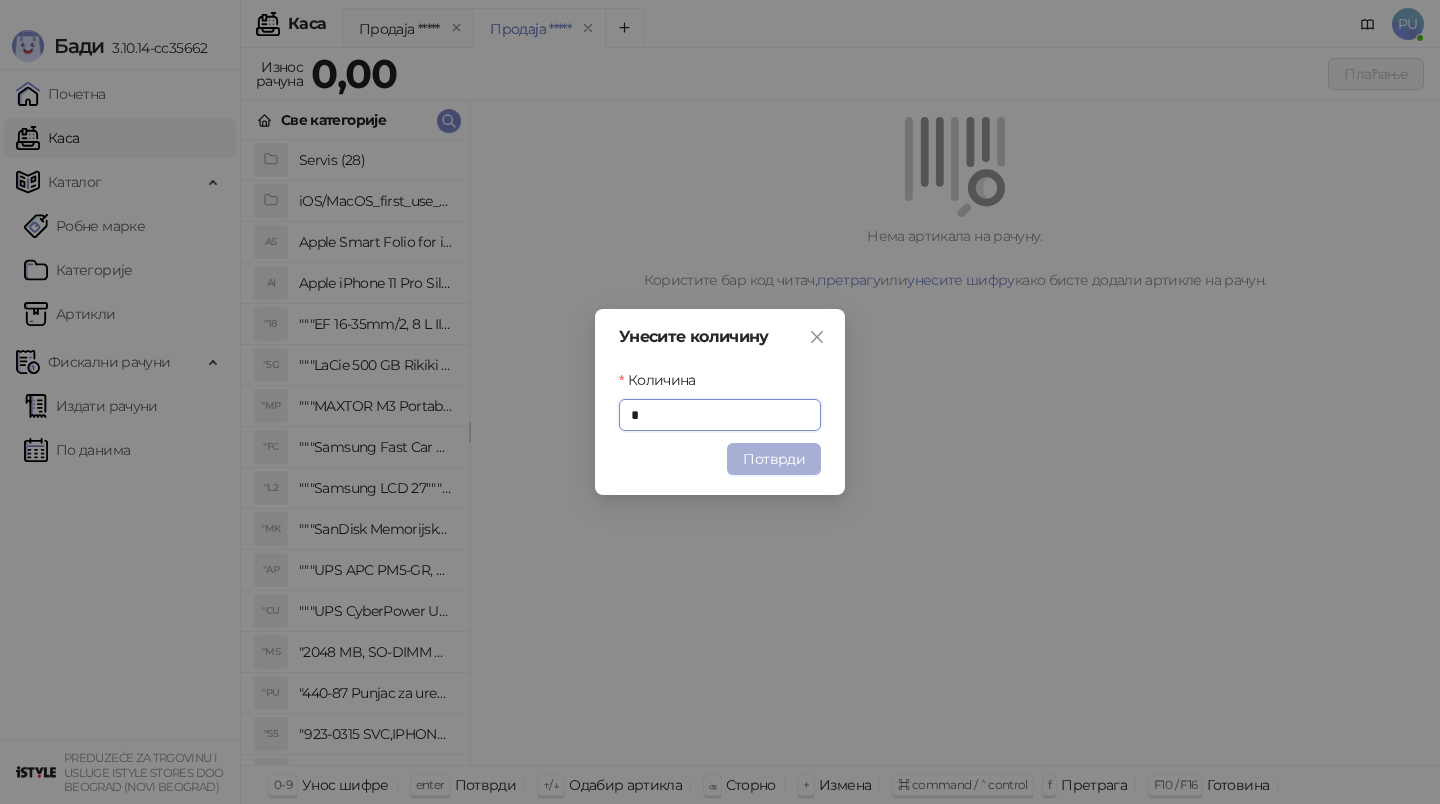 click on "Потврди" at bounding box center [774, 459] 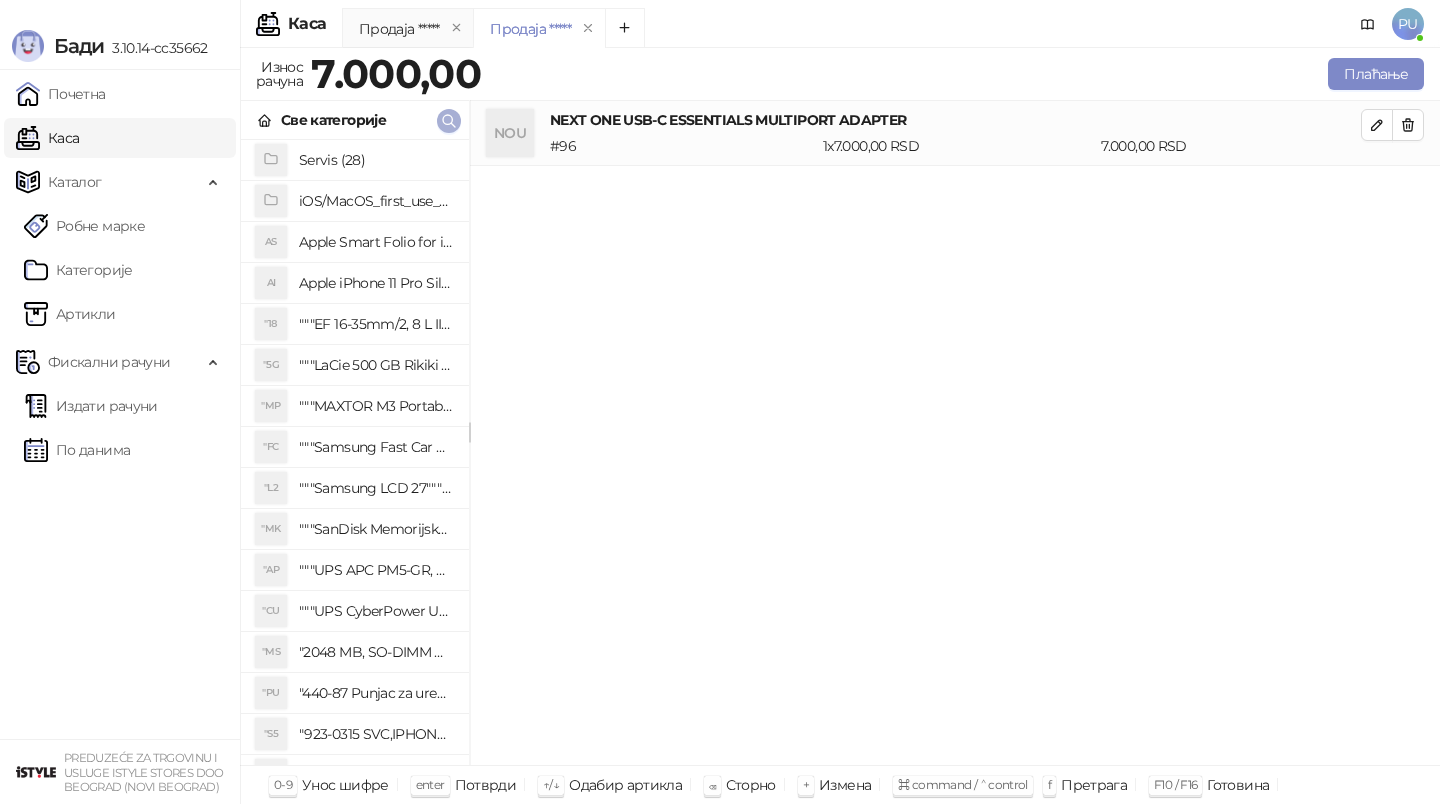 click 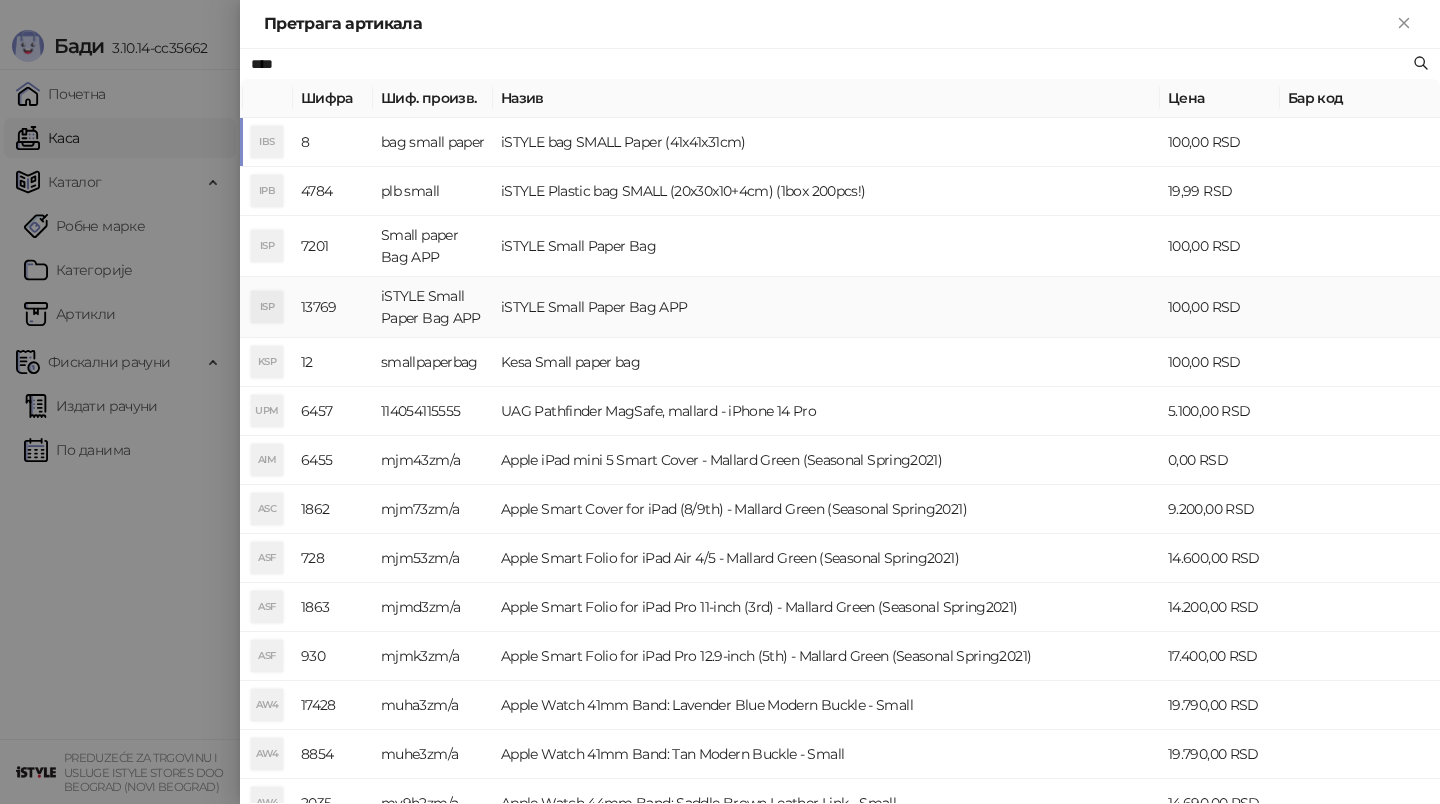 type on "****" 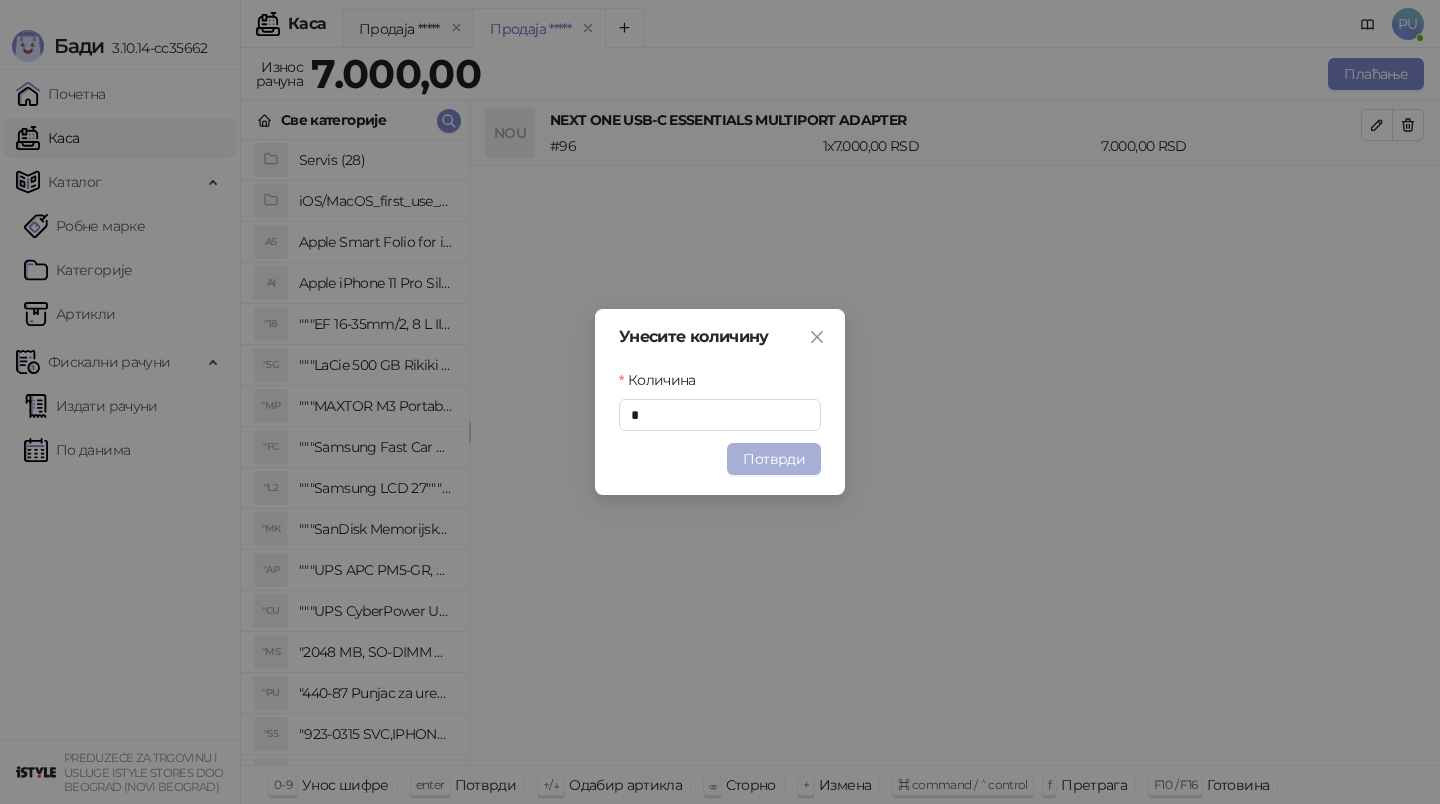 click on "Потврди" at bounding box center (774, 459) 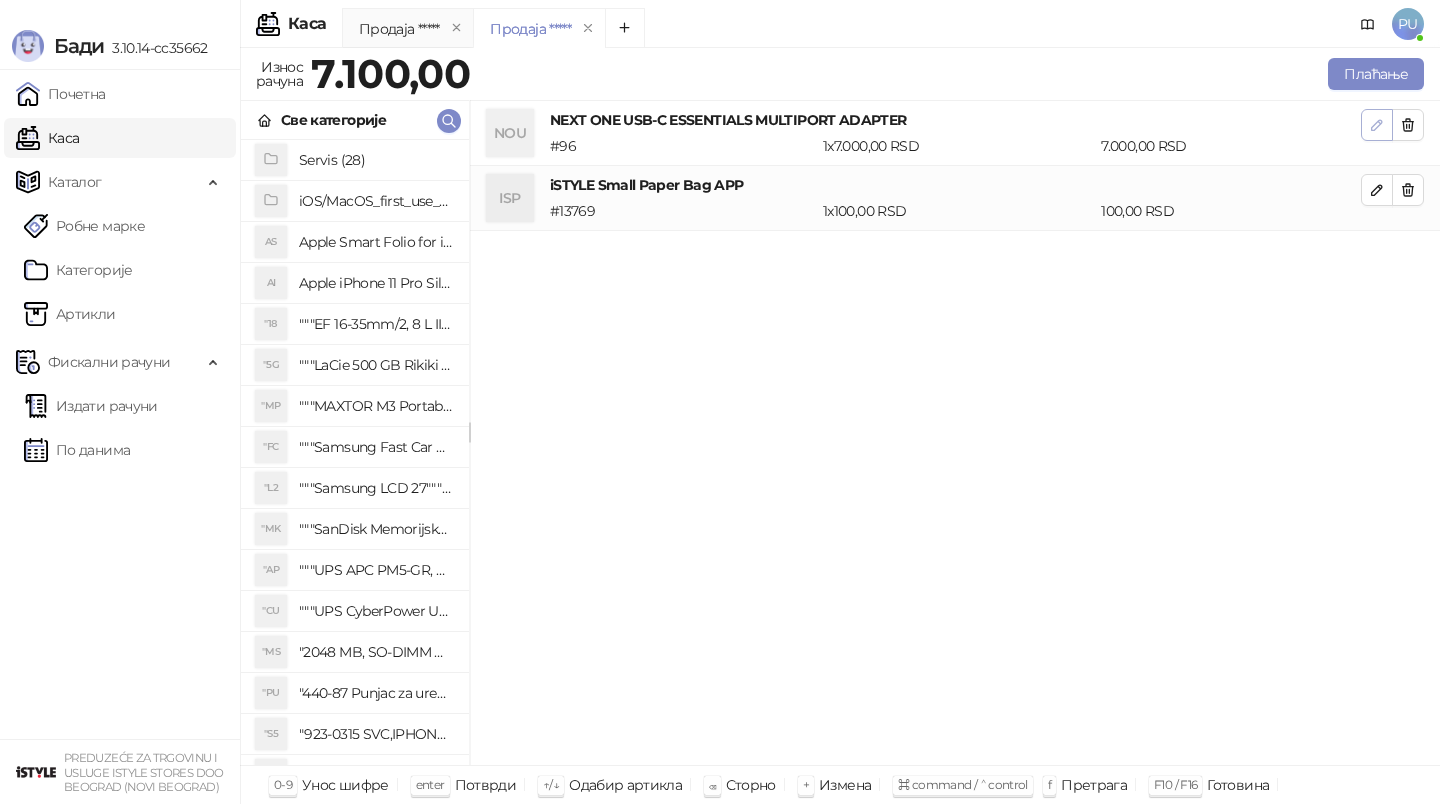 click at bounding box center (1377, 125) 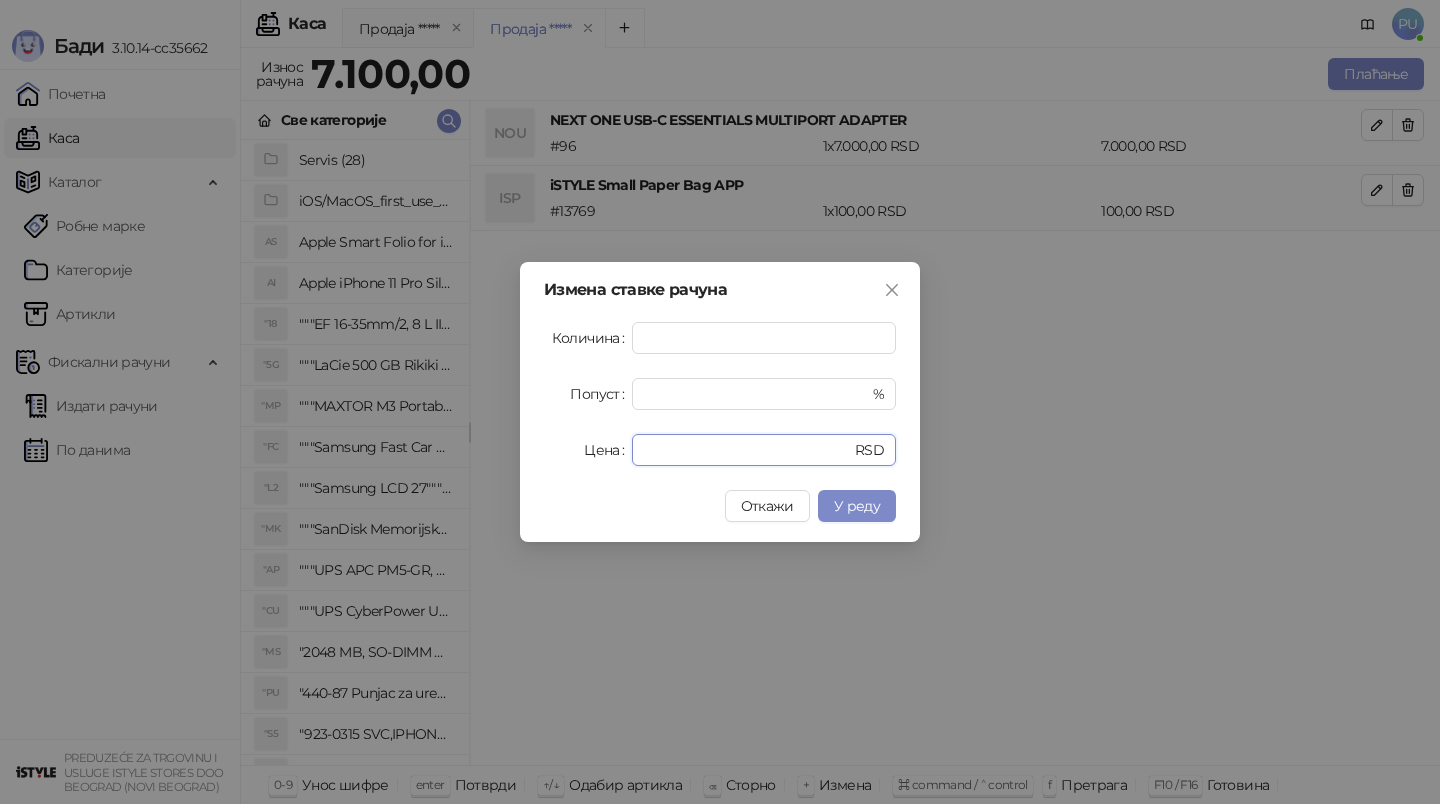 drag, startPoint x: 762, startPoint y: 456, endPoint x: 295, endPoint y: 457, distance: 467.00107 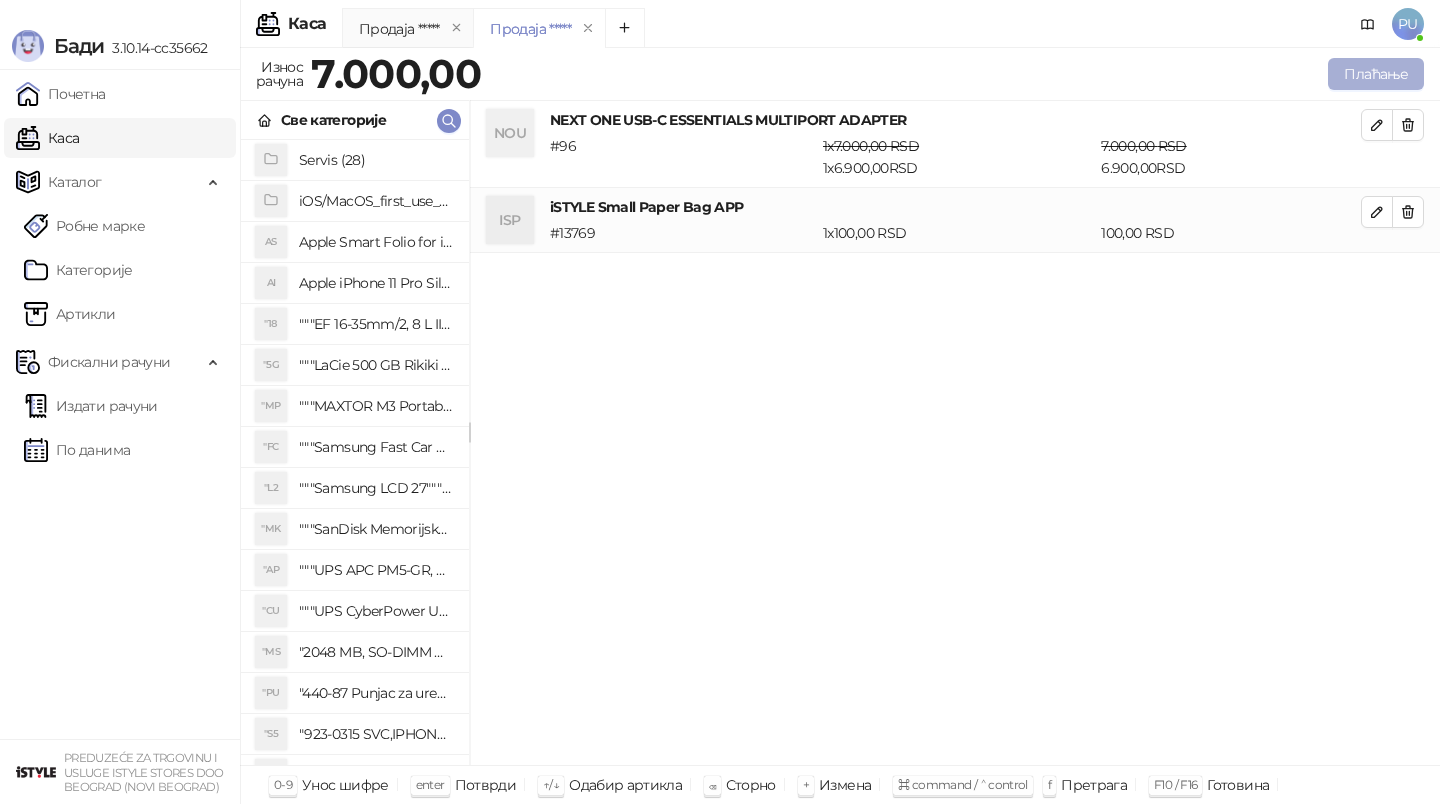 click on "Плаћање" at bounding box center (1376, 74) 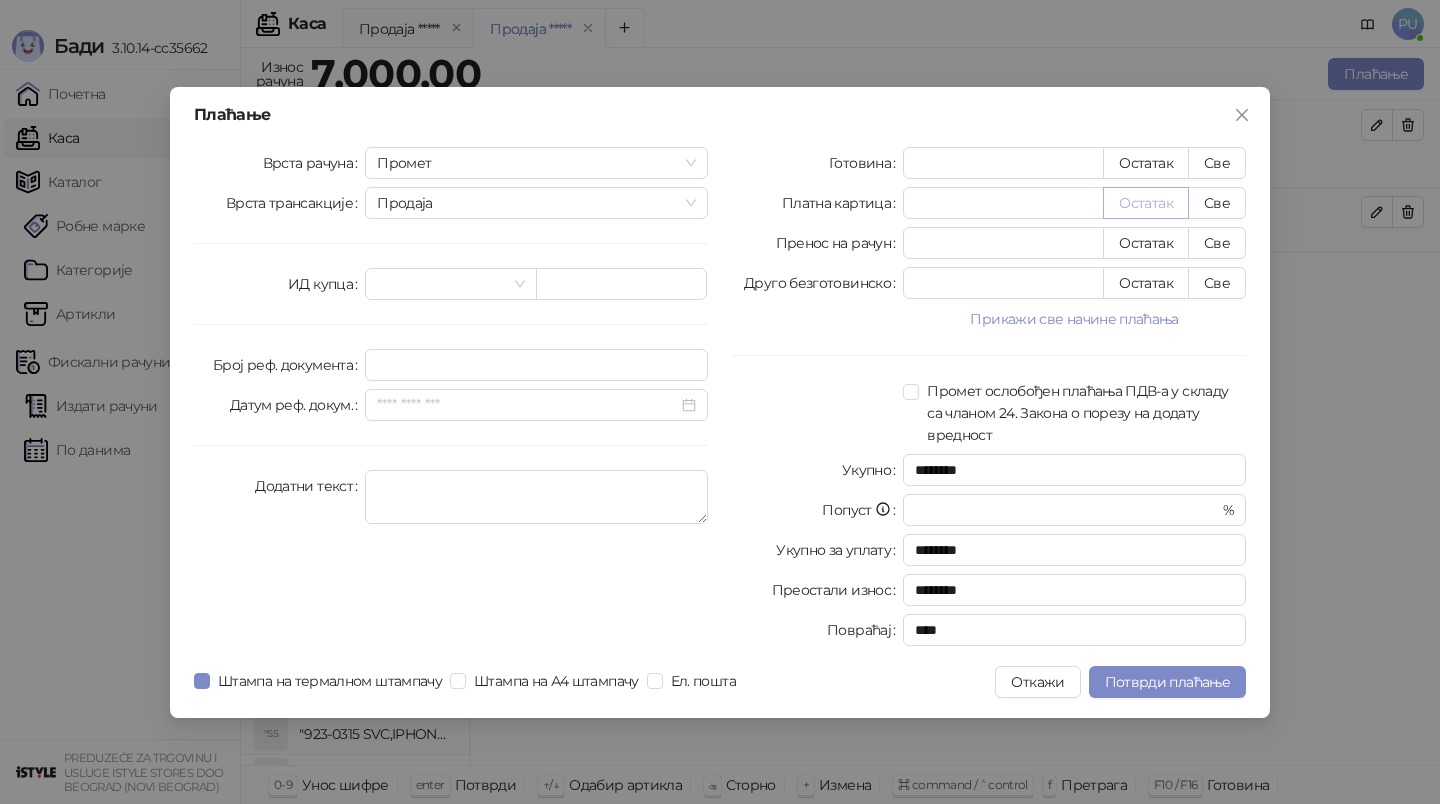 click on "Остатак" at bounding box center (1146, 203) 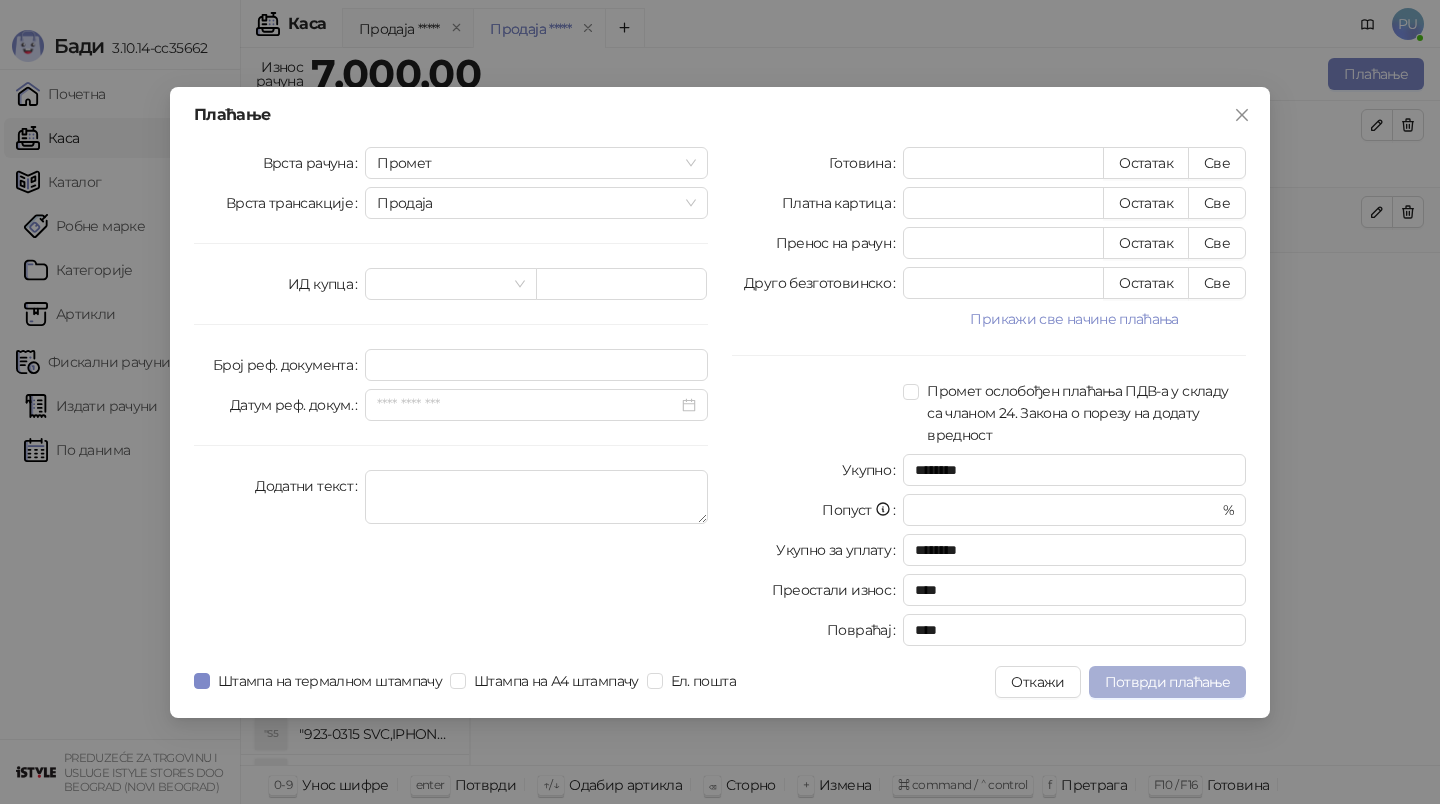 click on "Потврди плаћање" at bounding box center (1167, 682) 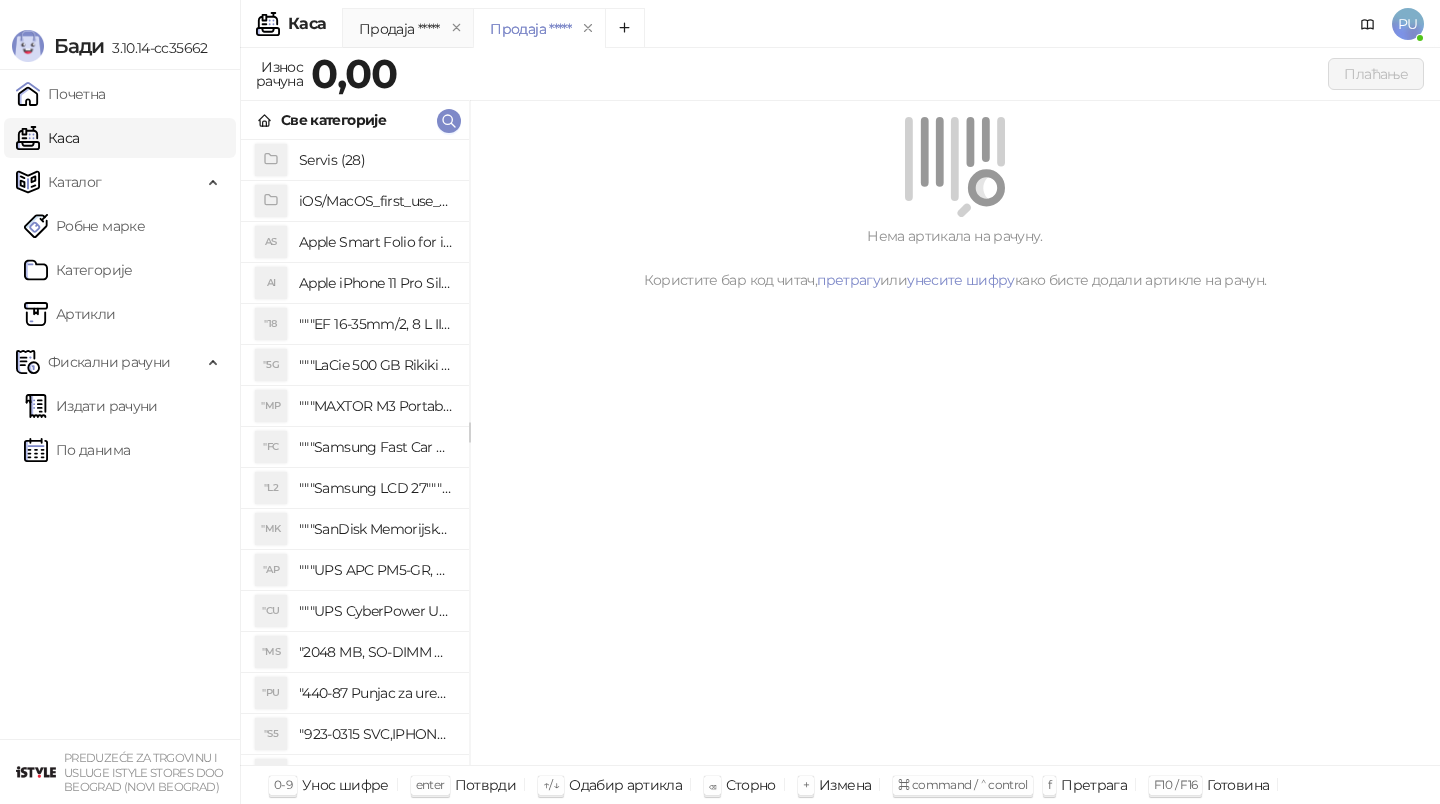 click on "Све категорије" at bounding box center (355, 120) 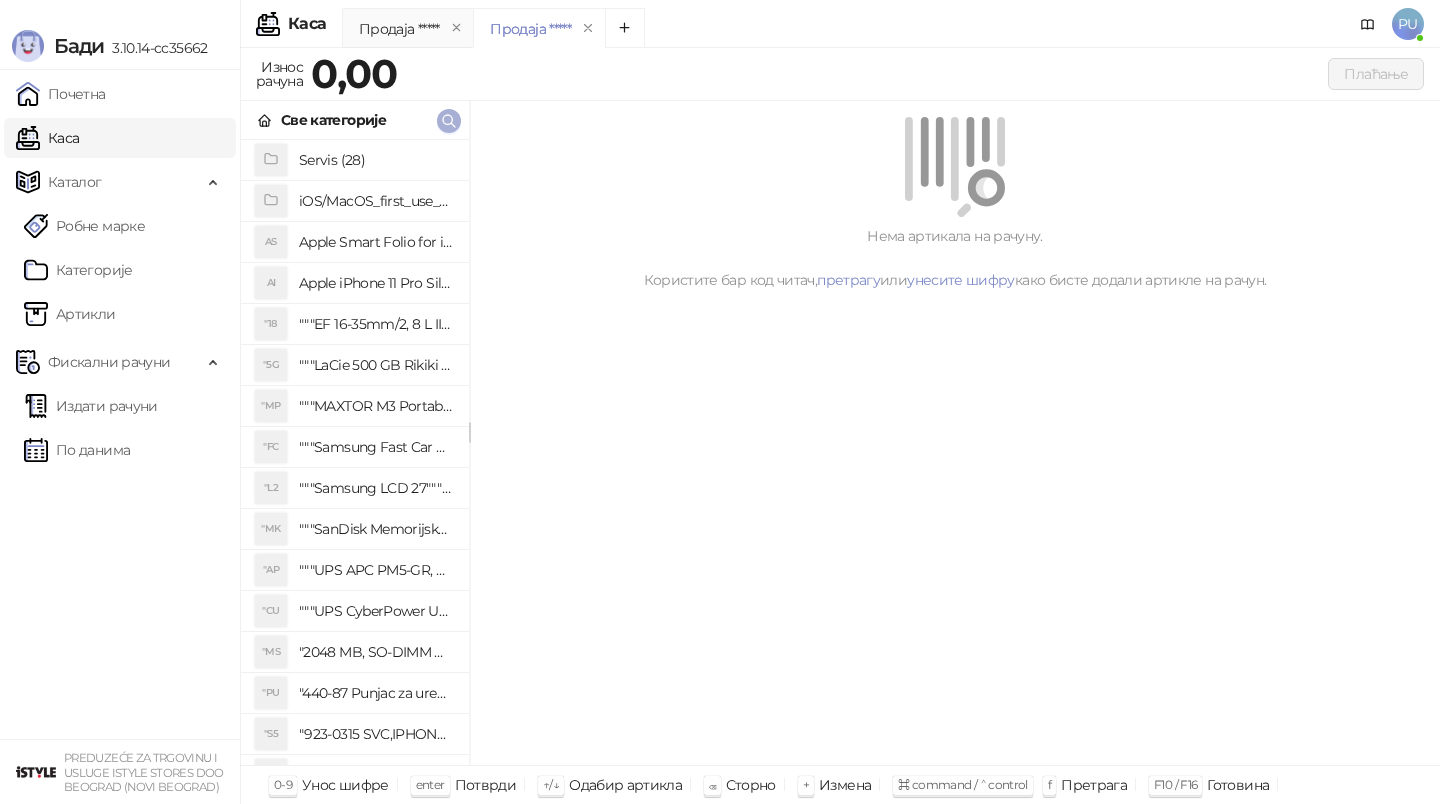 click 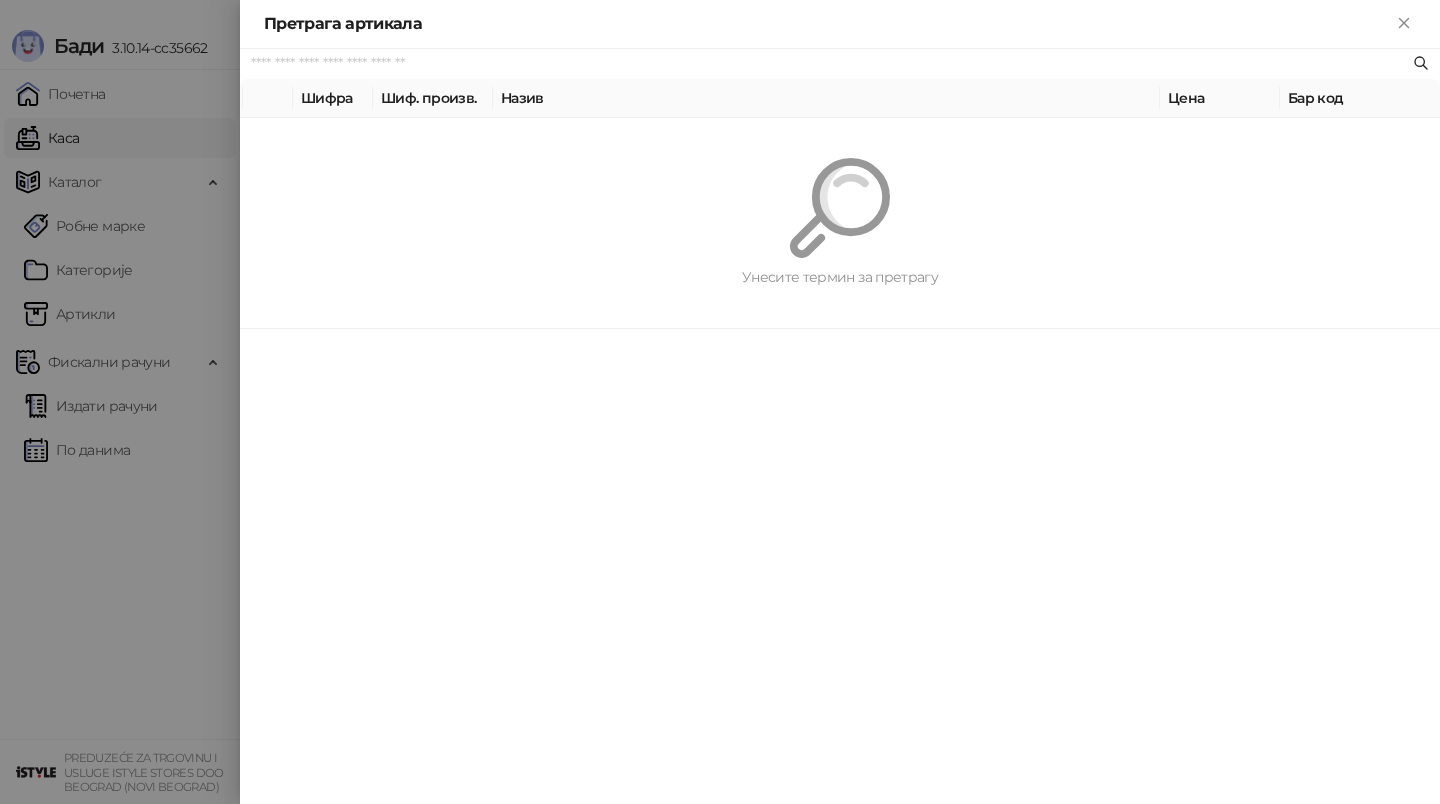 paste on "*********" 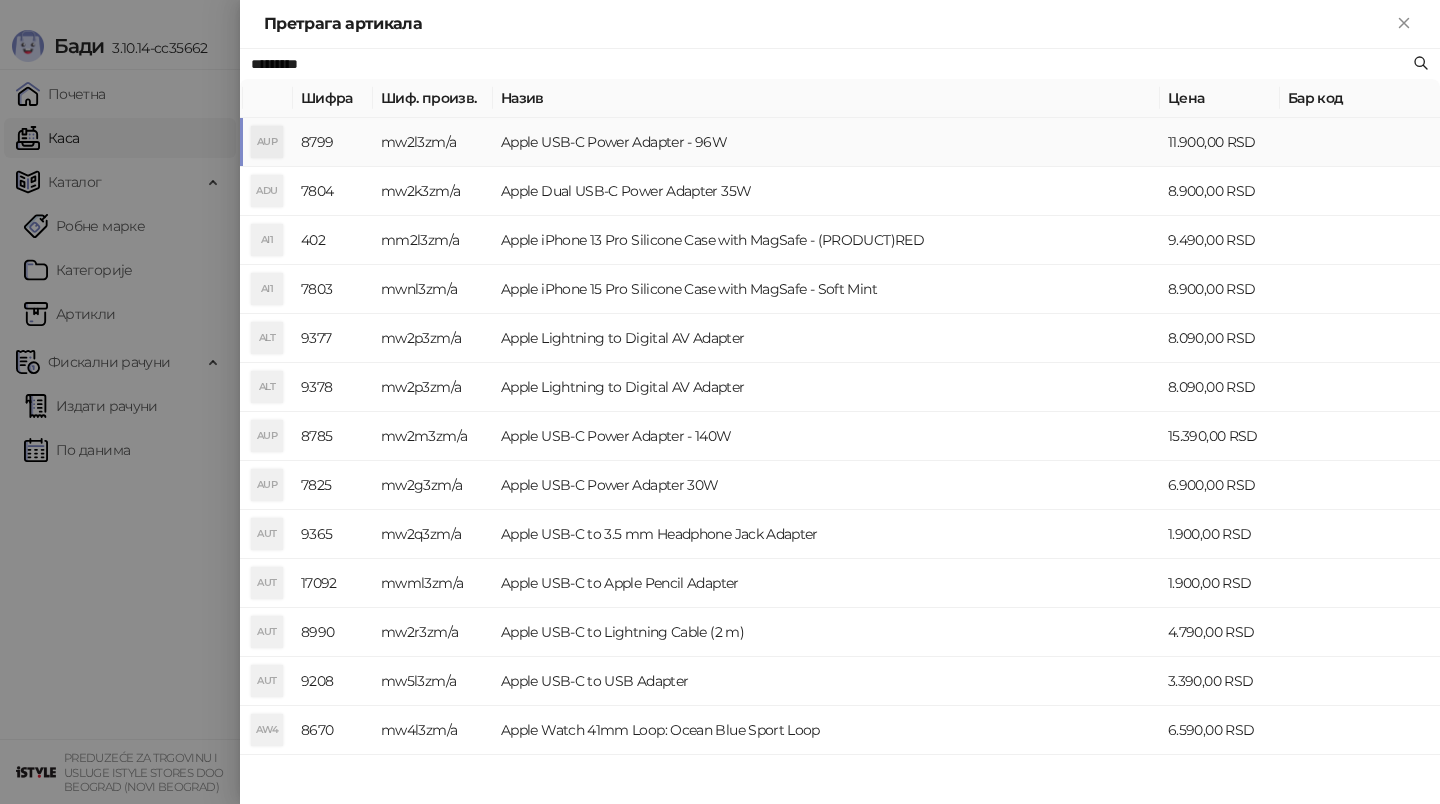 type on "*********" 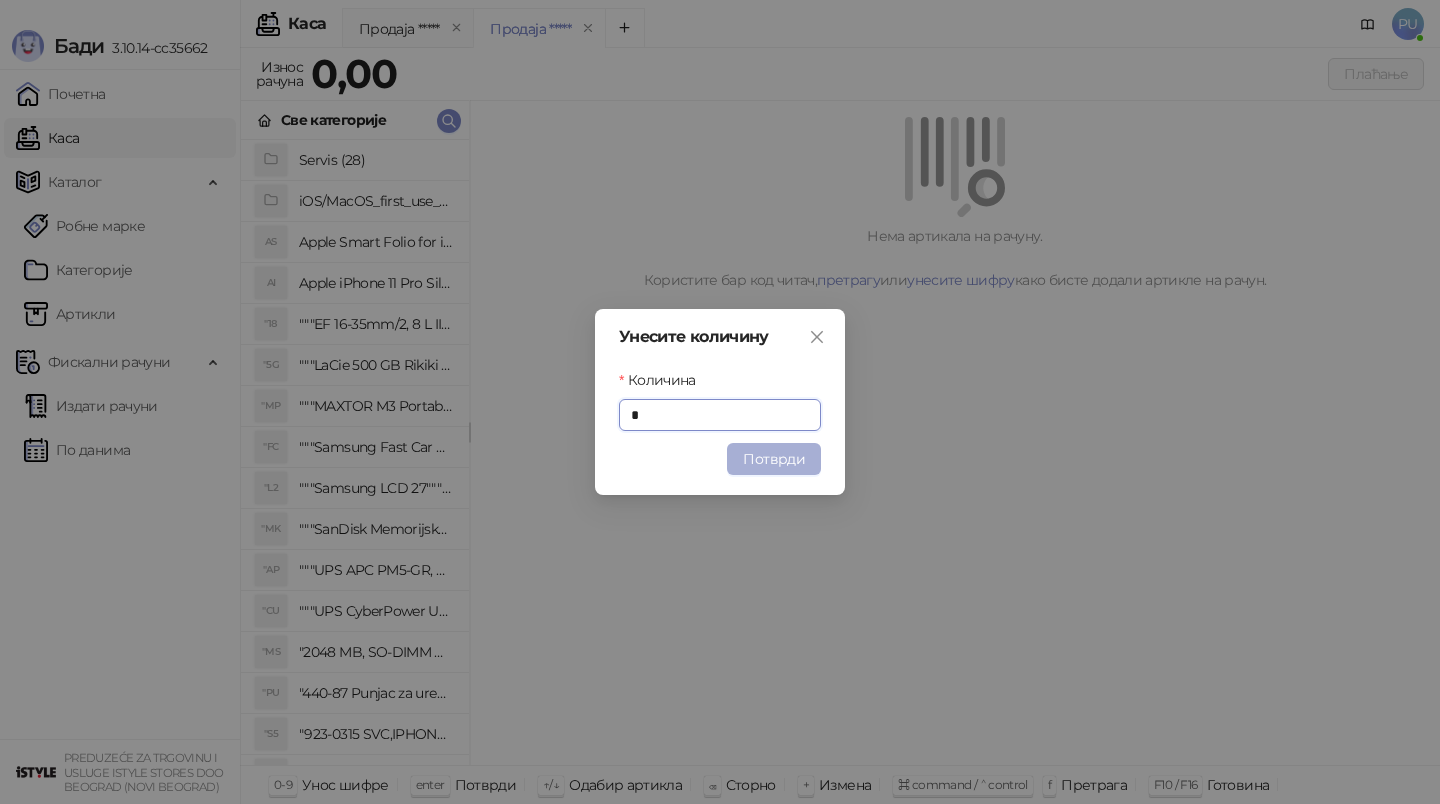 click on "Потврди" at bounding box center [774, 459] 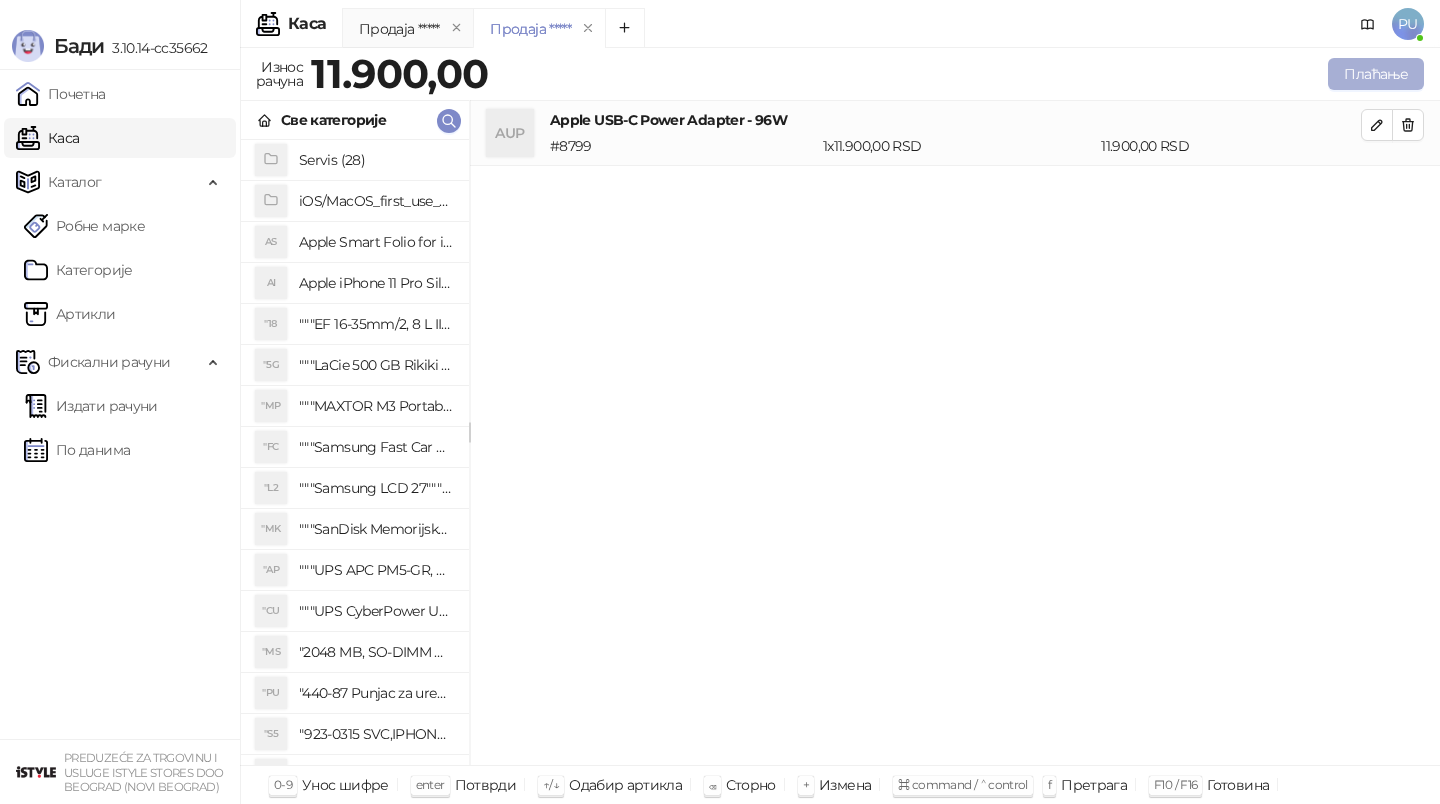 click on "Плаћање" at bounding box center (1376, 74) 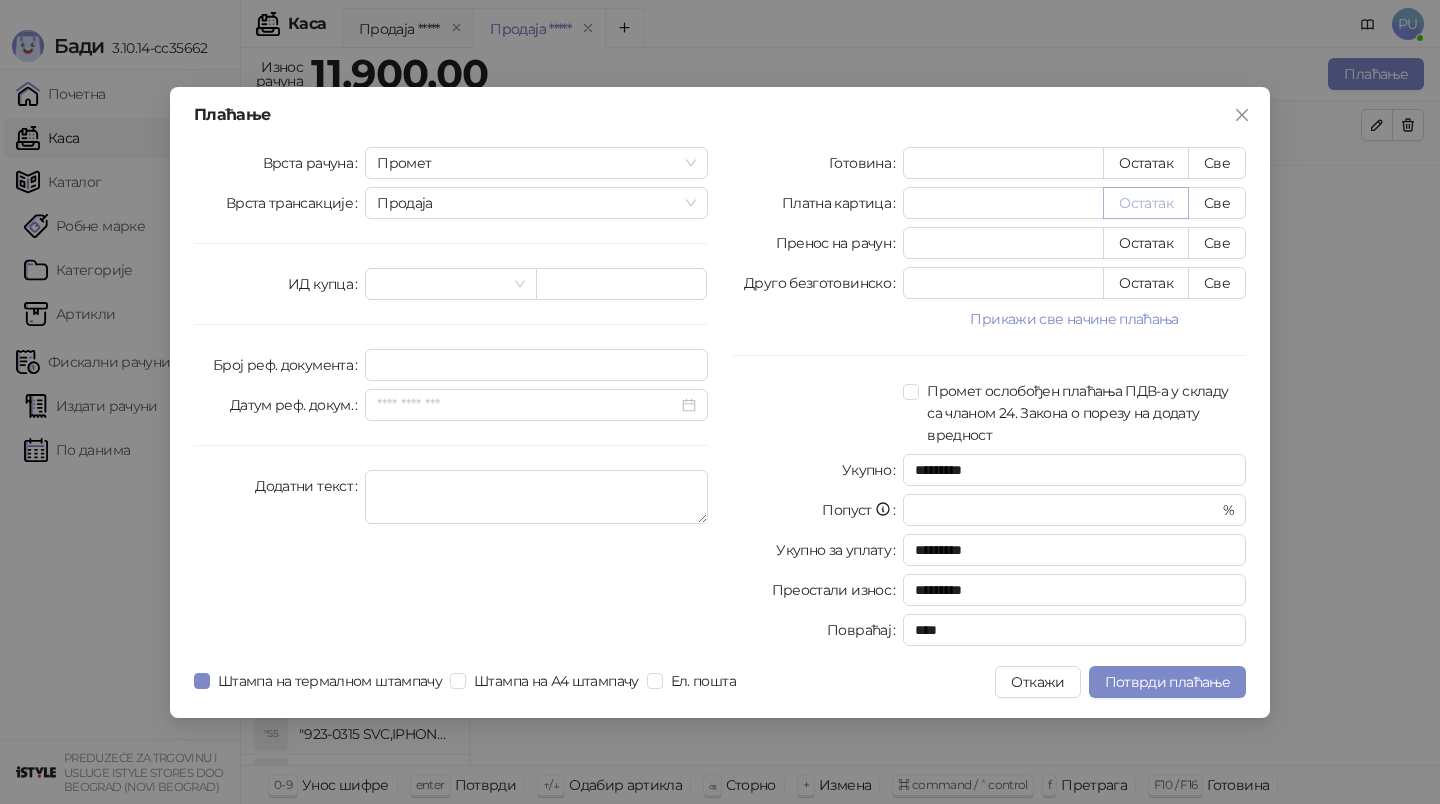 click on "Остатак" at bounding box center [1146, 203] 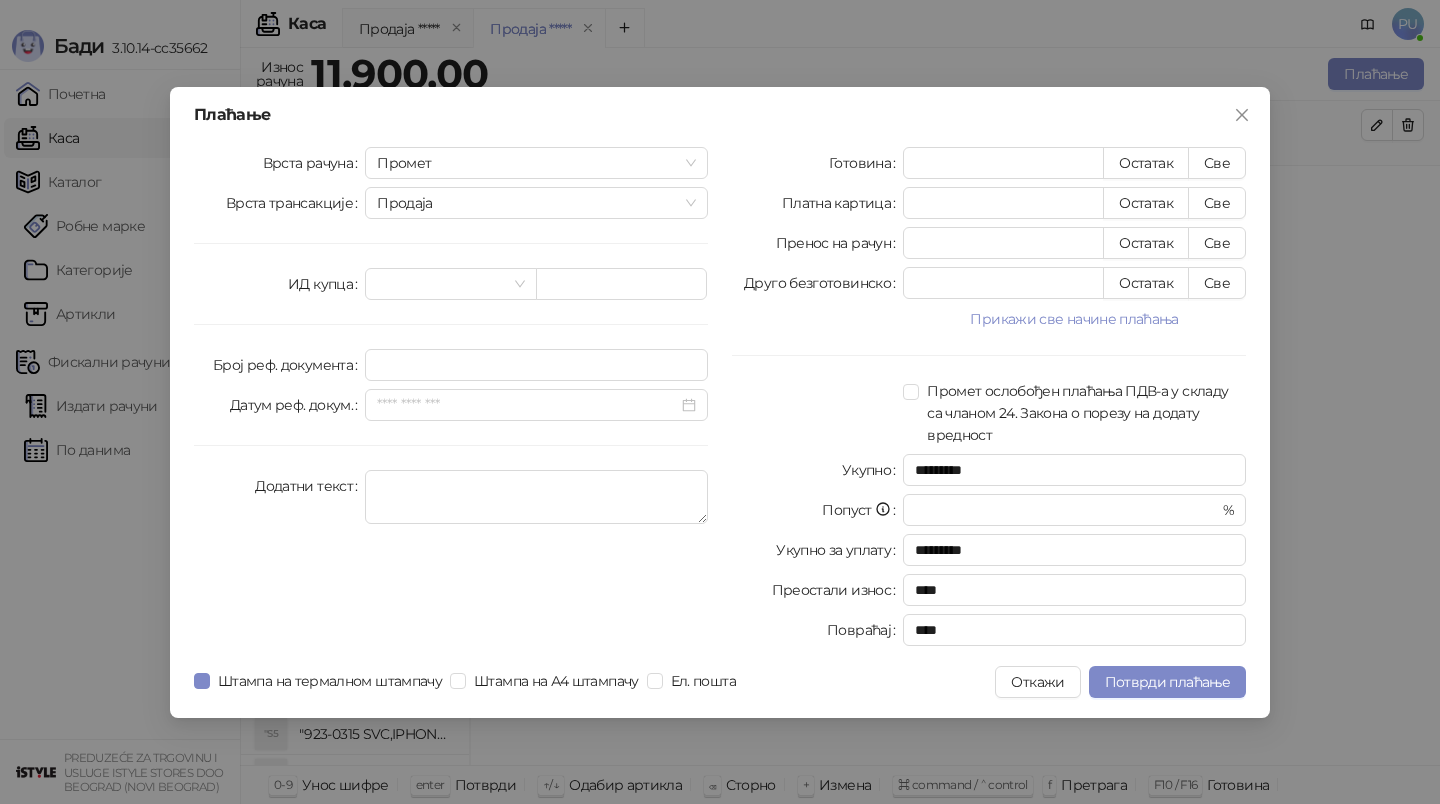 click on "Плаћање Врста рачуна Промет Врста трансакције Продаја ИД купца Број реф. документа Датум реф. докум. Додатни текст Готовина * Остатак Све Платна картица ***** Остатак Све Пренос на рачун * Остатак Све Друго безготовинско * Остатак Све Прикажи све начине плаћања Чек * Остатак Све Ваучер * Остатак Све Инстант плаћање * Остатак Све   Промет ослобођен плаћања ПДВ-а у складу са чланом 24. Закона о порезу на додату вредност Укупно ********* Попуст   * % Укупно за уплату ********* Преостали износ **** Повраћај **** Штампа на термалном штампачу Штампа на А4 штампачу Ел. пошта Откажи" at bounding box center [720, 402] 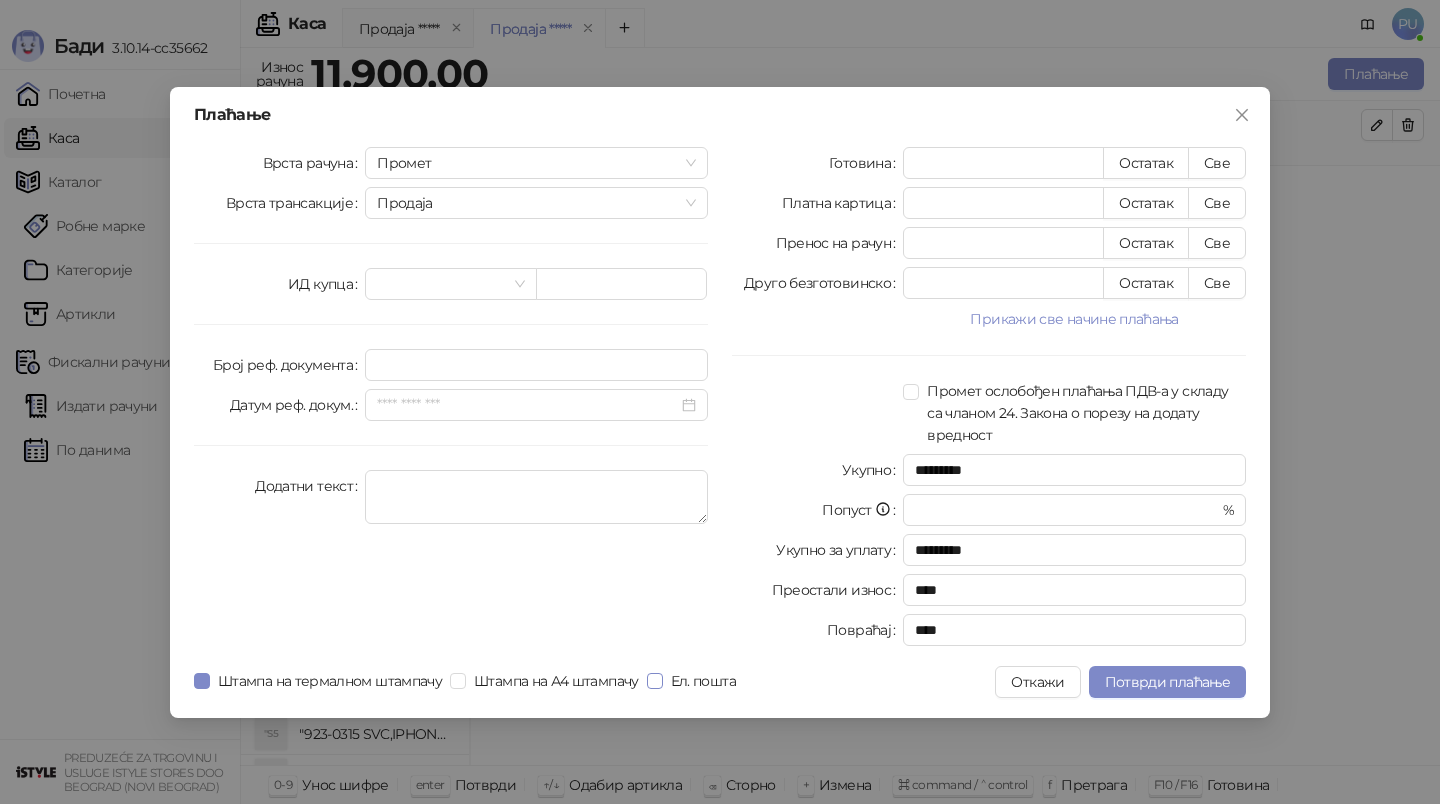 click on "Ел. пошта" at bounding box center (703, 681) 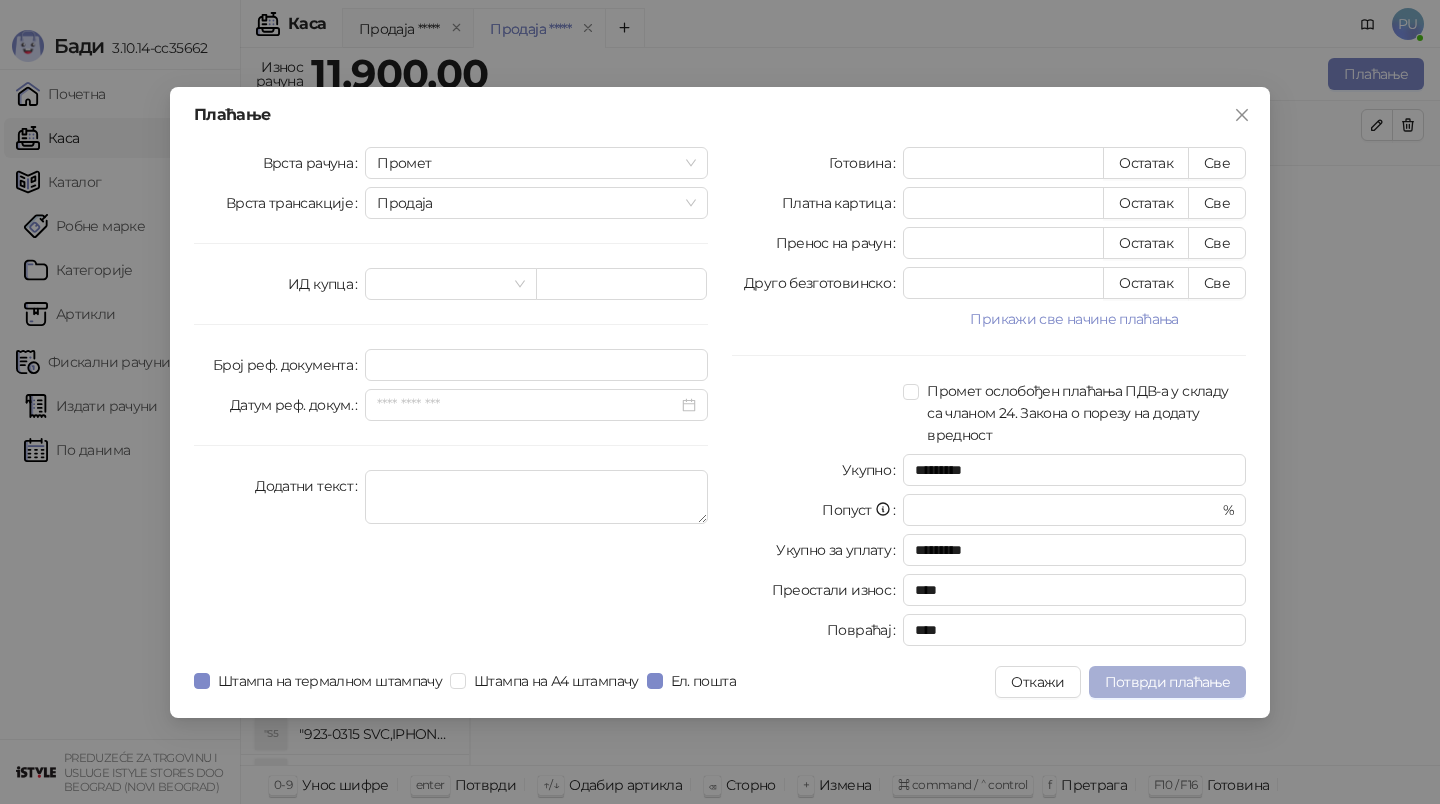 click on "Потврди плаћање" at bounding box center [1167, 682] 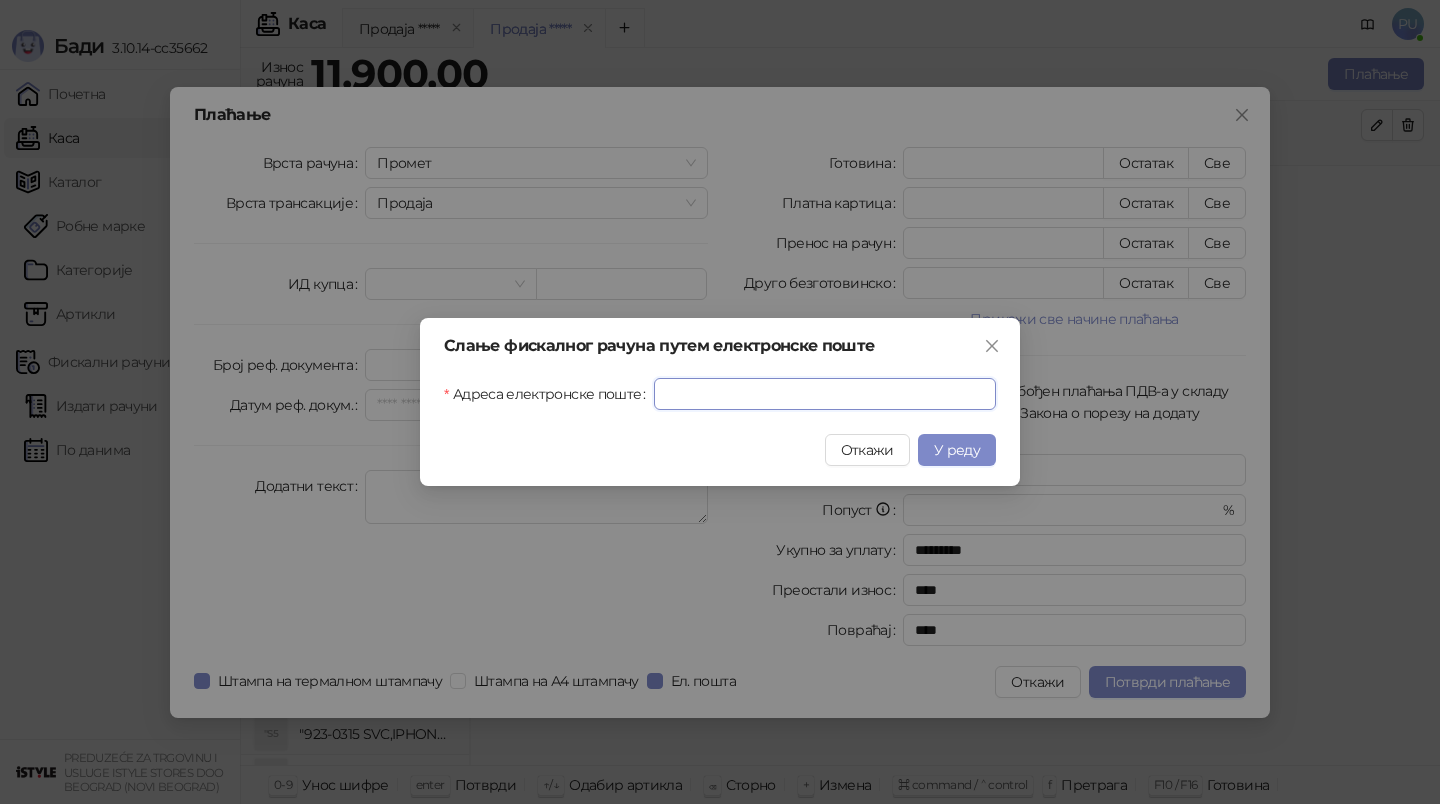click on "Адреса електронске поште" at bounding box center (825, 394) 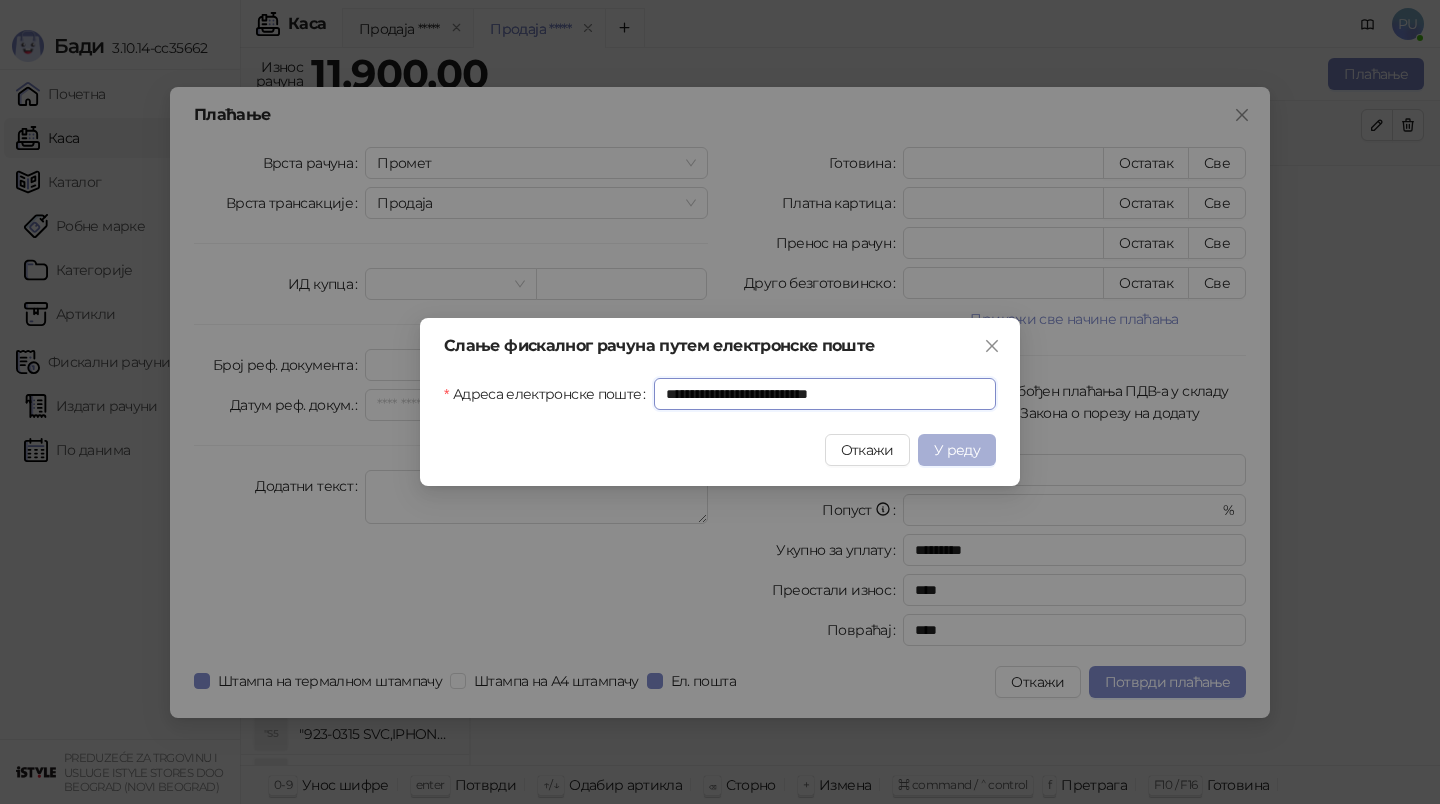 type on "**********" 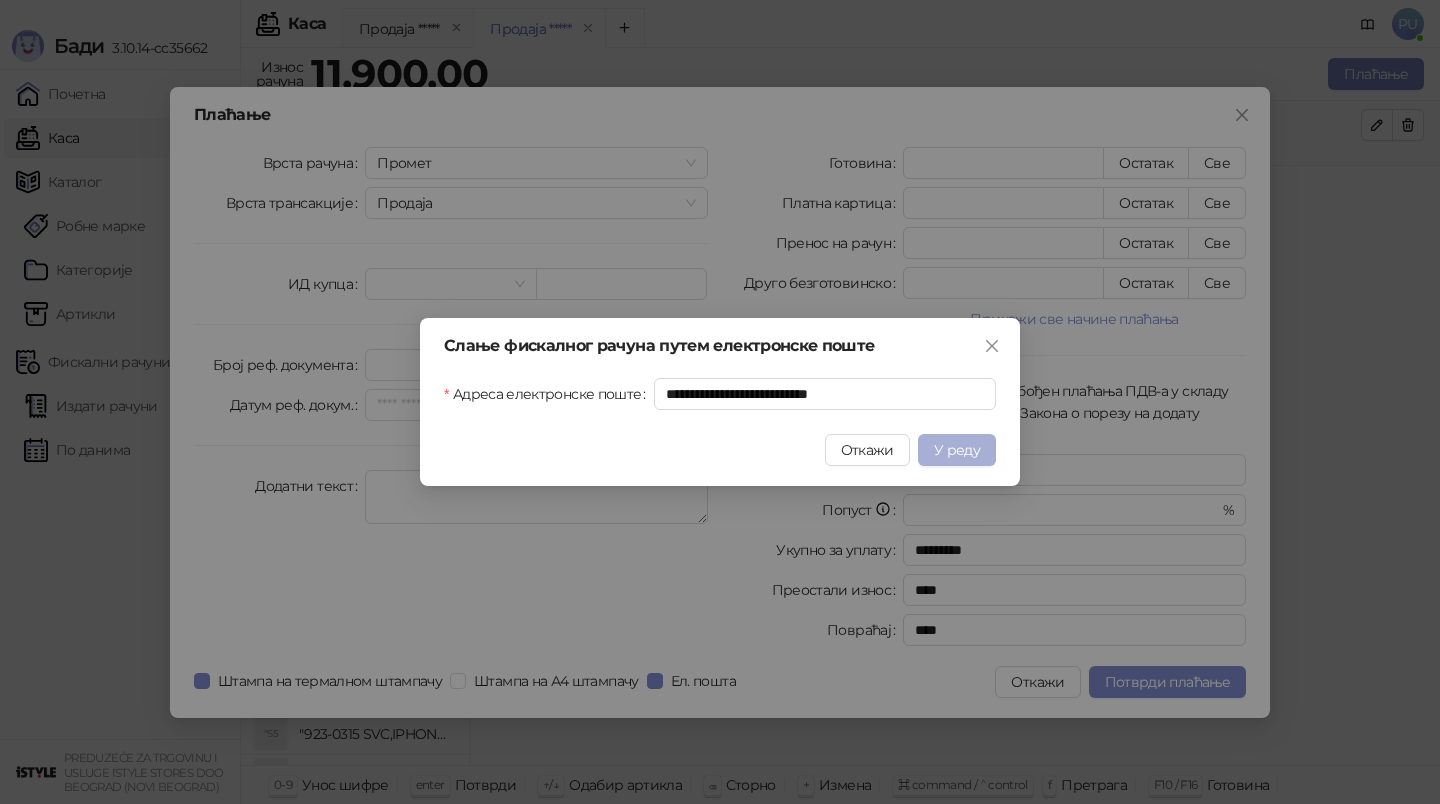 click on "У реду" at bounding box center (957, 450) 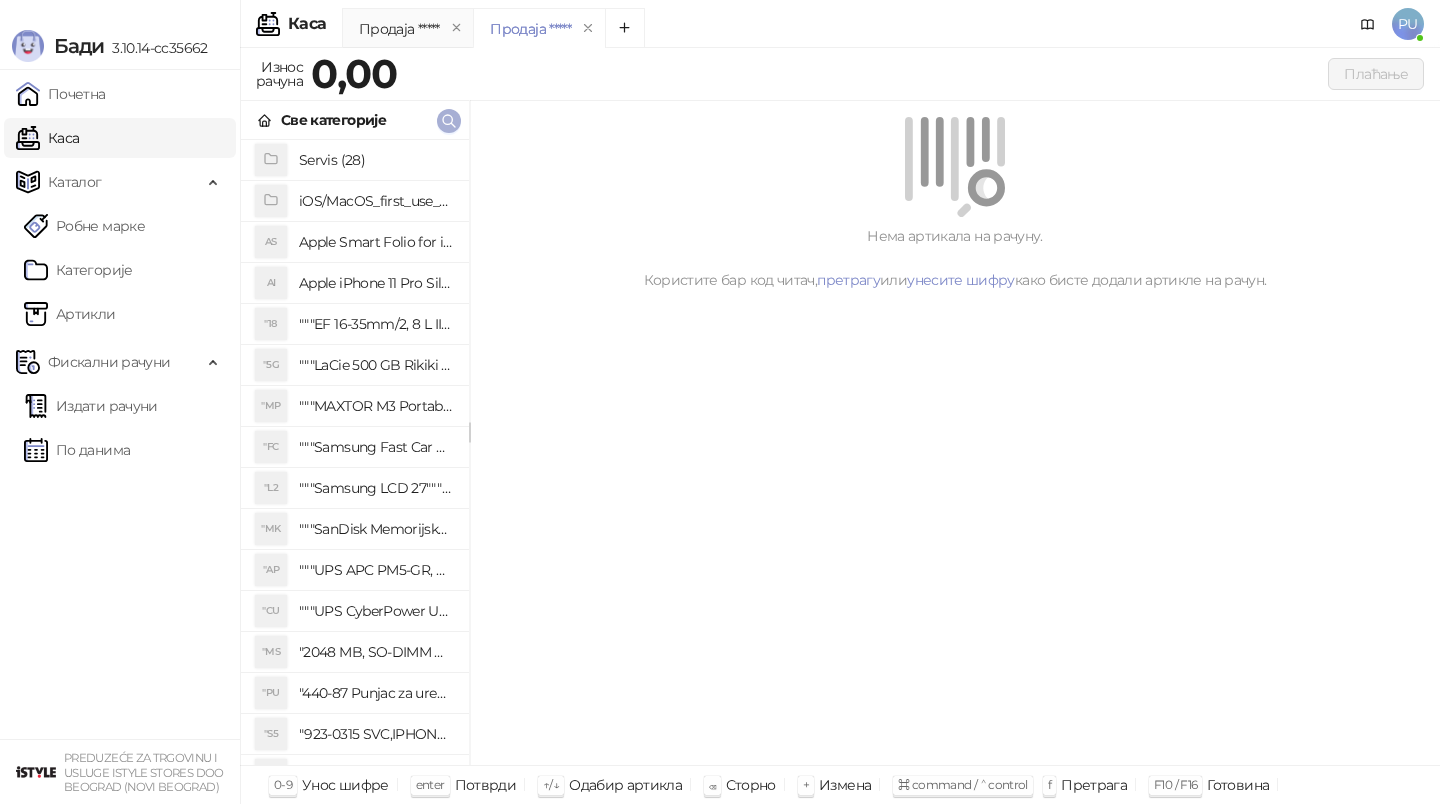 click 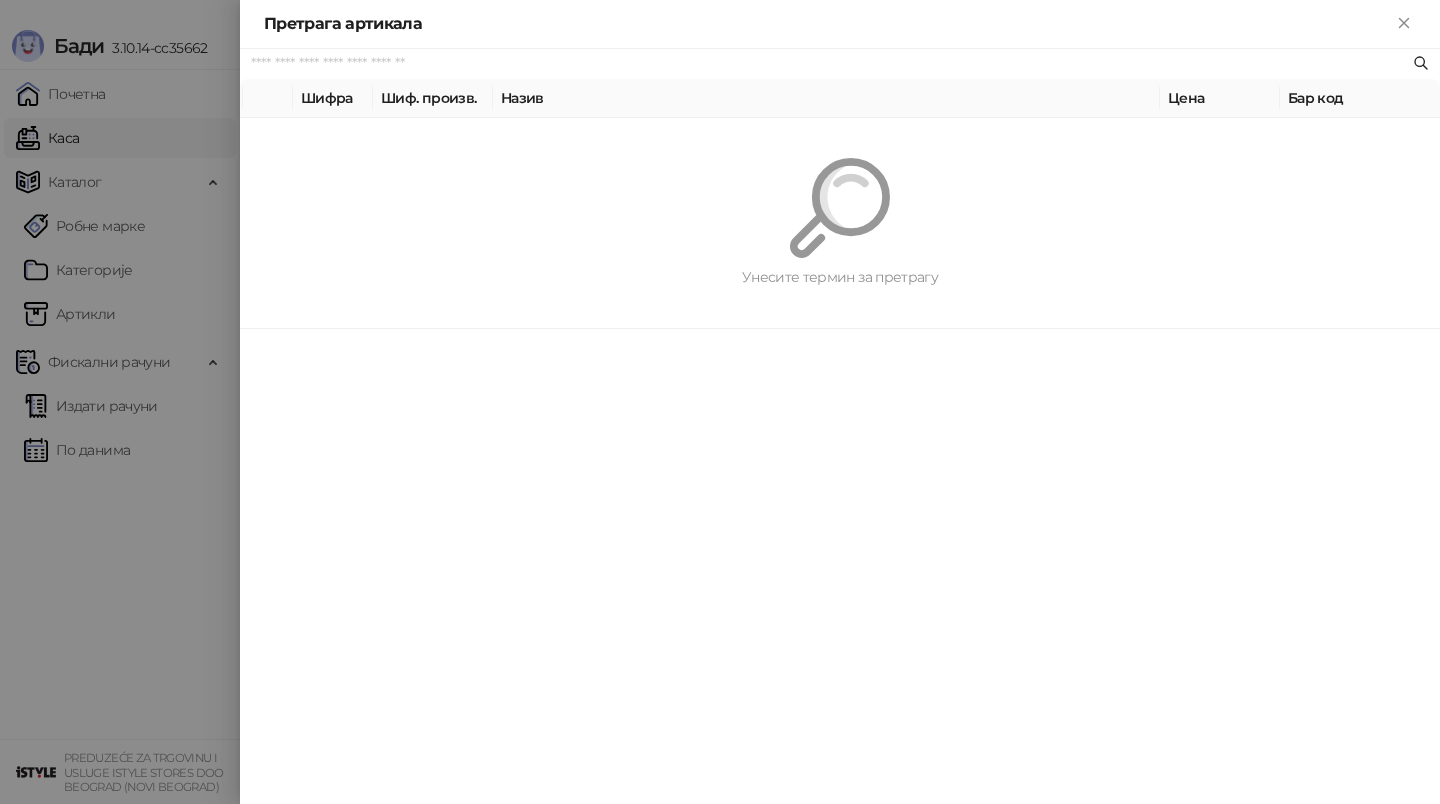 paste on "********" 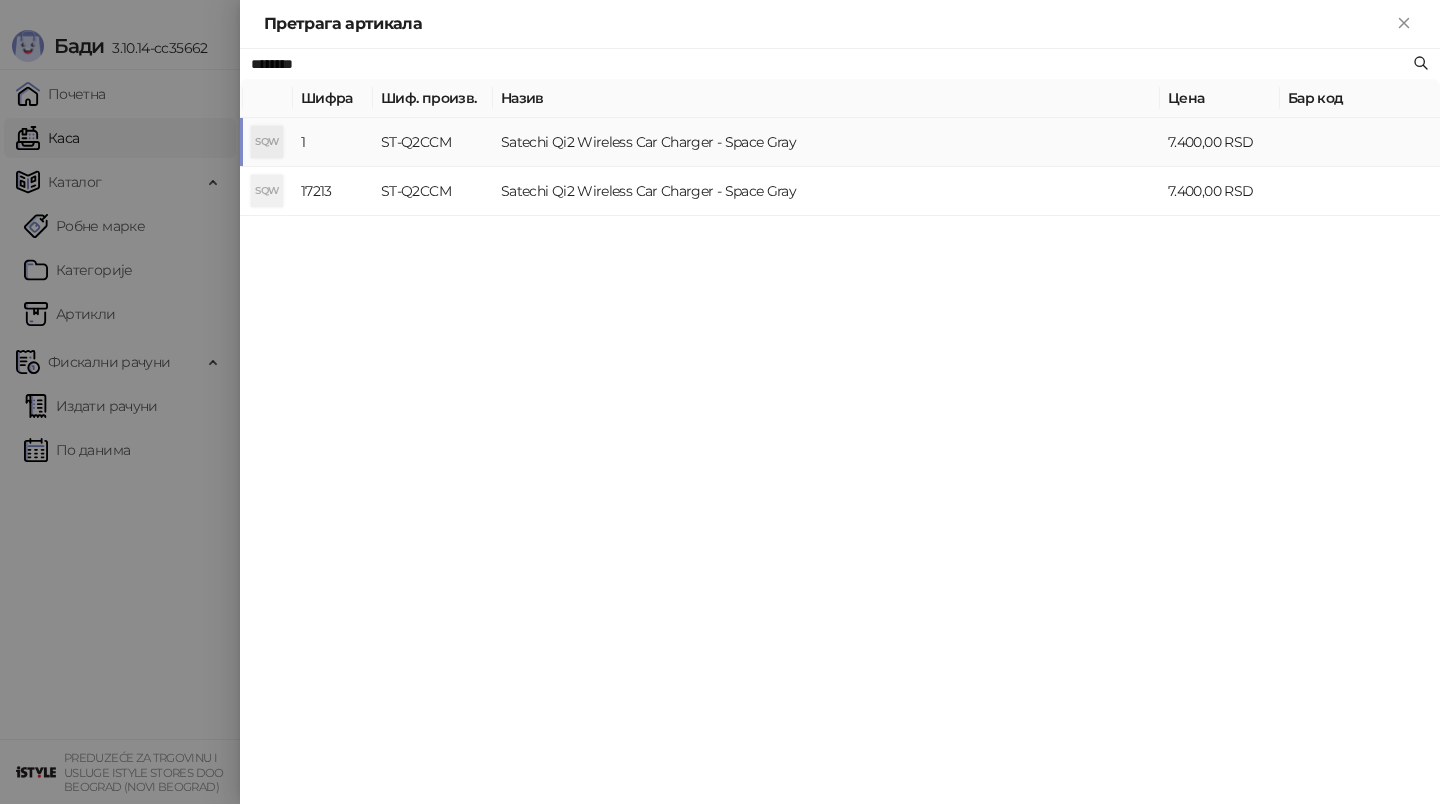 click on "Satechi Qi2 Wireless Car Charger - Space Gray" at bounding box center [826, 142] 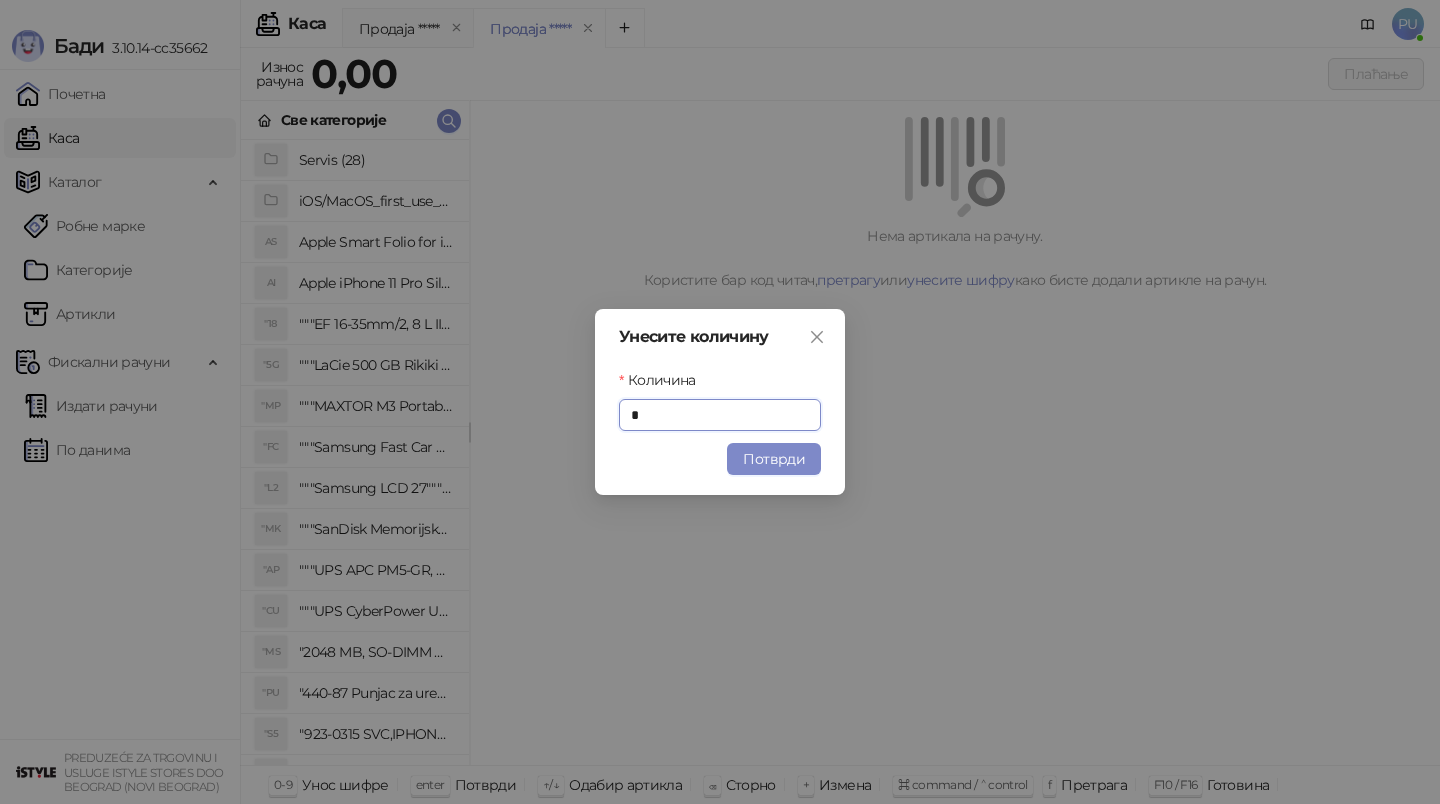 drag, startPoint x: 751, startPoint y: 457, endPoint x: 761, endPoint y: 452, distance: 11.18034 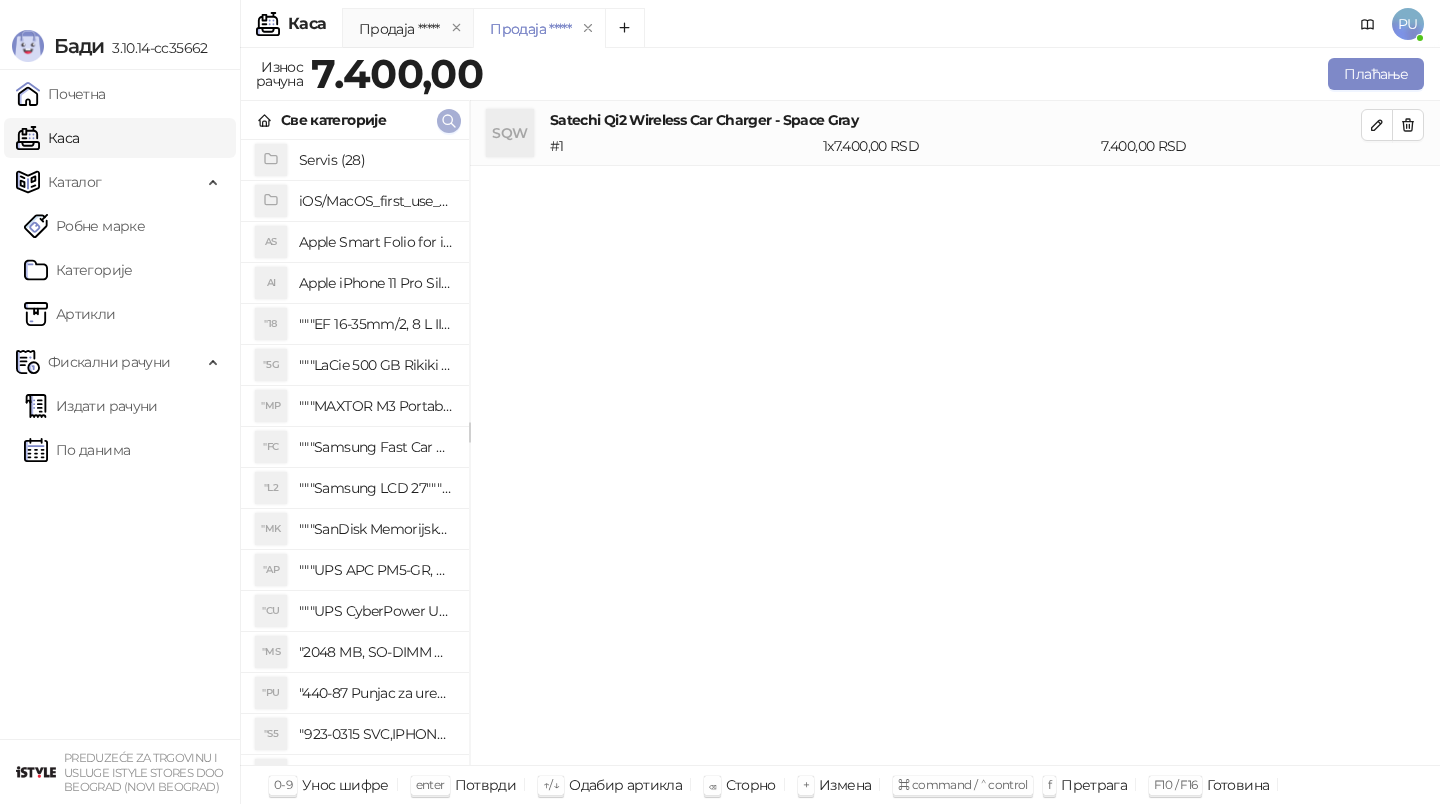 click 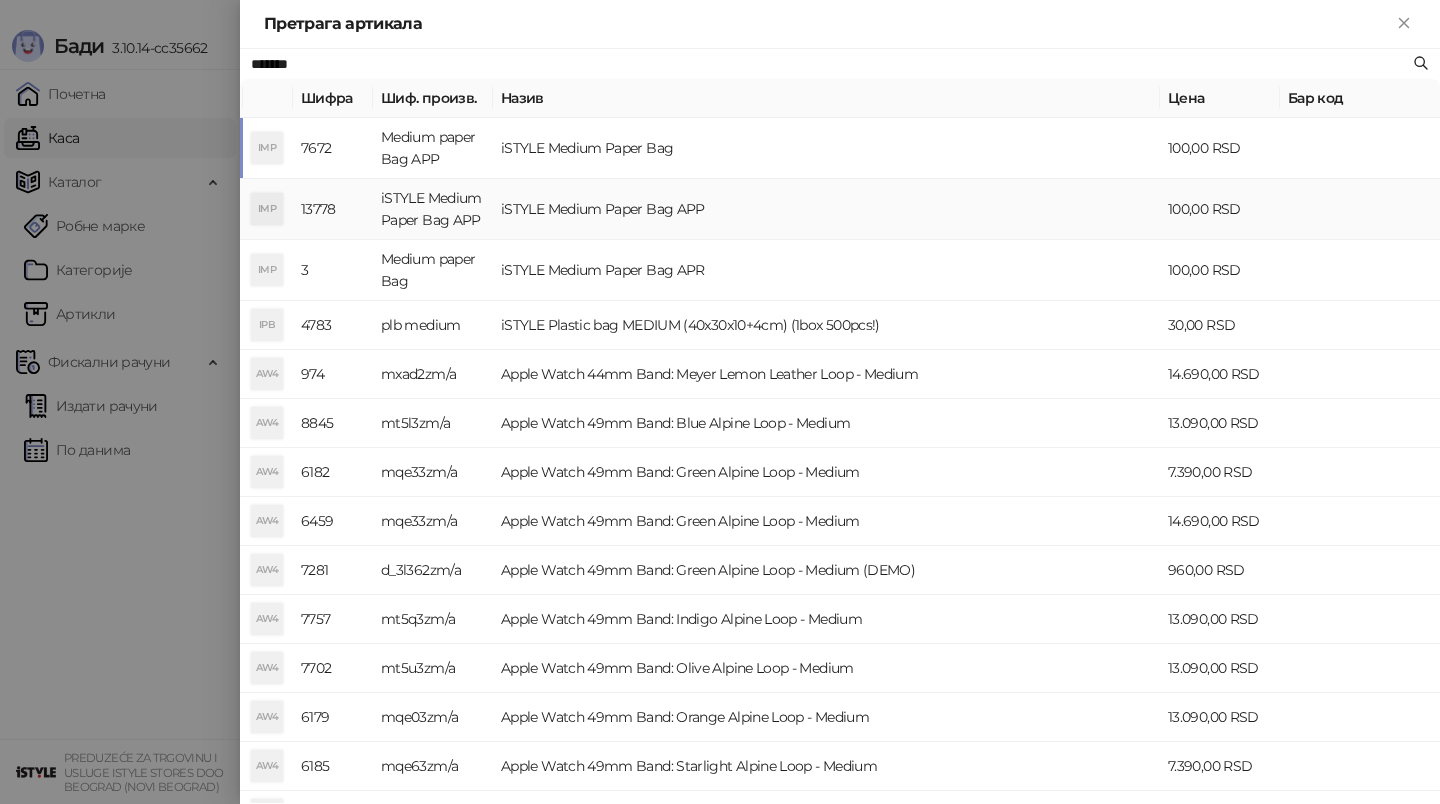 type on "******" 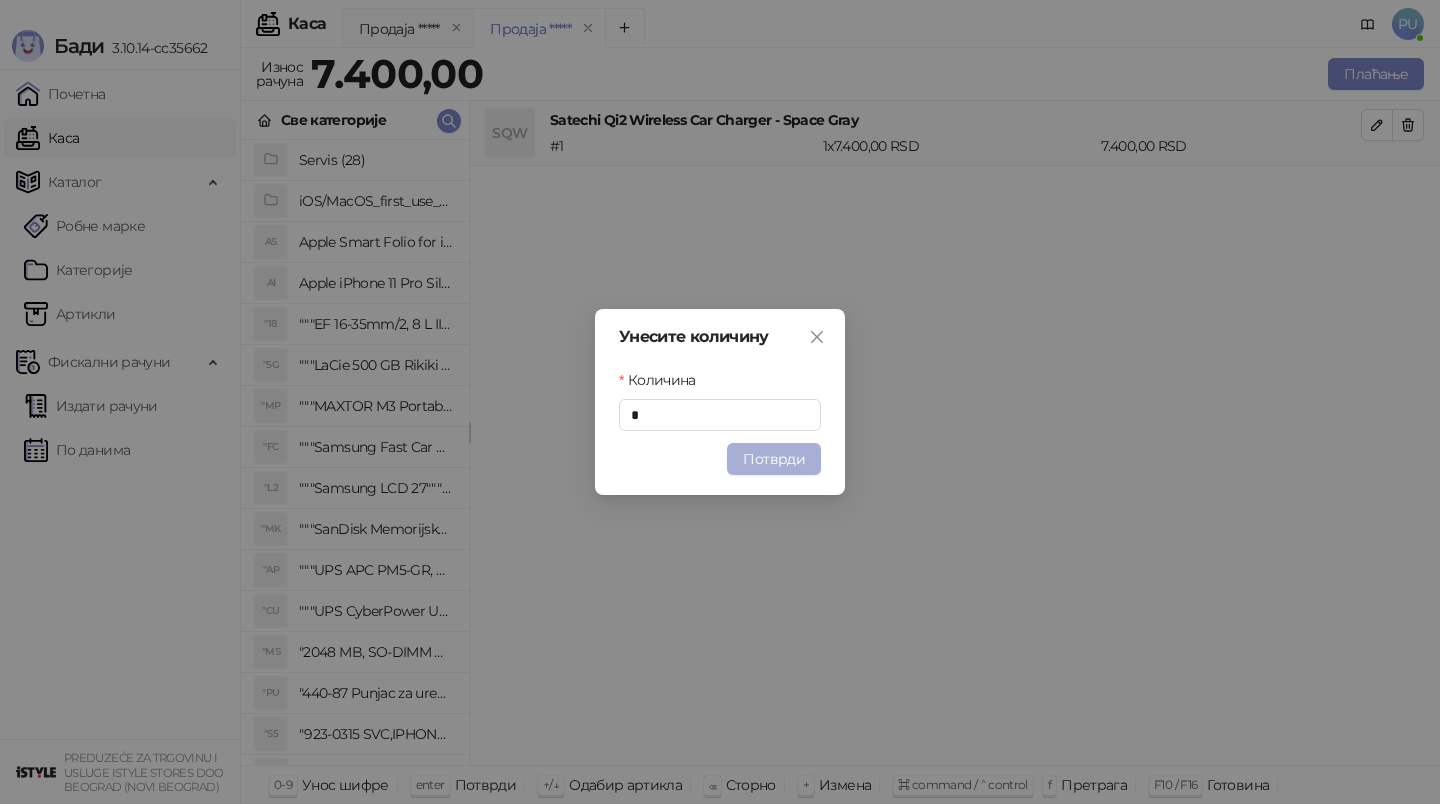 click on "Потврди" at bounding box center (774, 459) 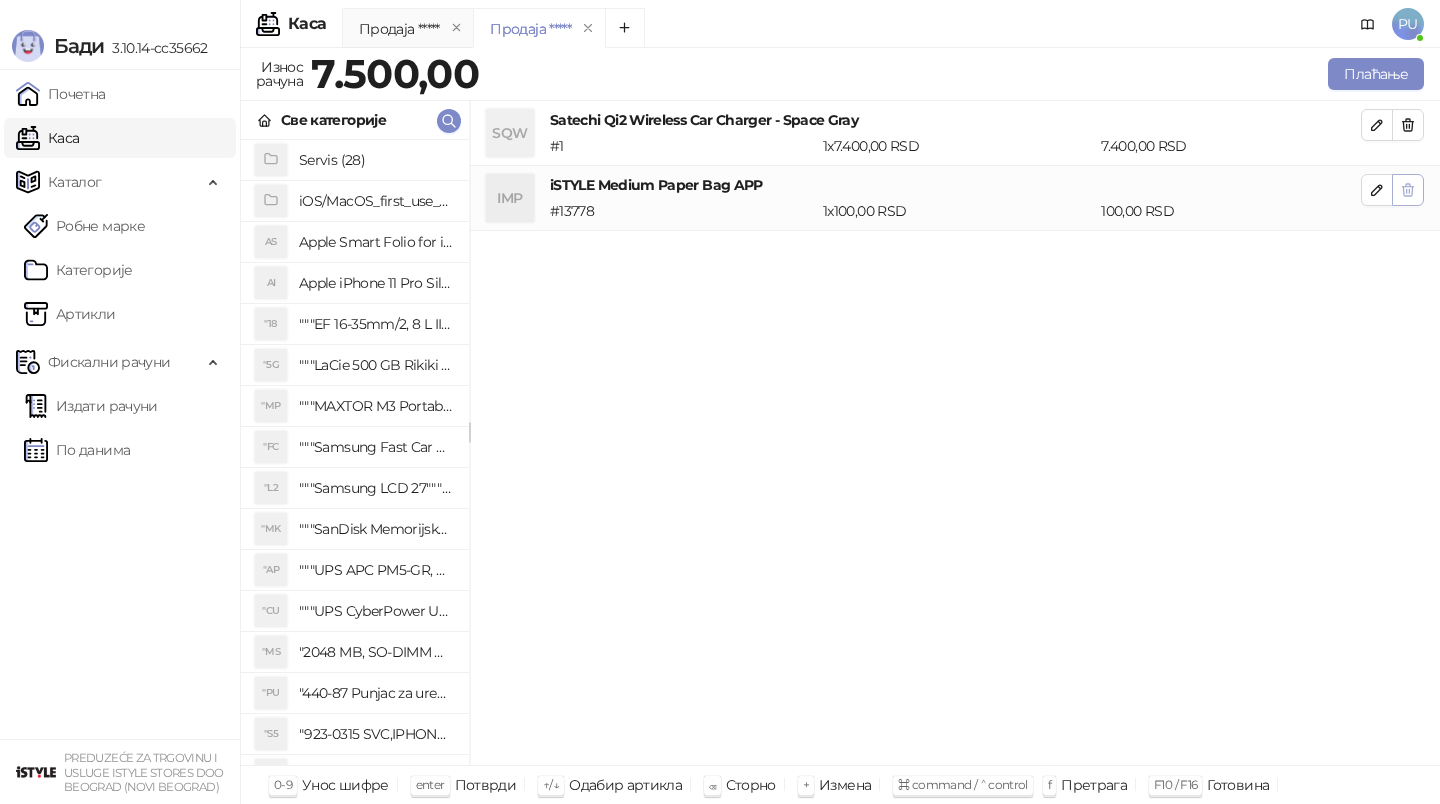 click 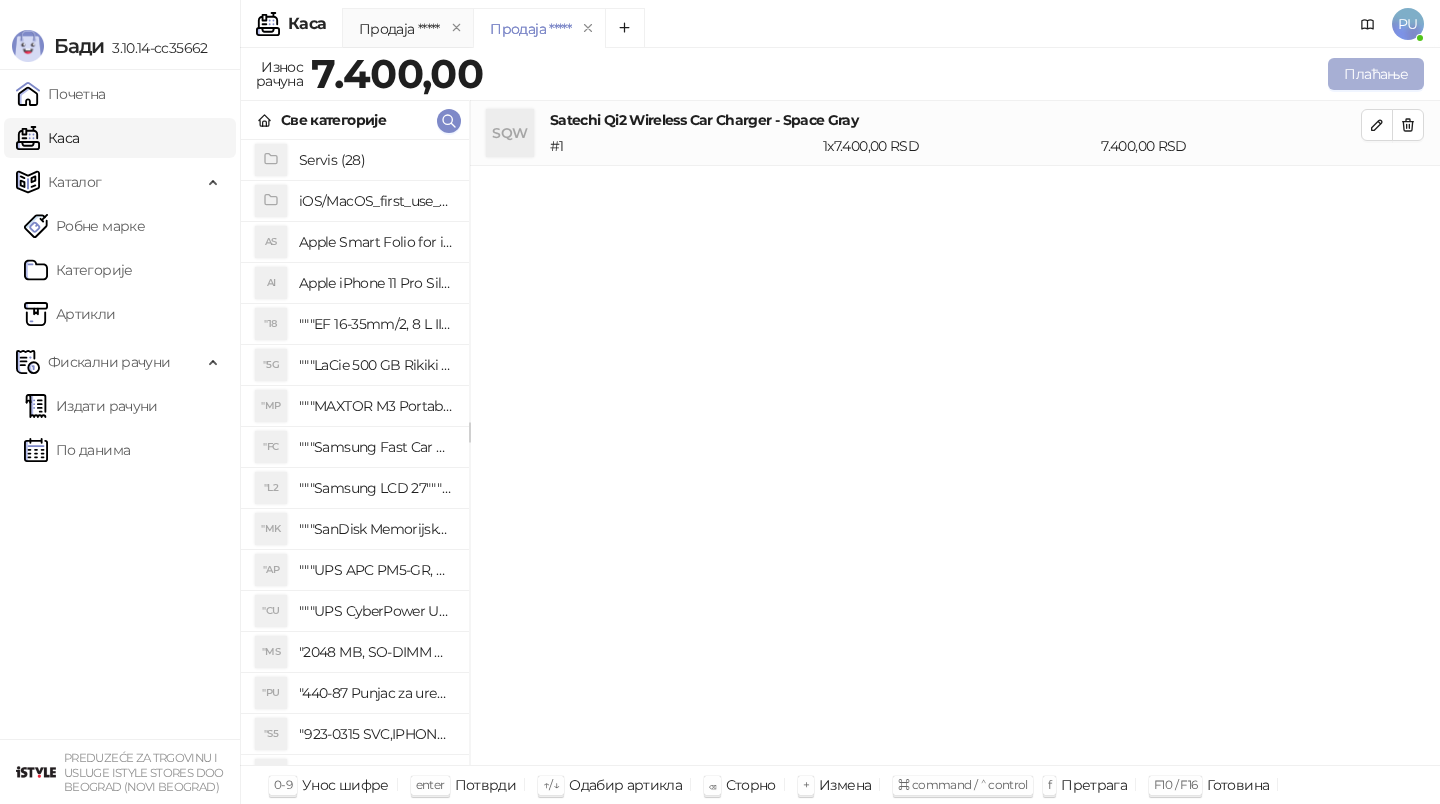 click on "Плаћање" at bounding box center [1376, 74] 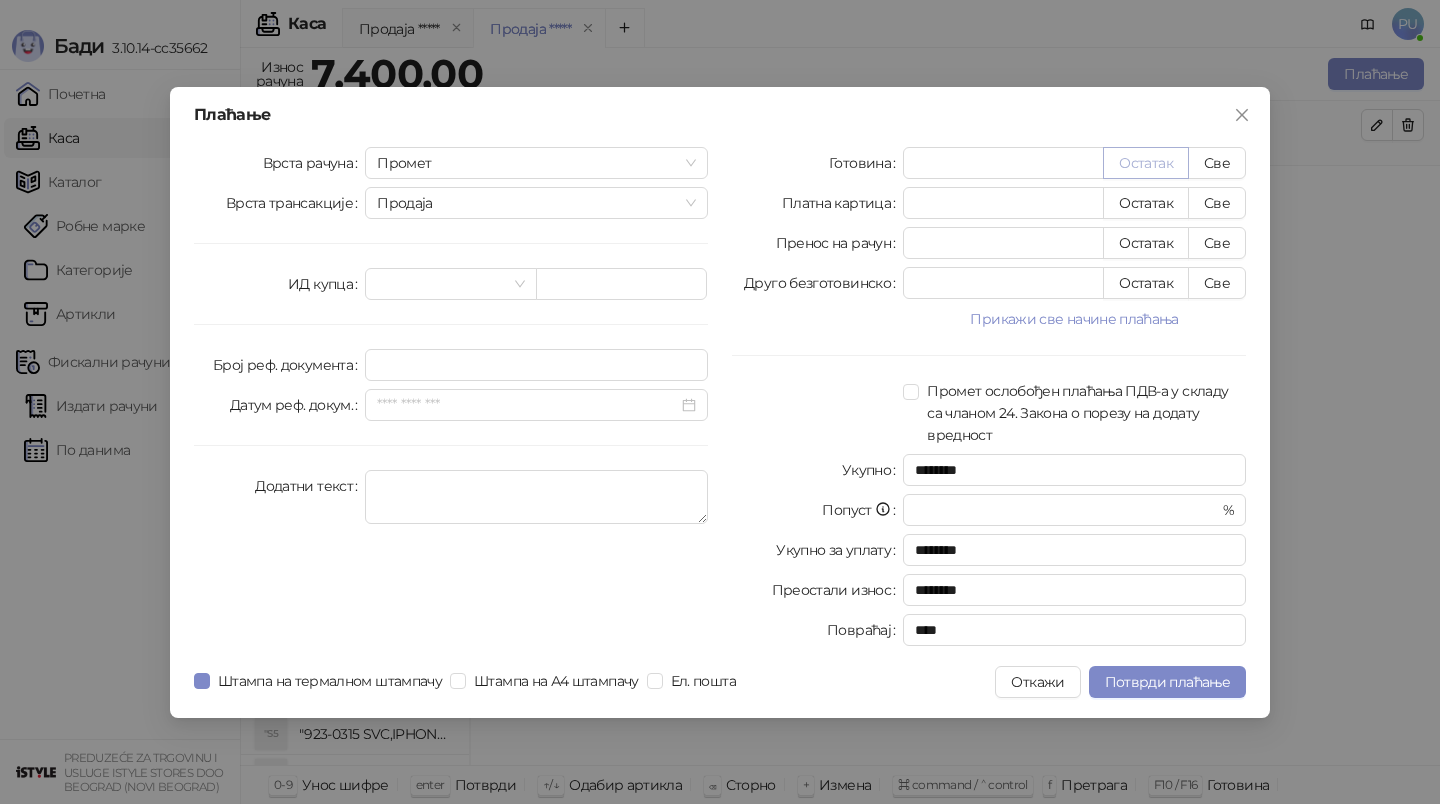 click on "Остатак" at bounding box center [1146, 163] 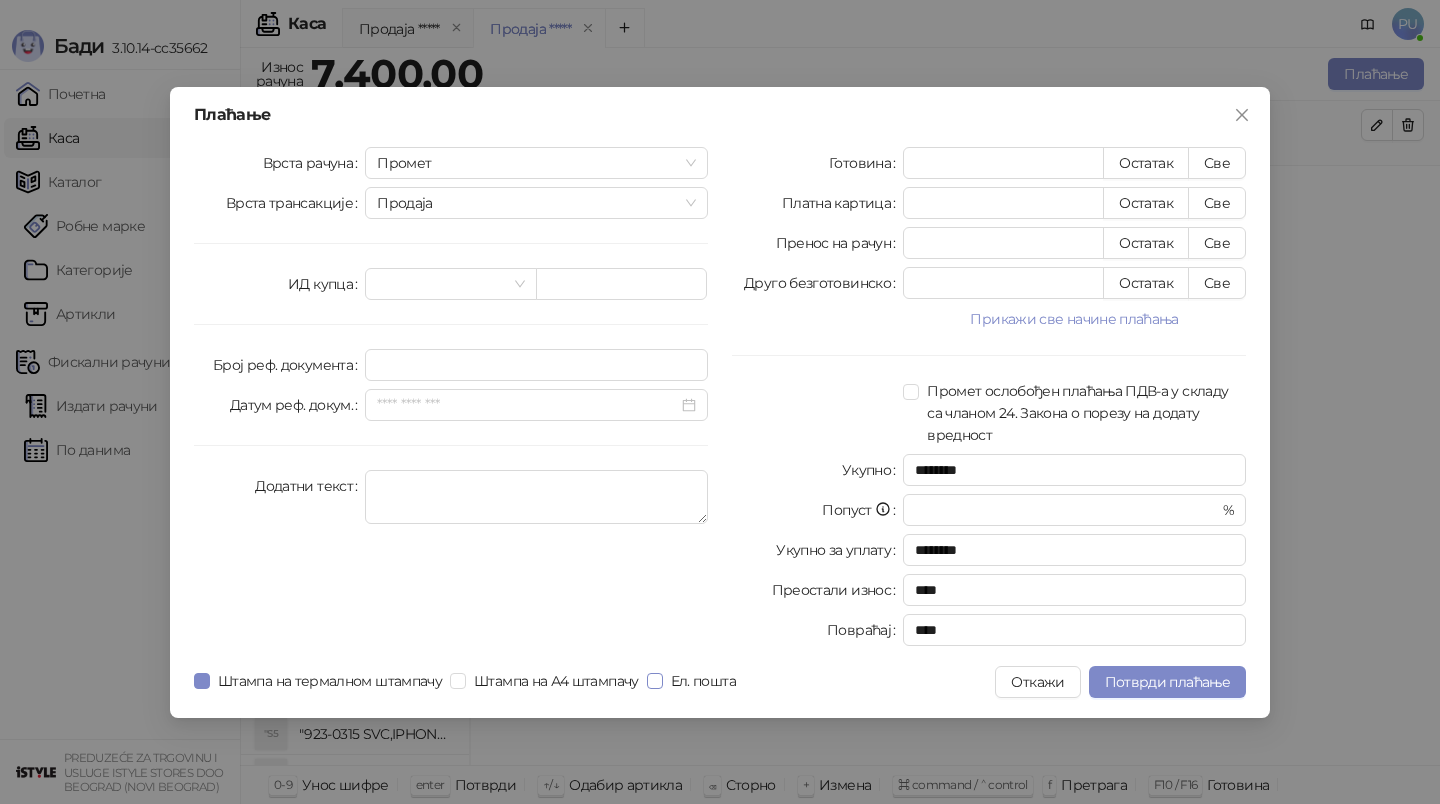 click on "Ел. пошта" at bounding box center (703, 681) 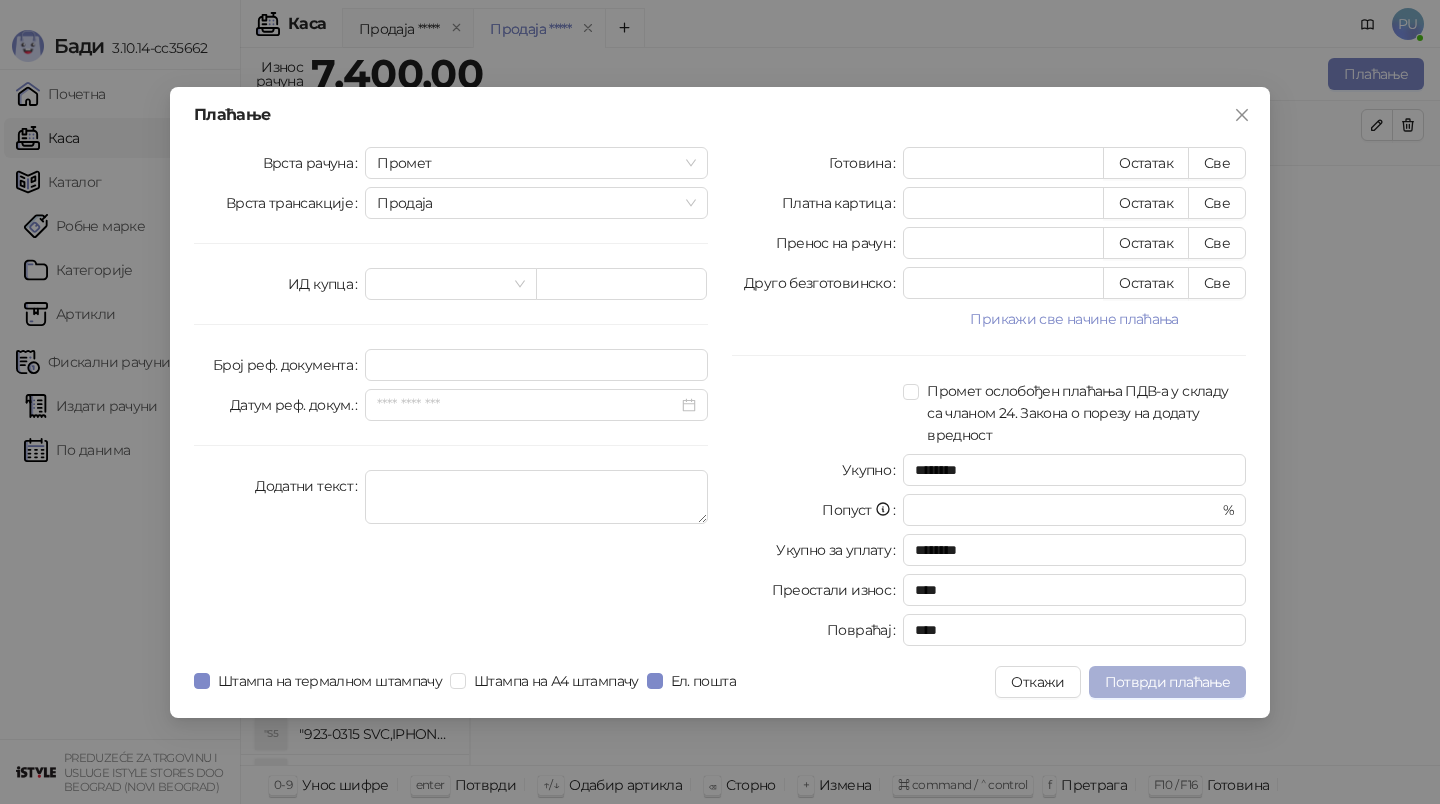 click on "Потврди плаћање" at bounding box center (1167, 682) 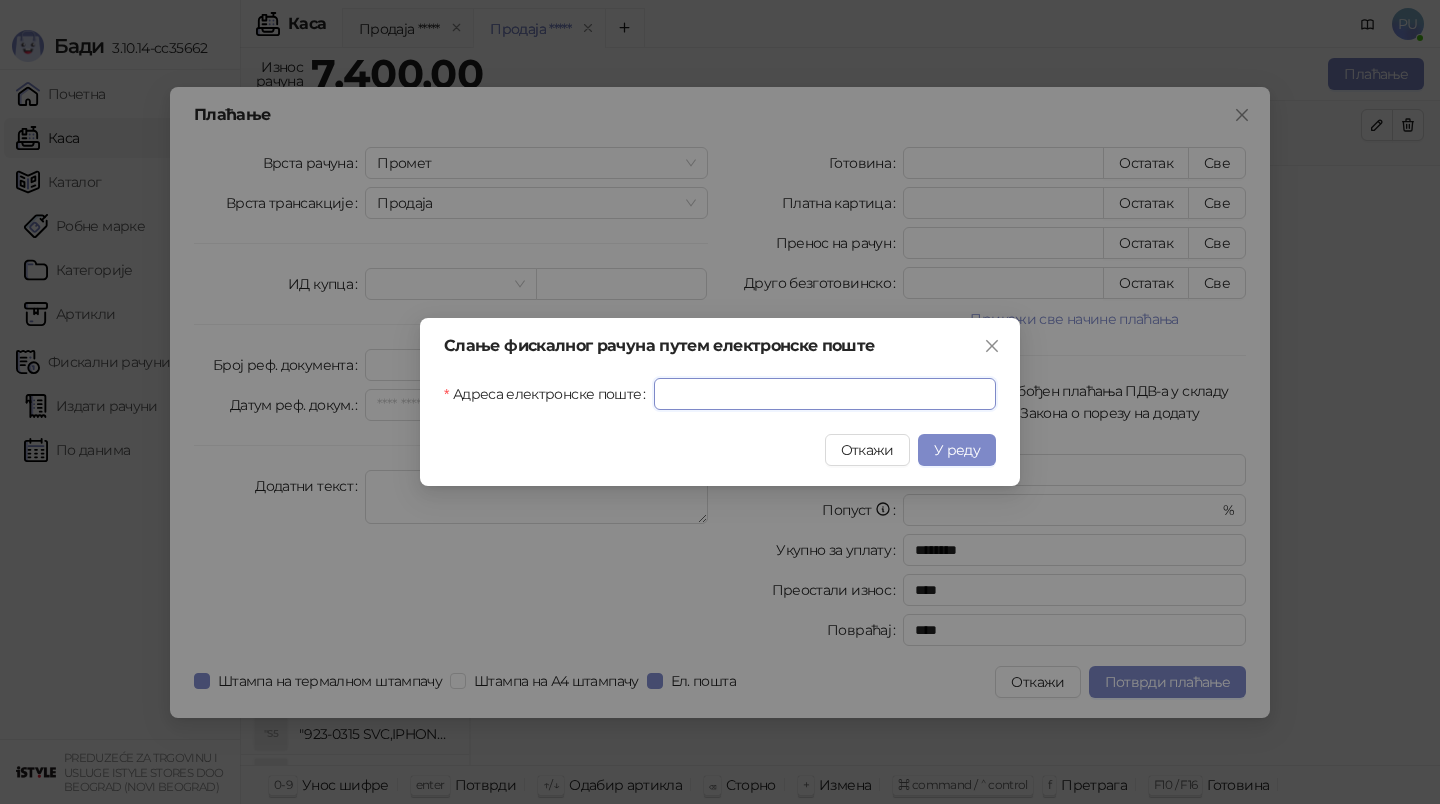 click on "Адреса електронске поште" at bounding box center [825, 394] 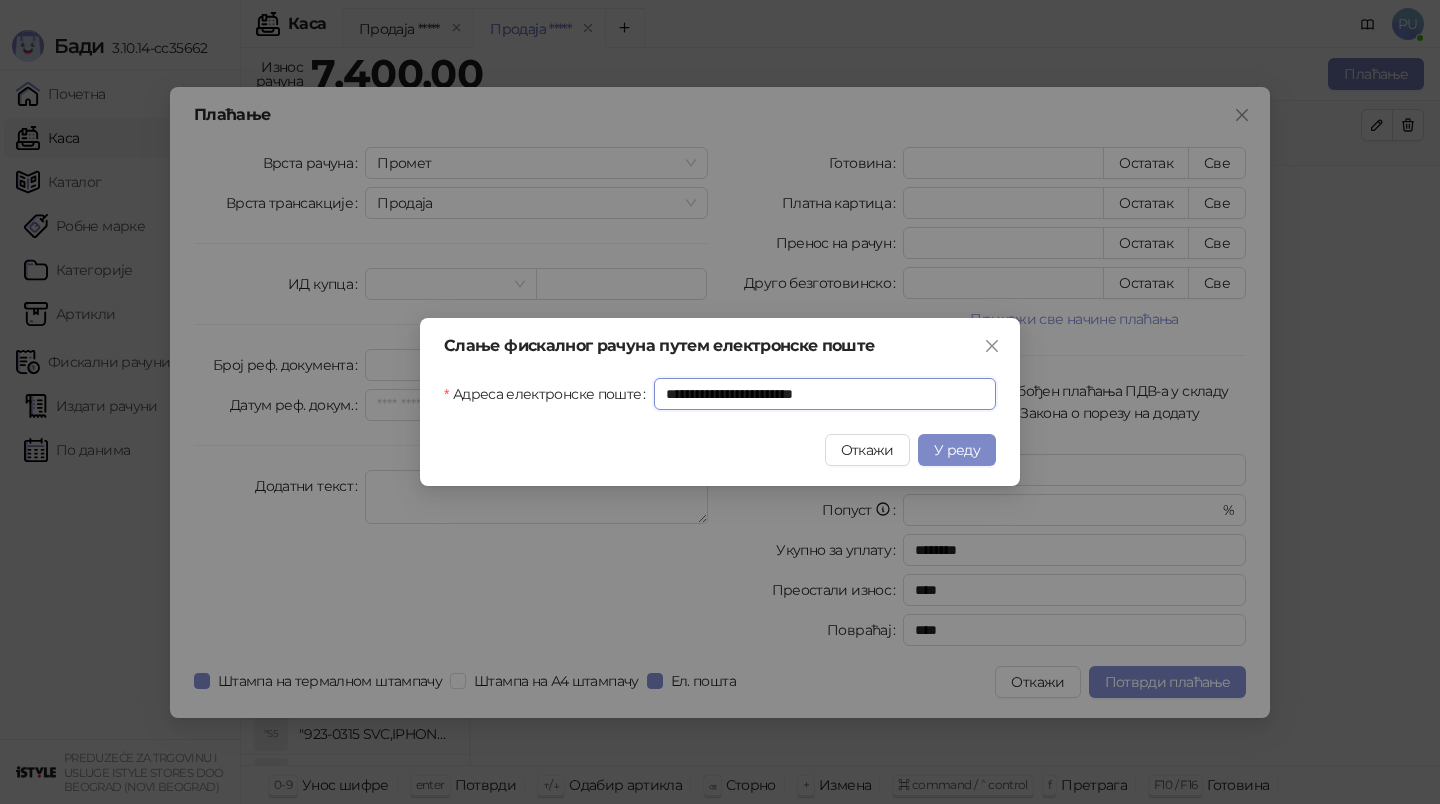 type on "**********" 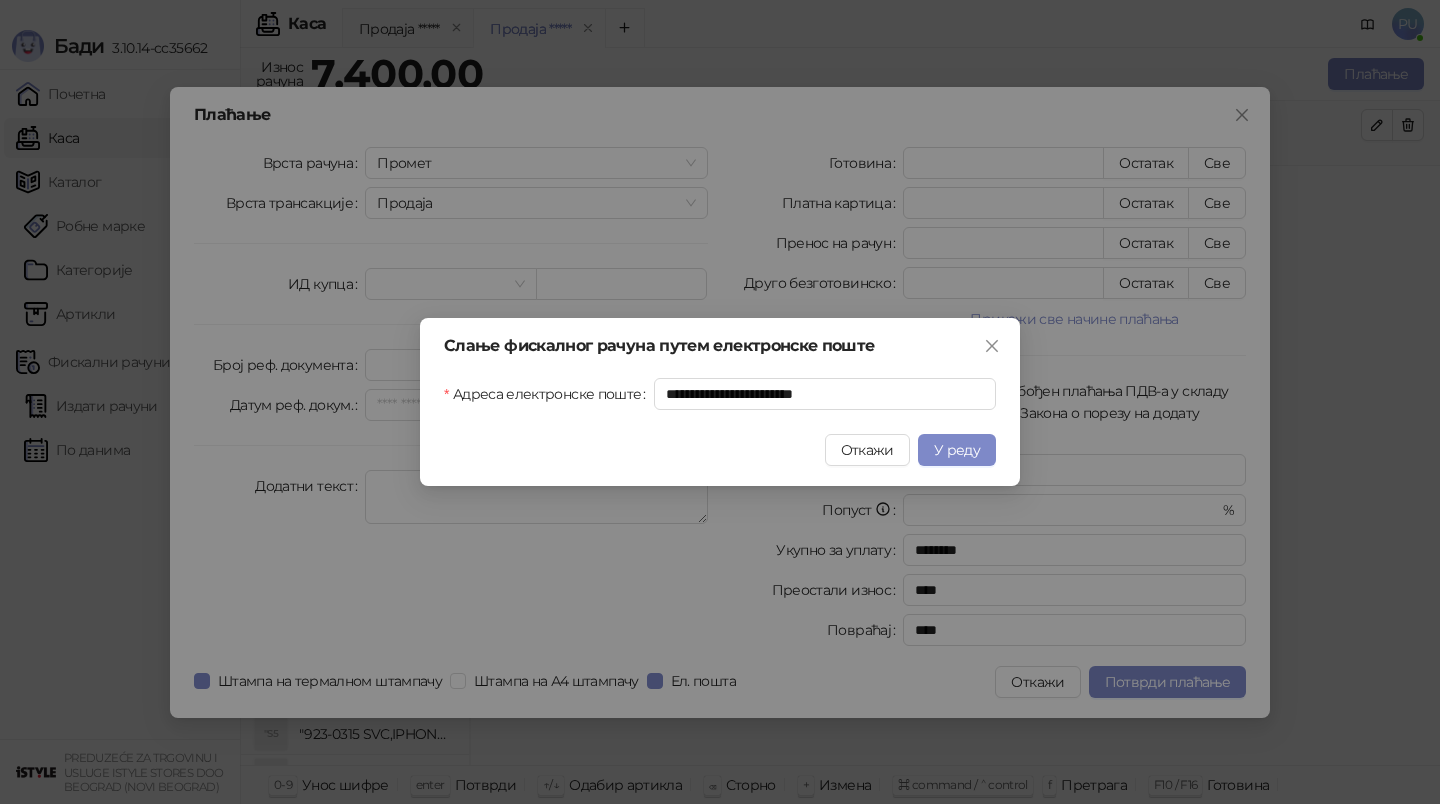 click on "У реду" at bounding box center [957, 450] 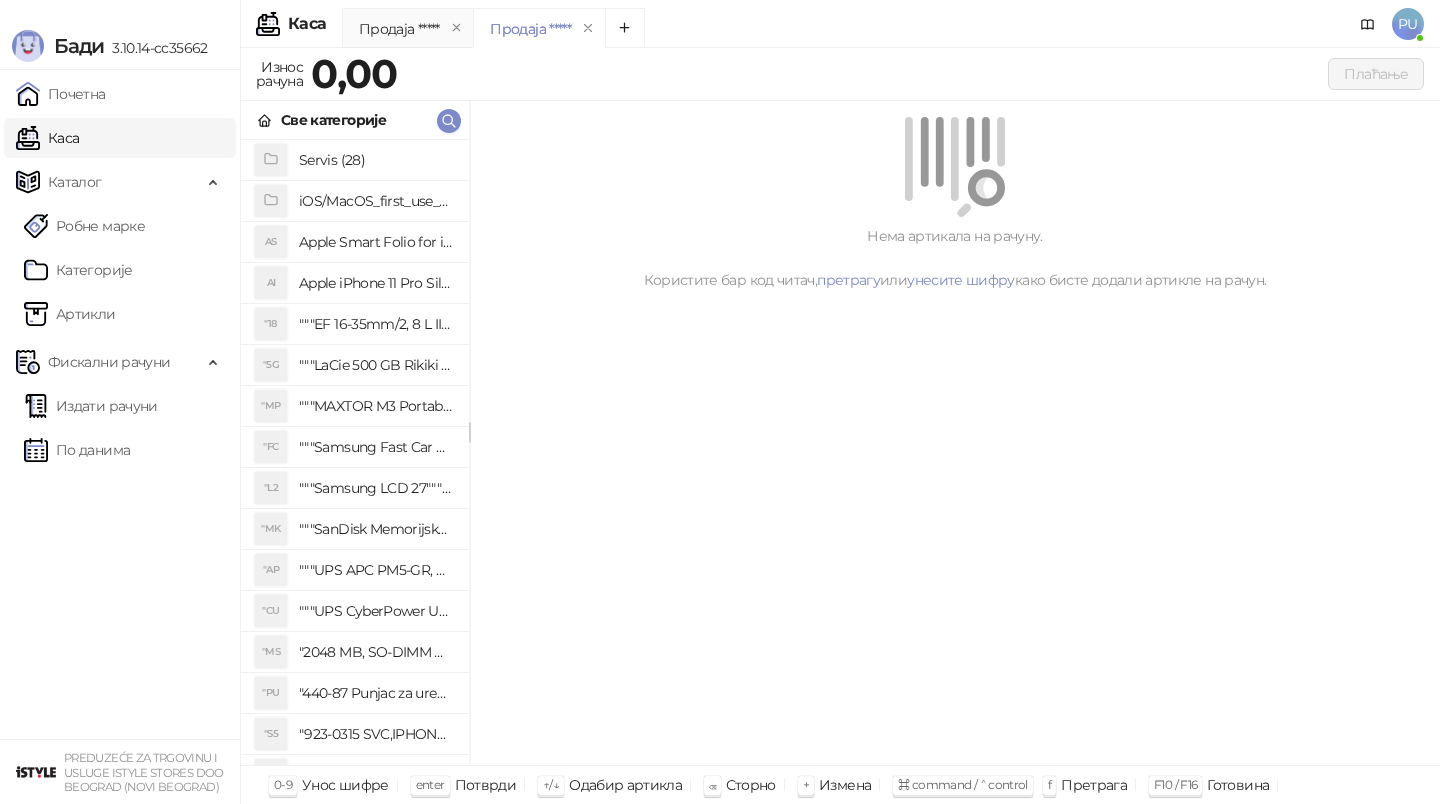 click on "Све категорије" at bounding box center [355, 120] 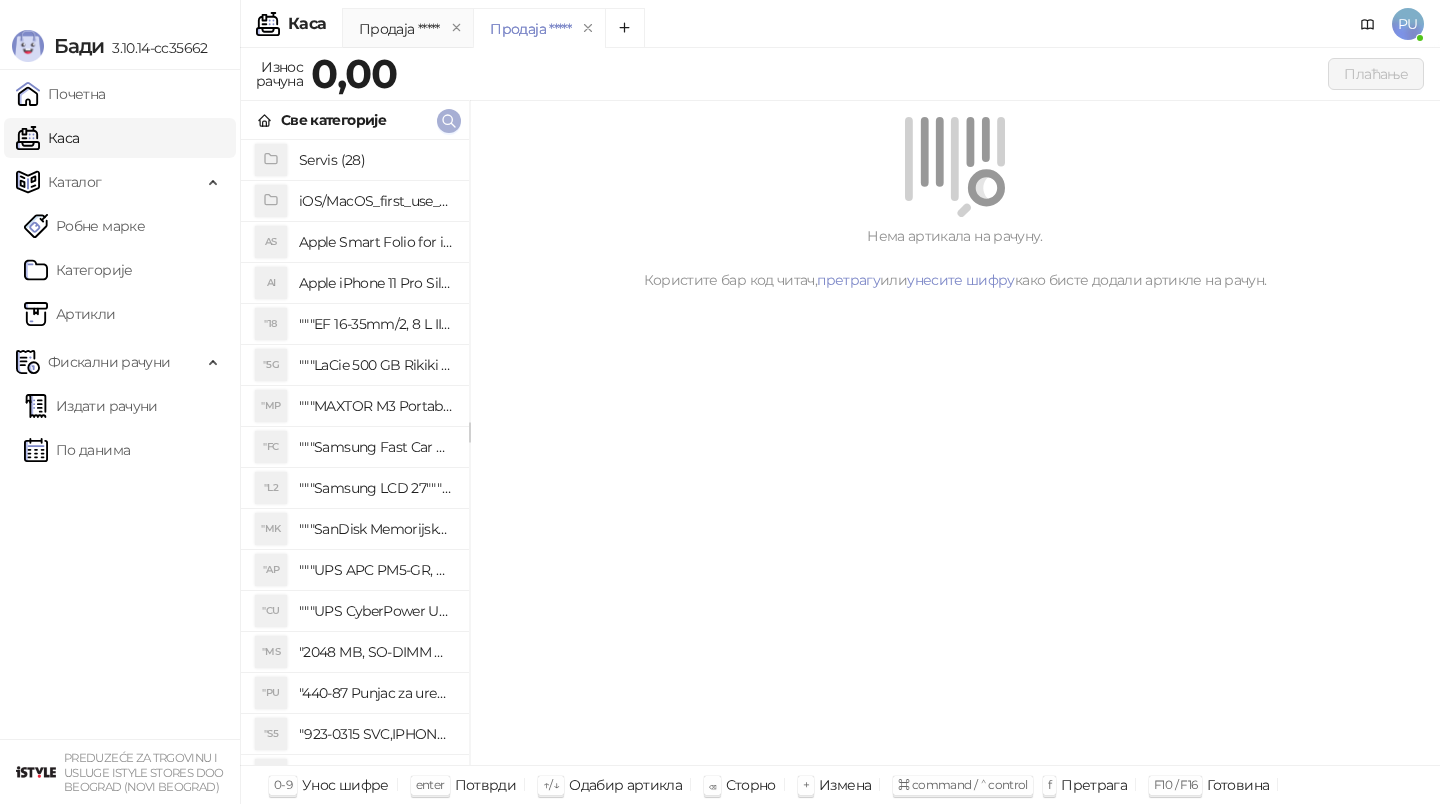 click 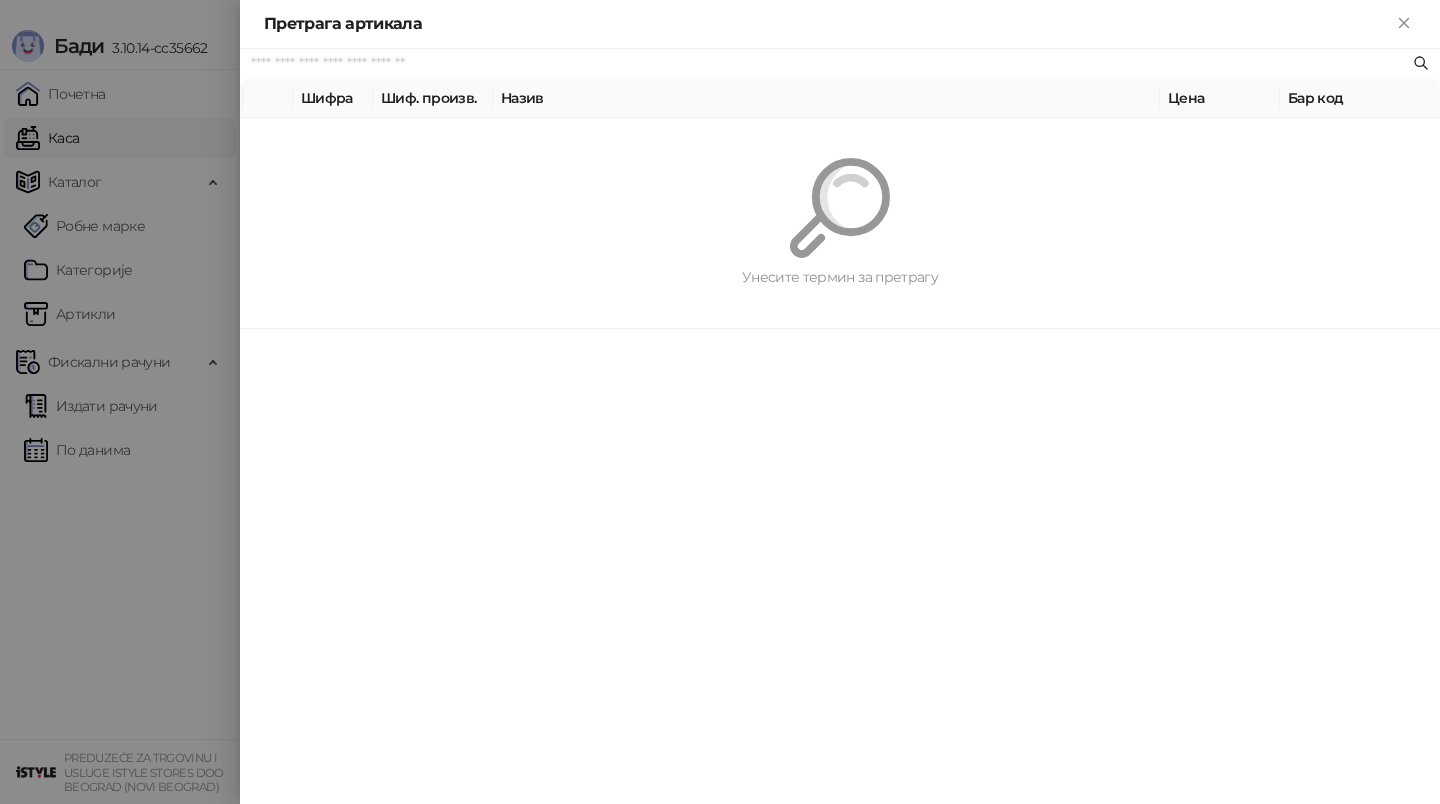 paste on "*********" 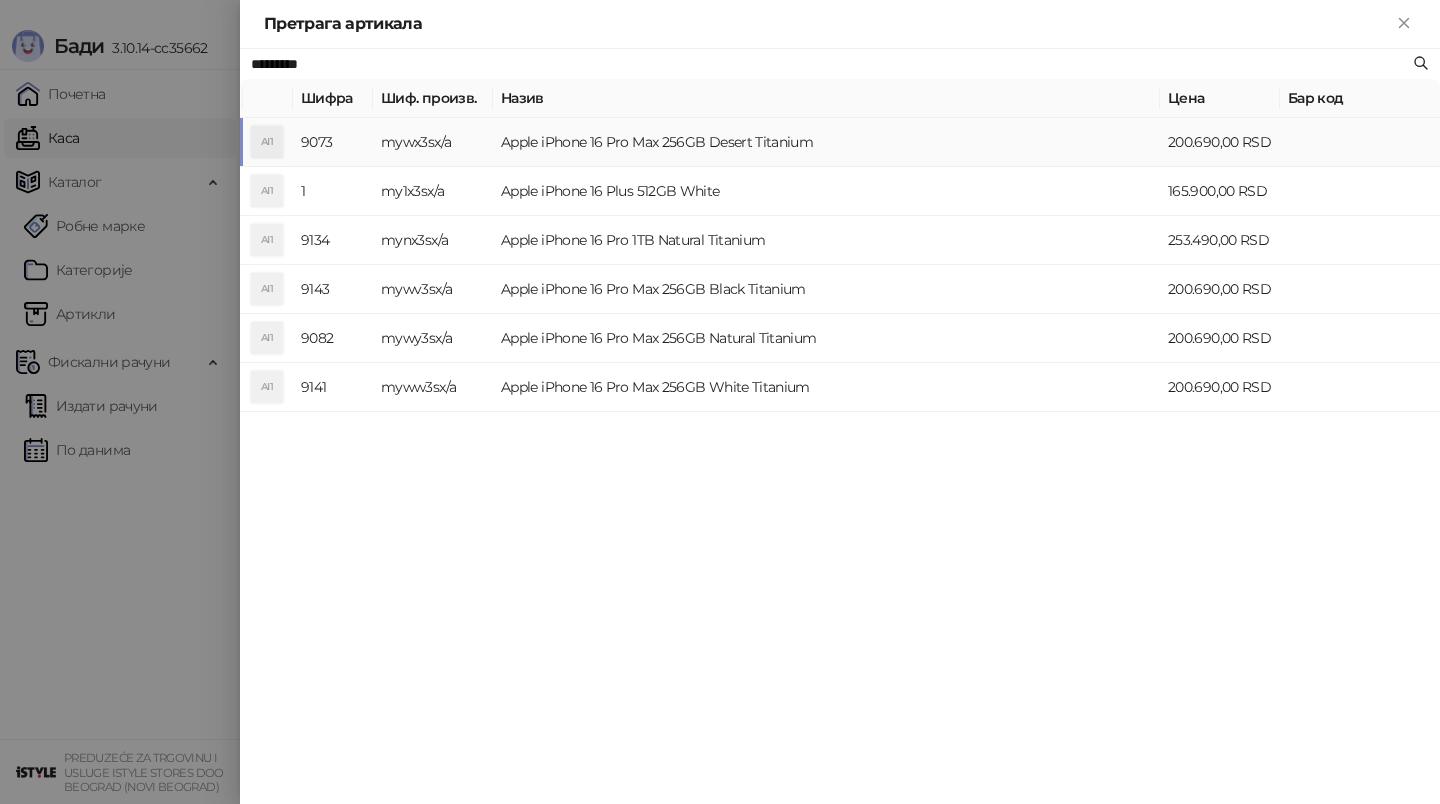 click on "Apple iPhone 16 Pro Max 256GB Desert Titanium" at bounding box center (826, 142) 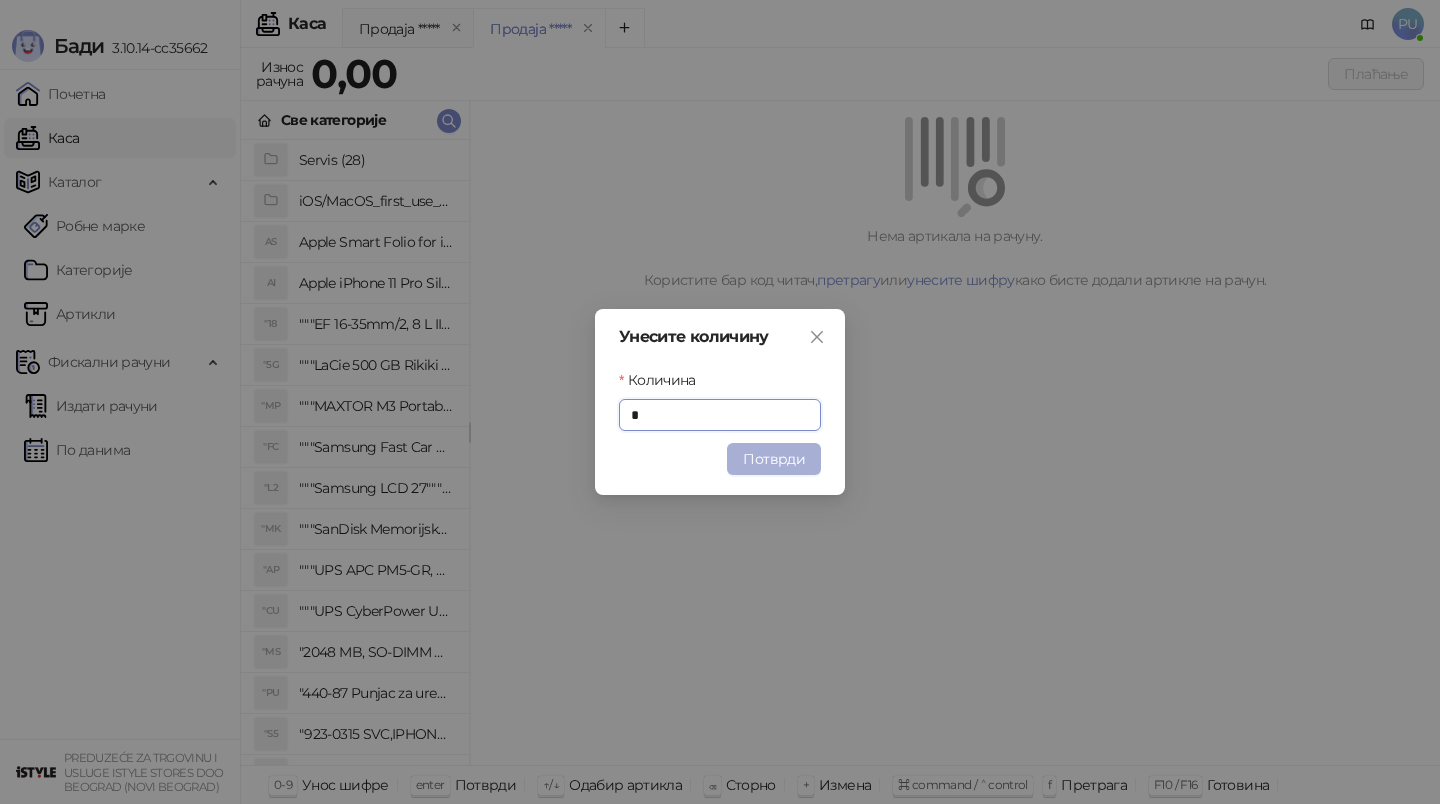 click on "Потврди" at bounding box center [774, 459] 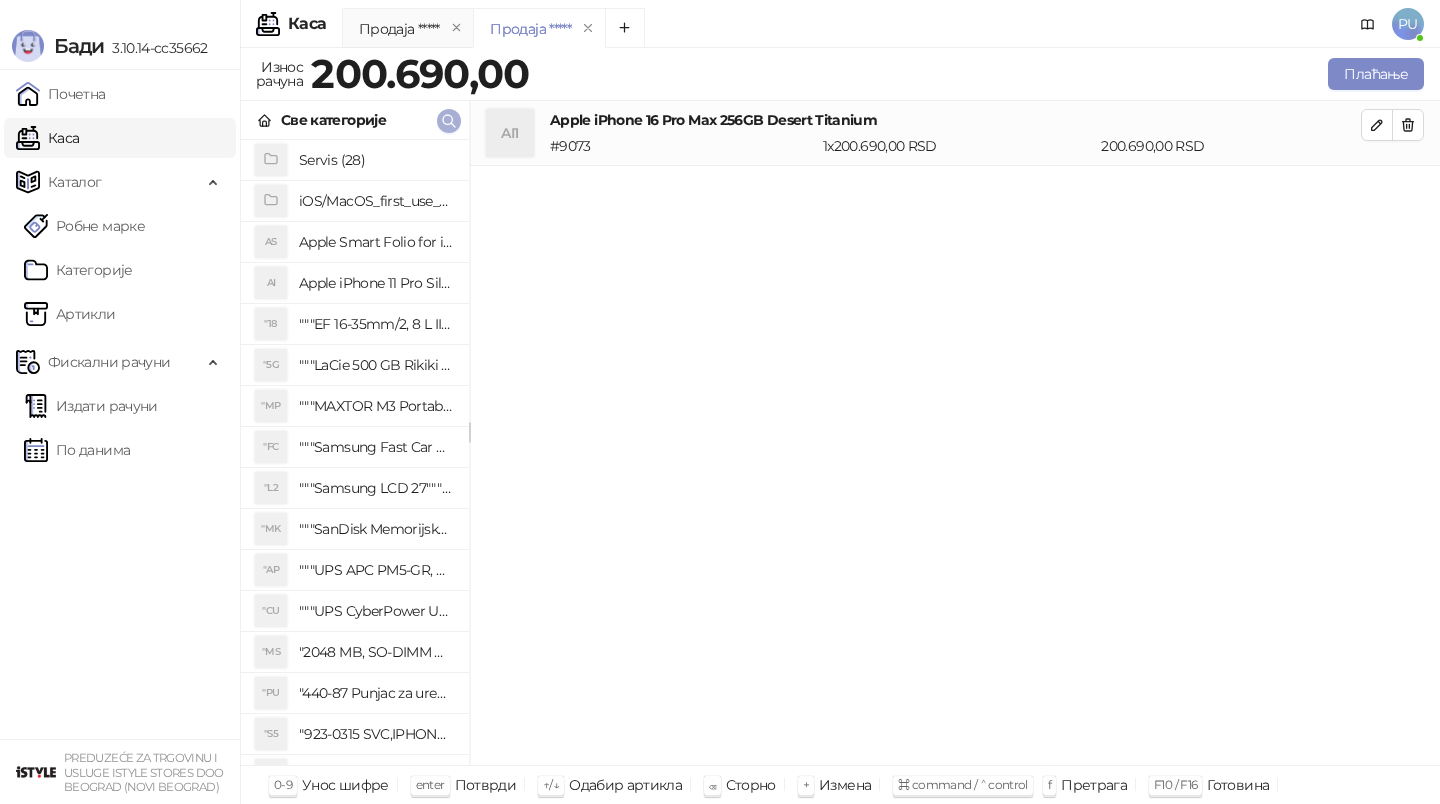 click 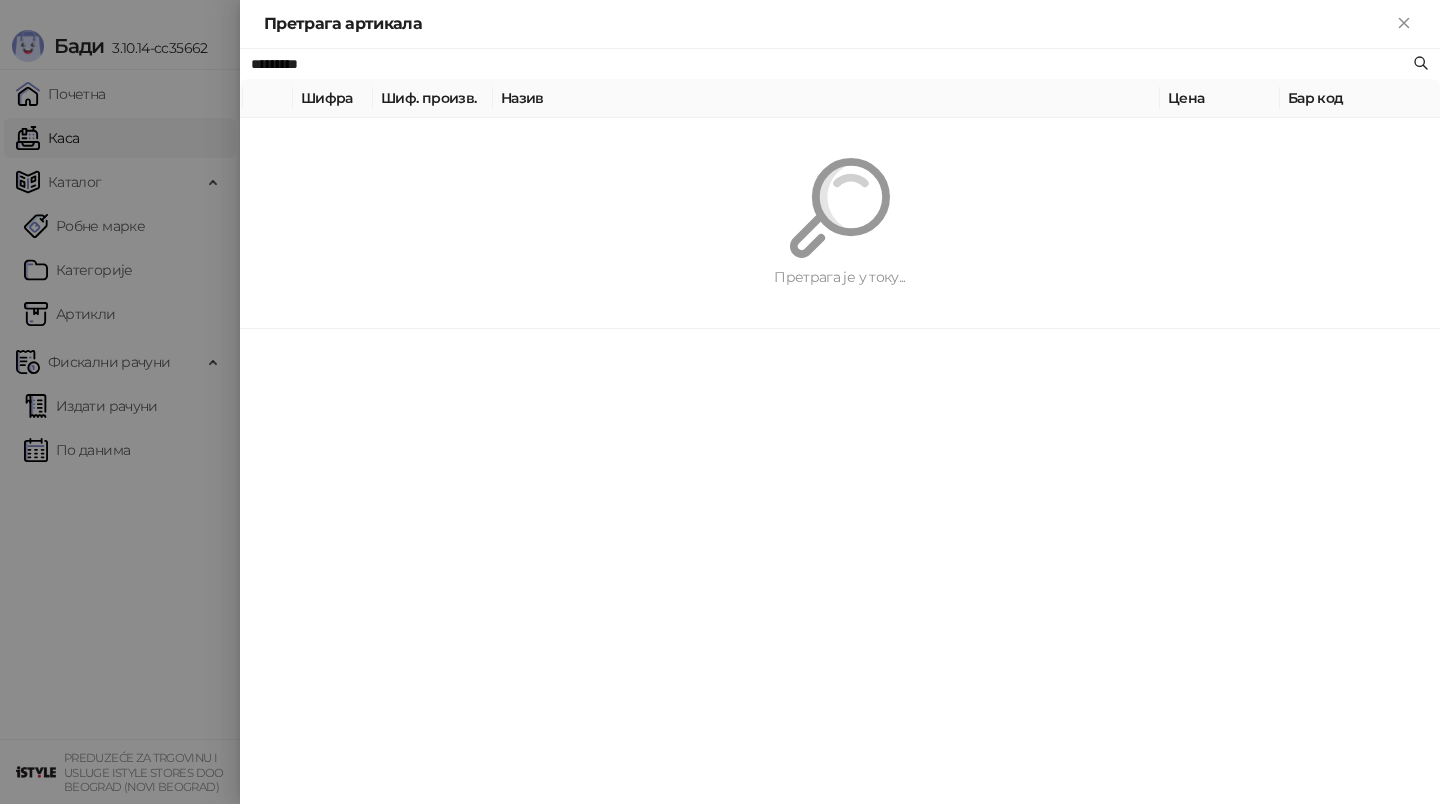 paste 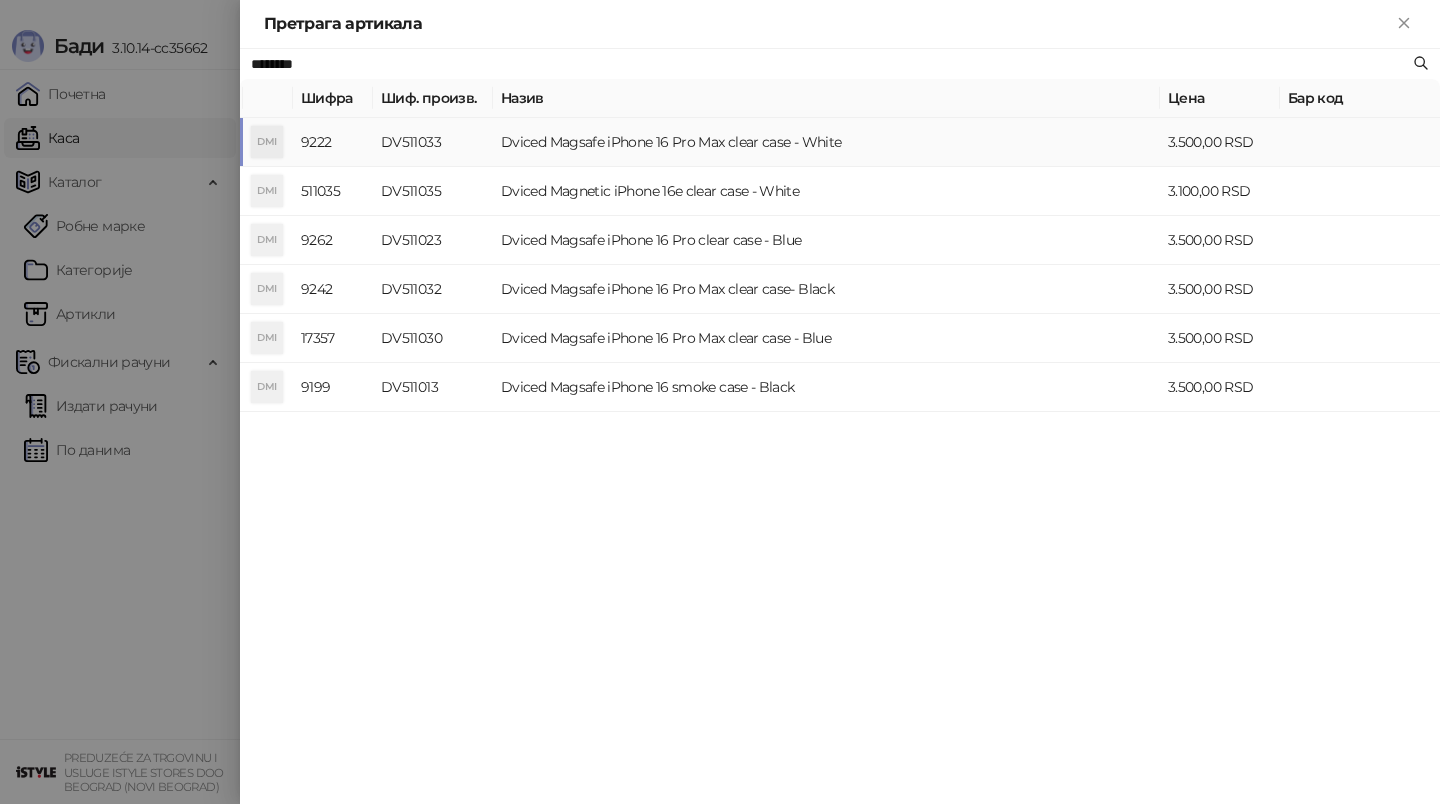 click on "Dviced Magsafe iPhone 16 Pro Max clear case - White" at bounding box center (826, 142) 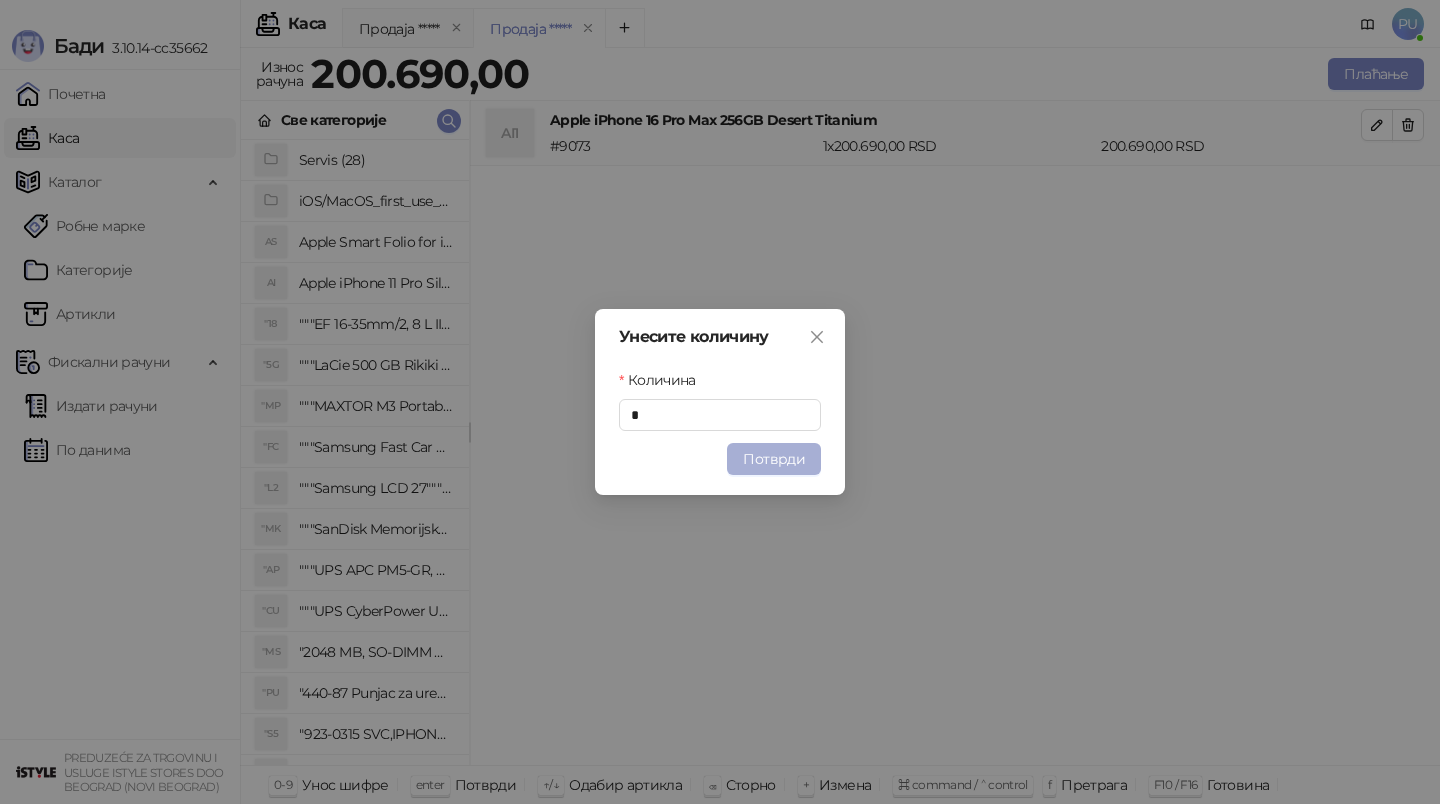 click on "Потврди" at bounding box center [774, 459] 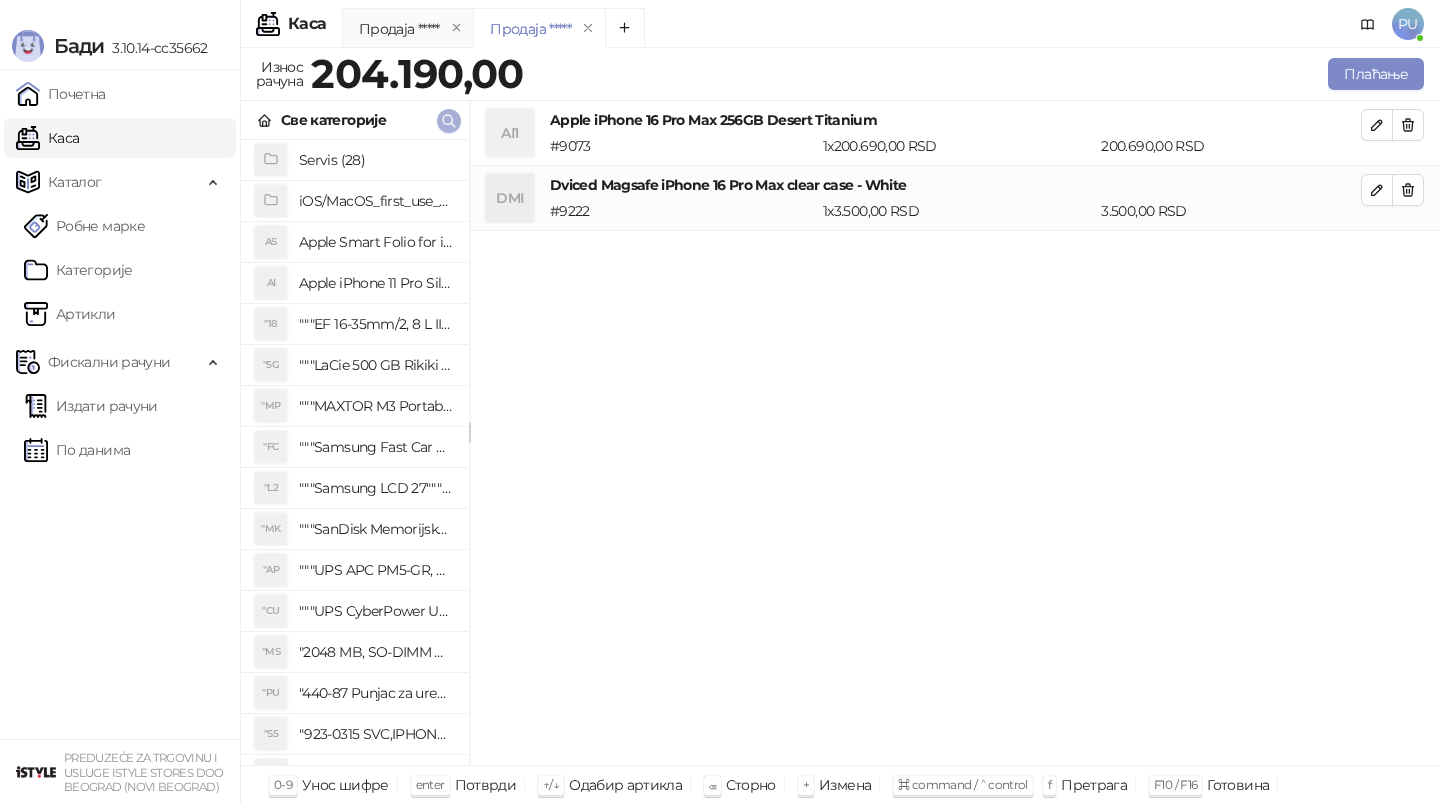 click 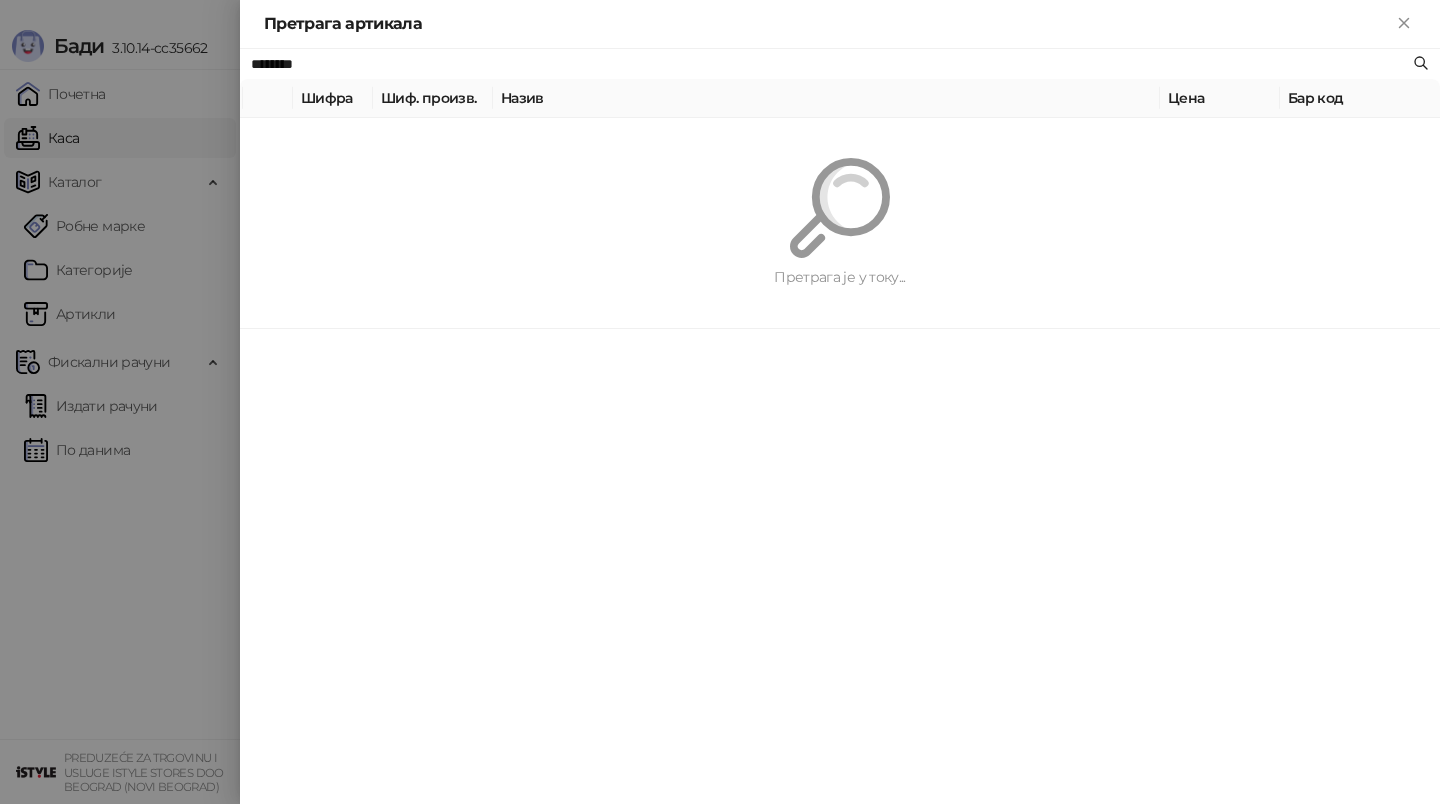 paste 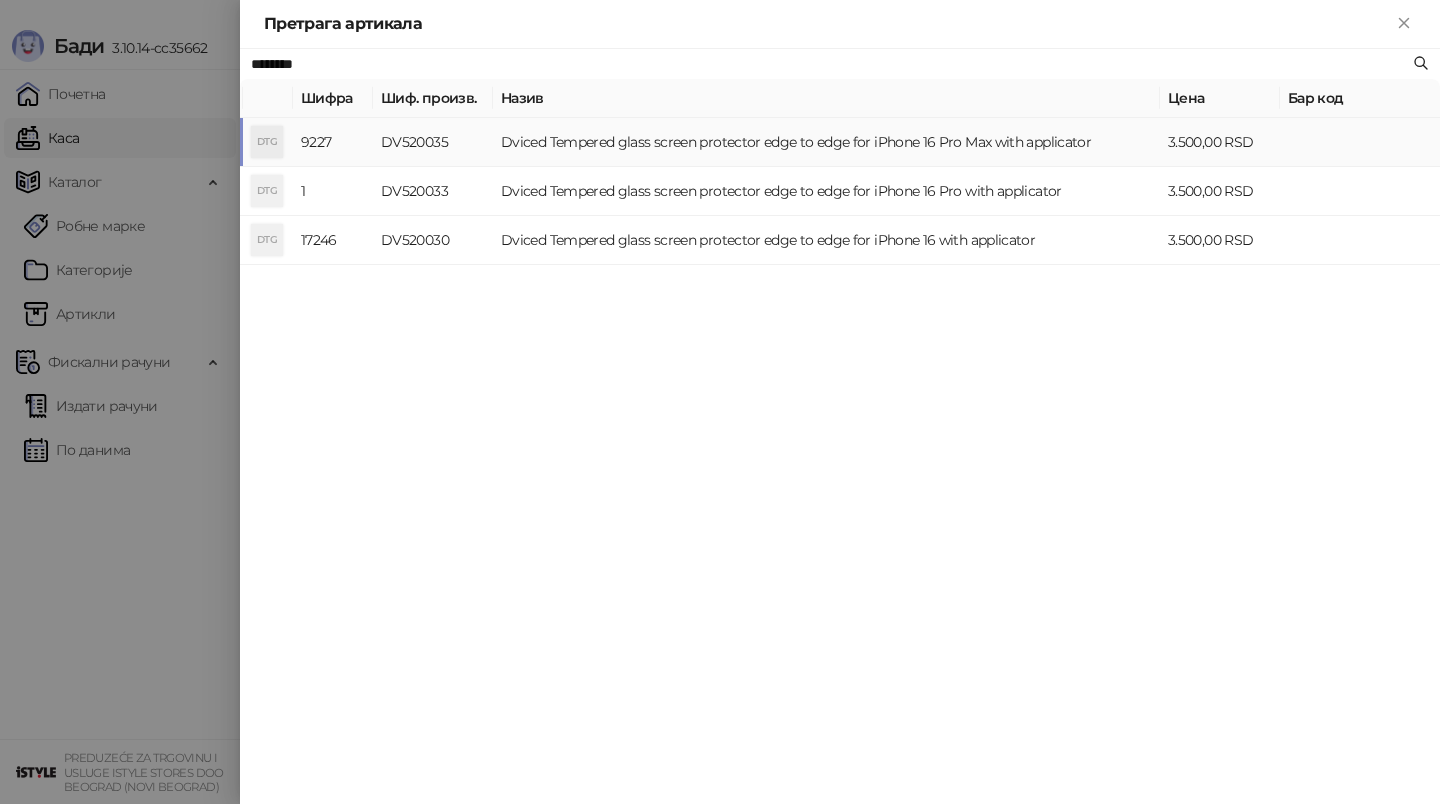 click on "Dviced Tempered glass screen protector edge to edge for iPhone 16 Pro Max with applicator" at bounding box center [826, 142] 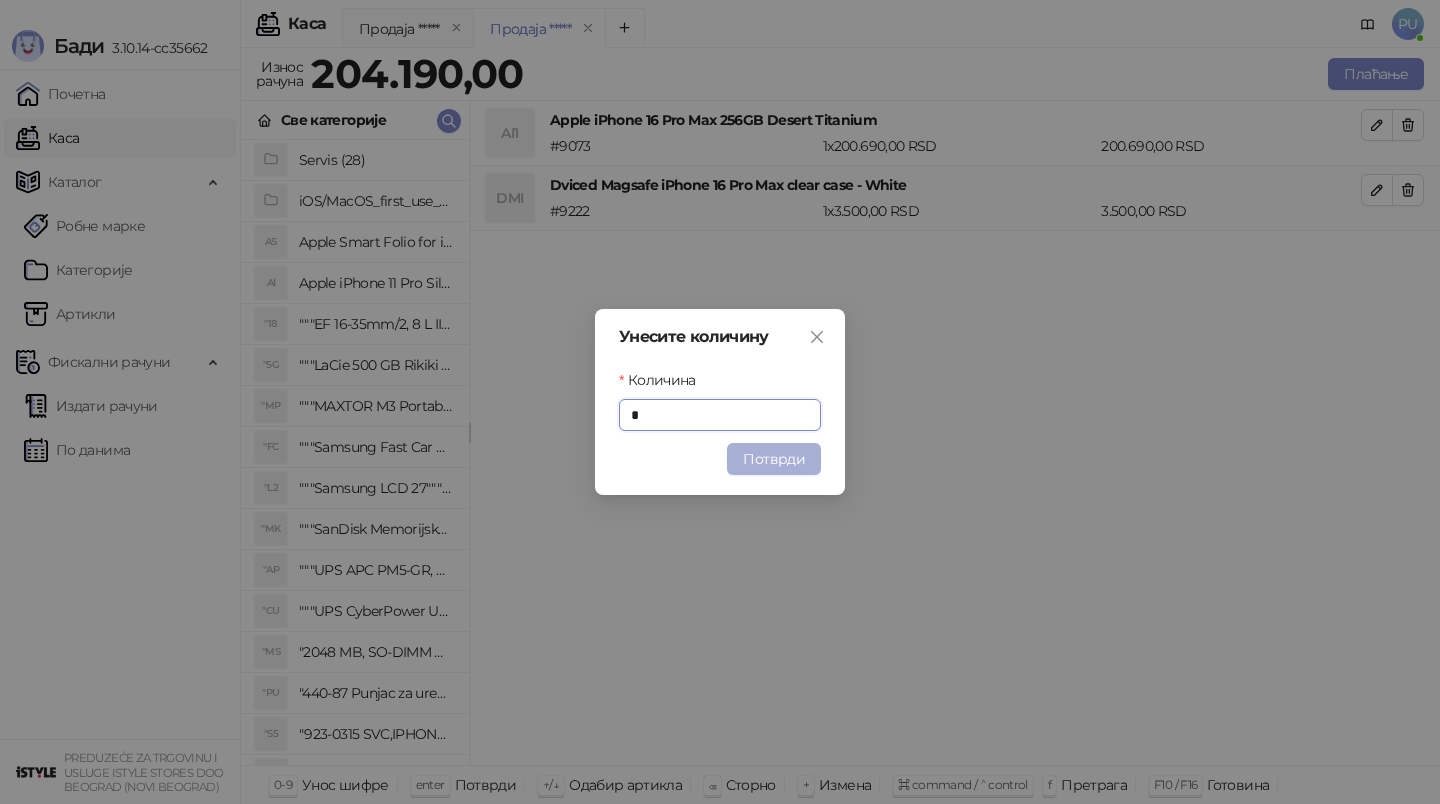 click on "Потврди" at bounding box center (774, 459) 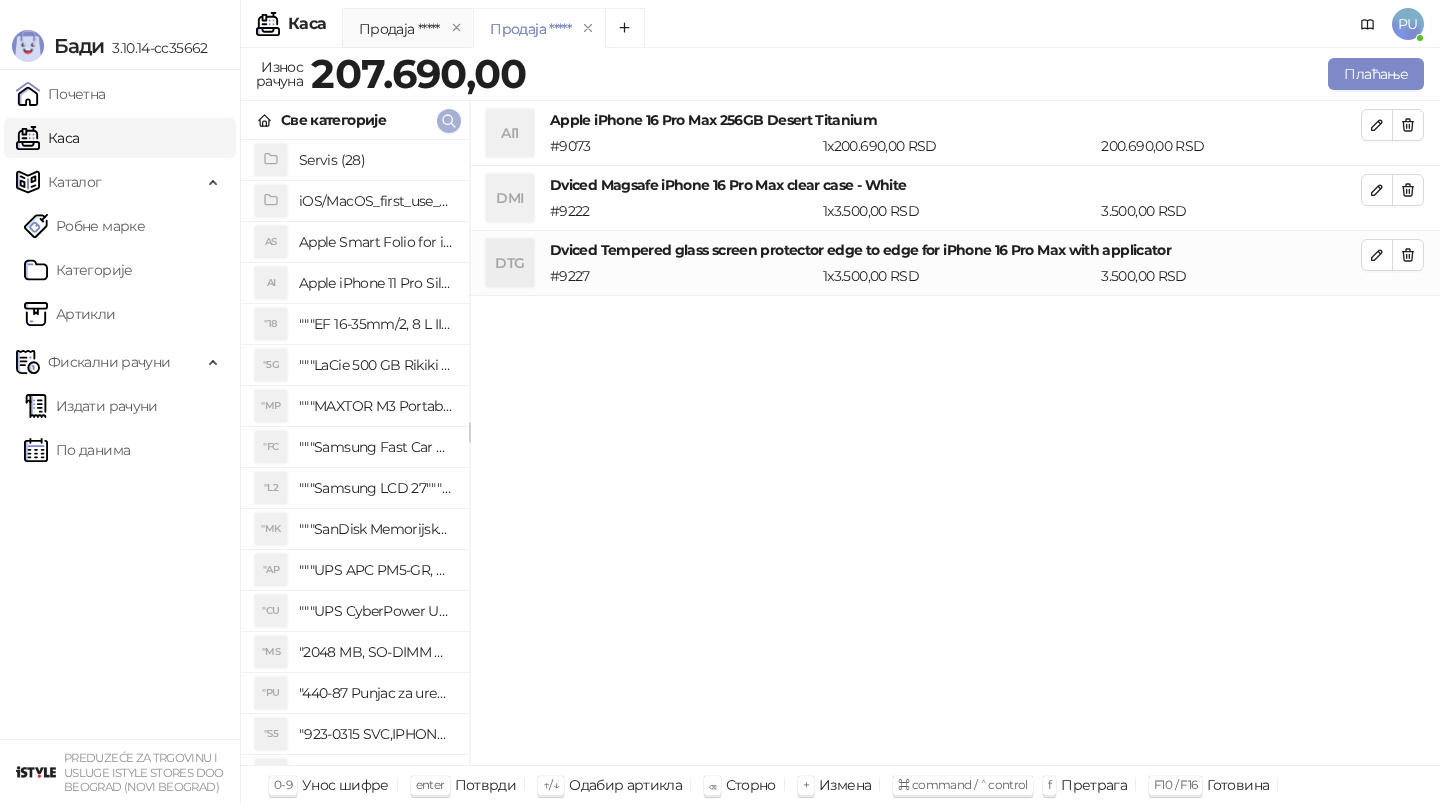 click at bounding box center [449, 120] 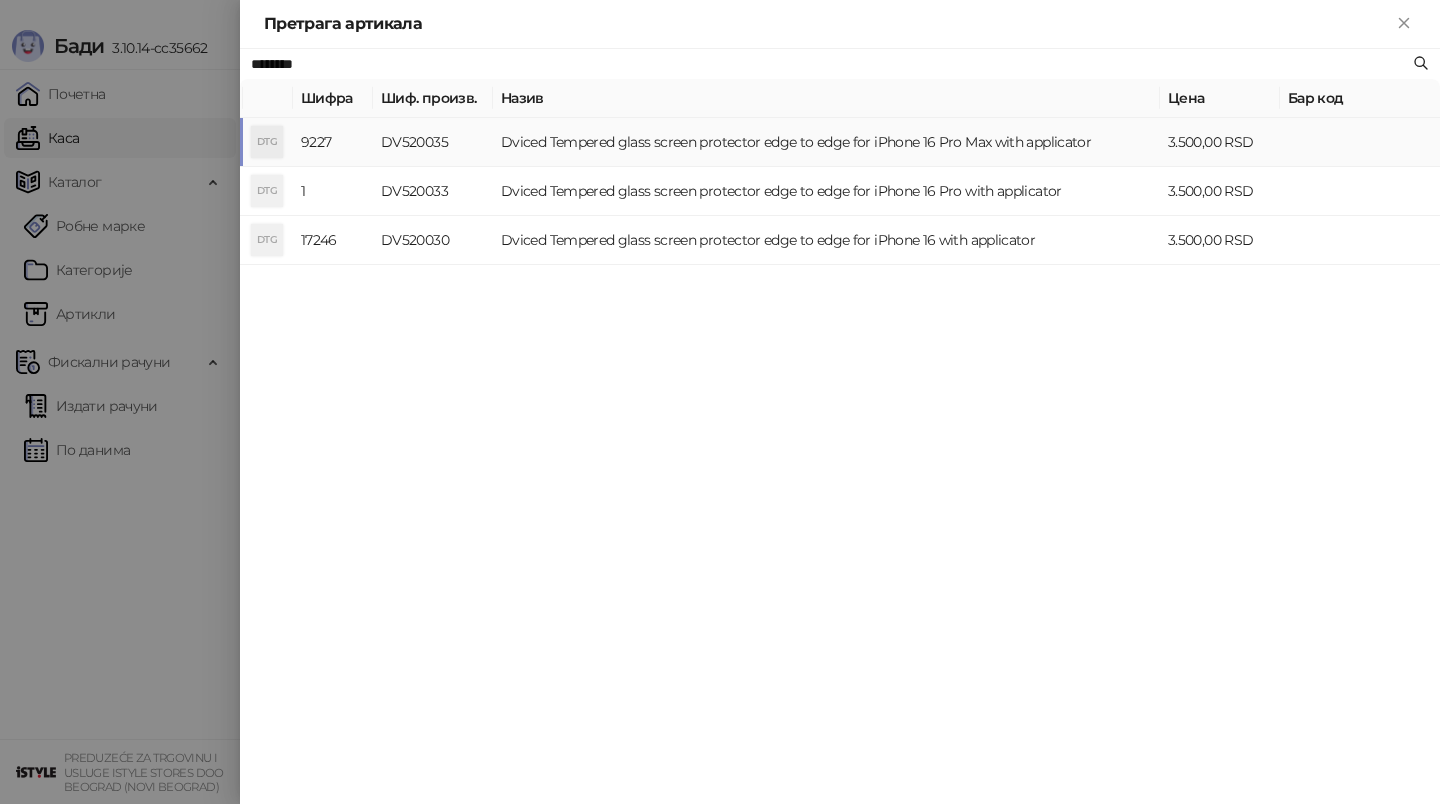 paste on "**********" 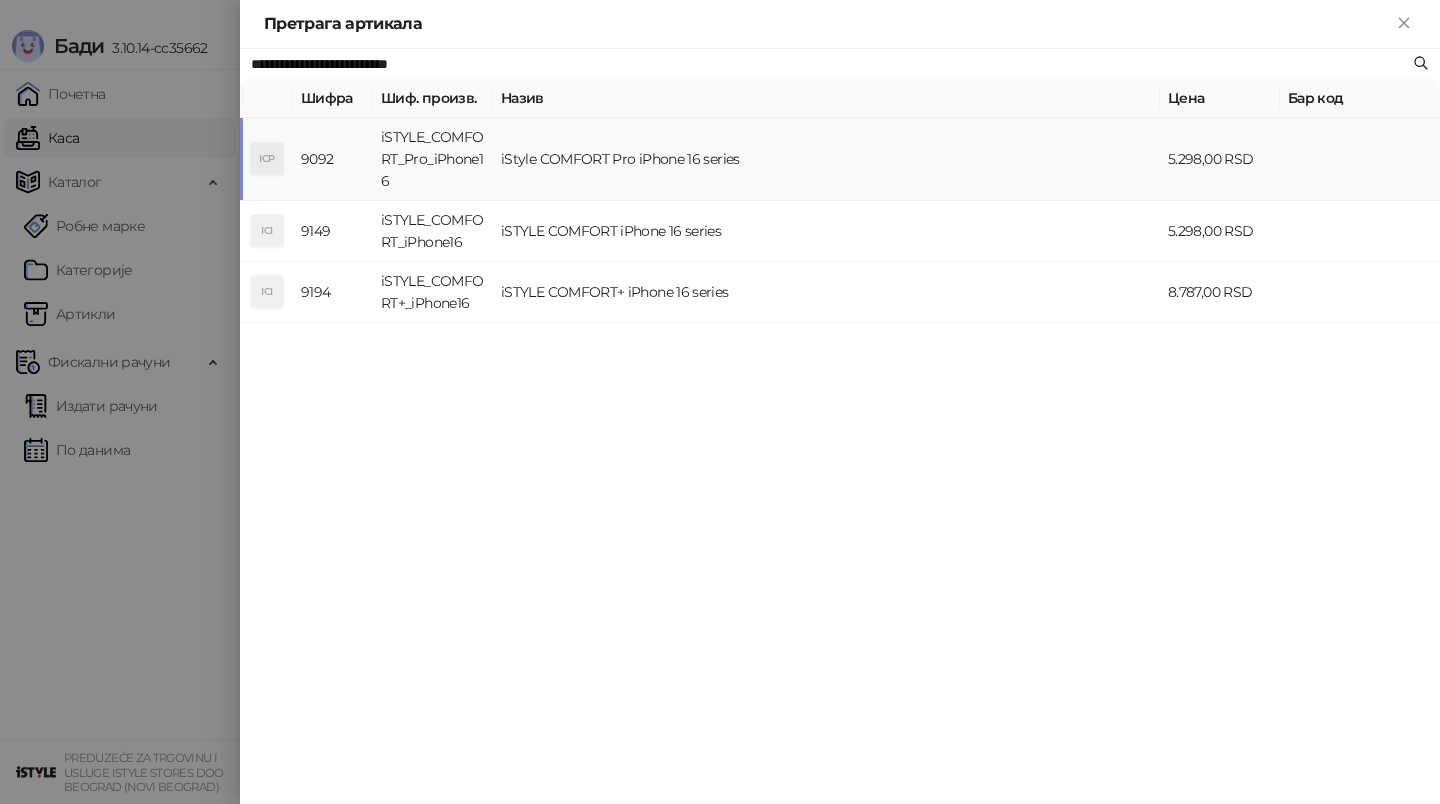 type on "**********" 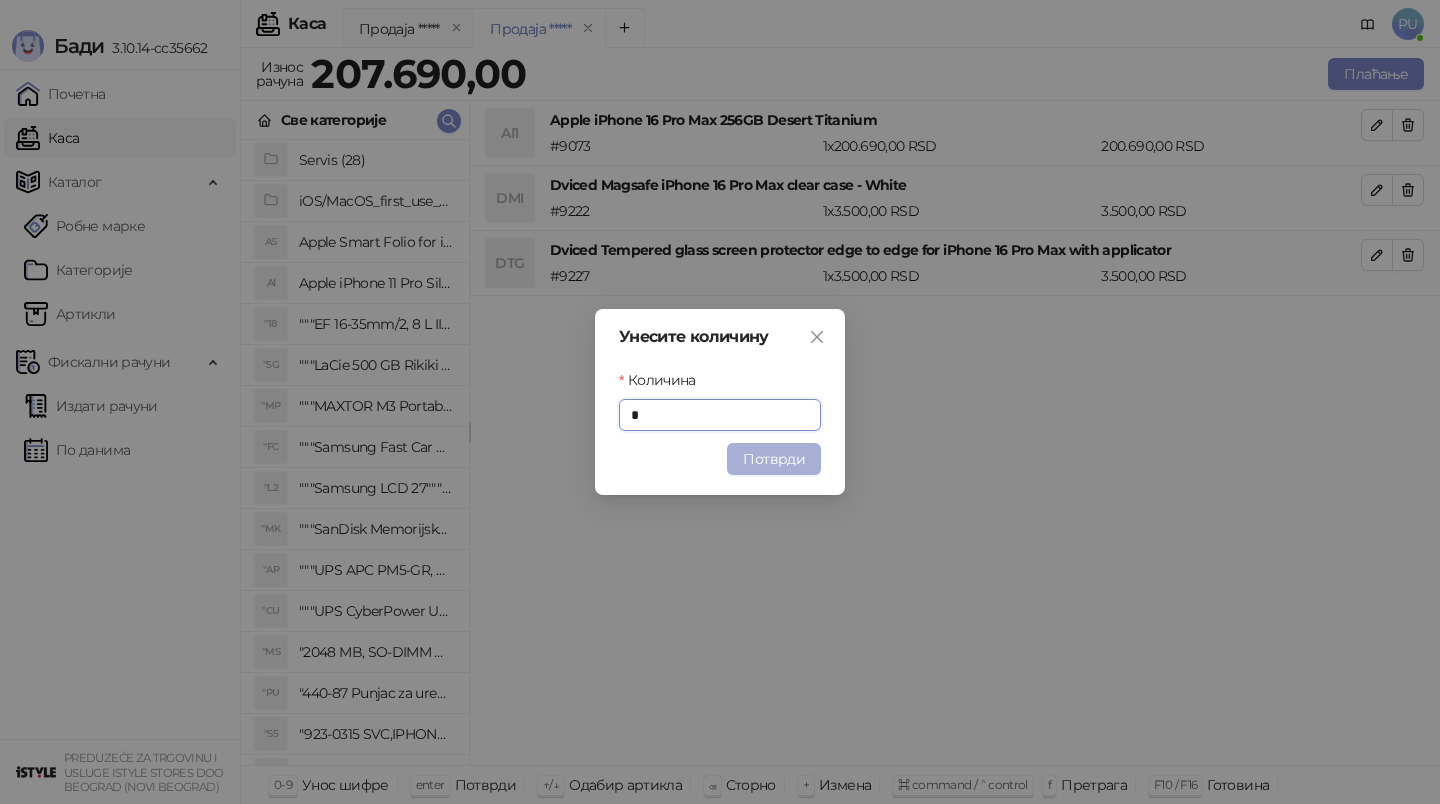 click on "Потврди" at bounding box center (774, 459) 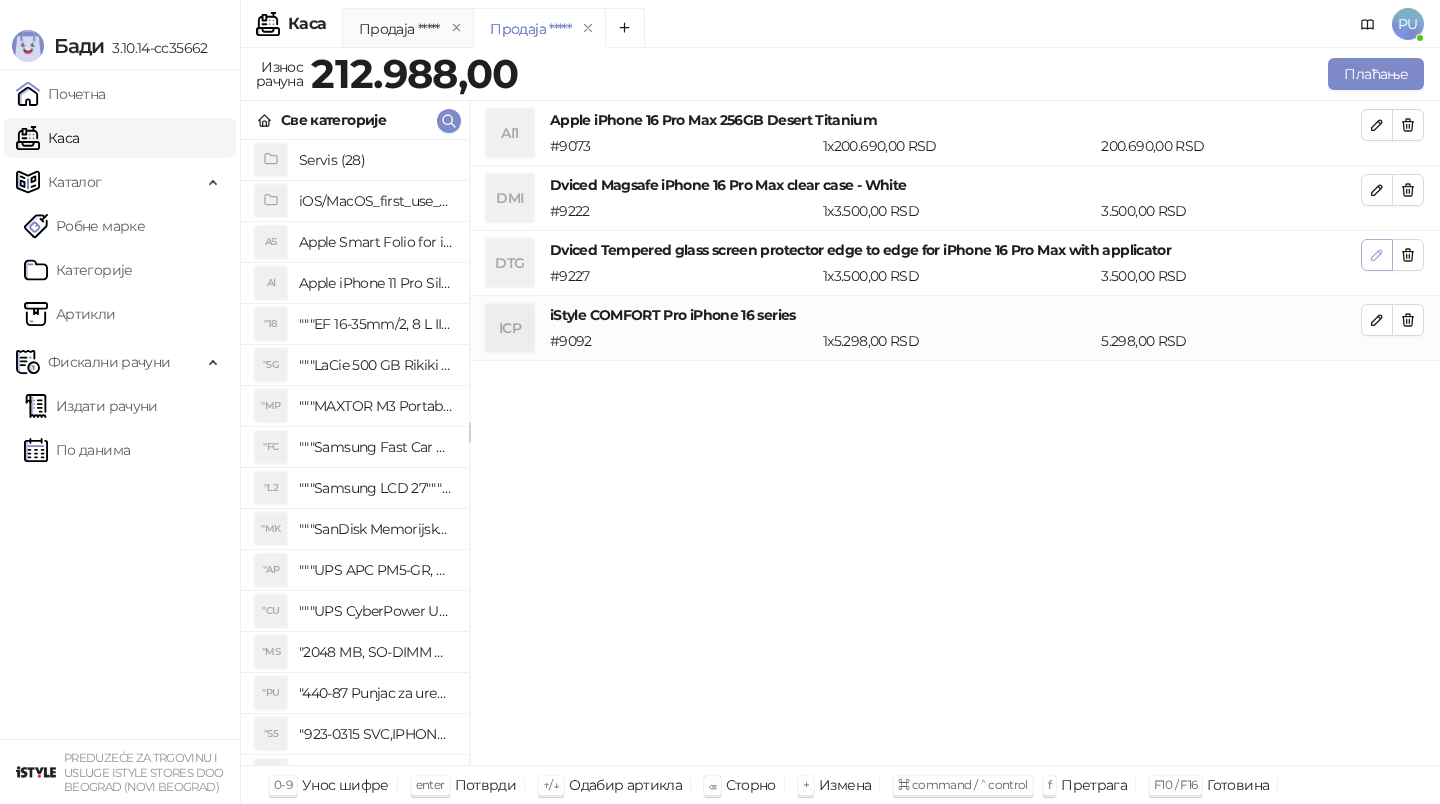 click 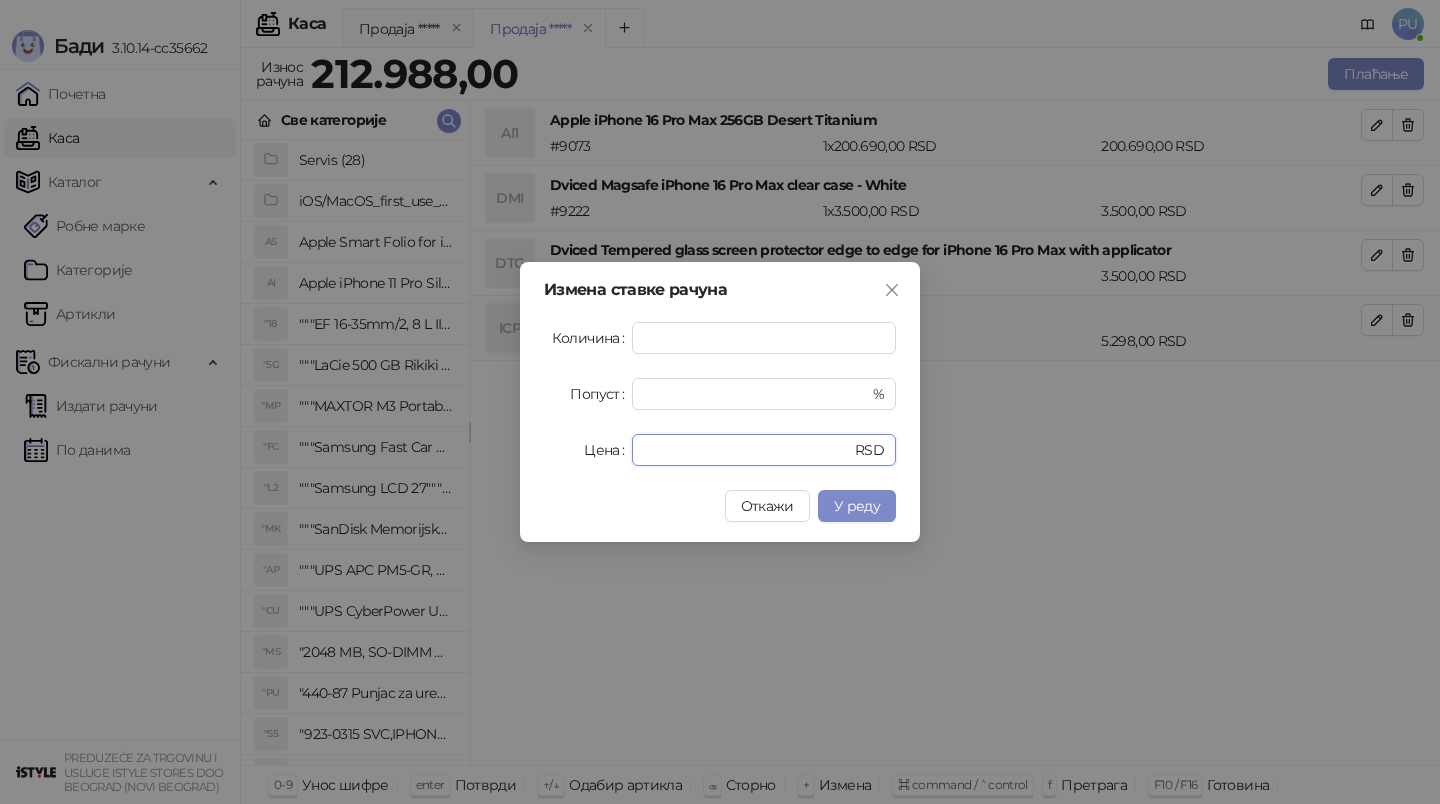 drag, startPoint x: 717, startPoint y: 454, endPoint x: 450, endPoint y: 455, distance: 267.00186 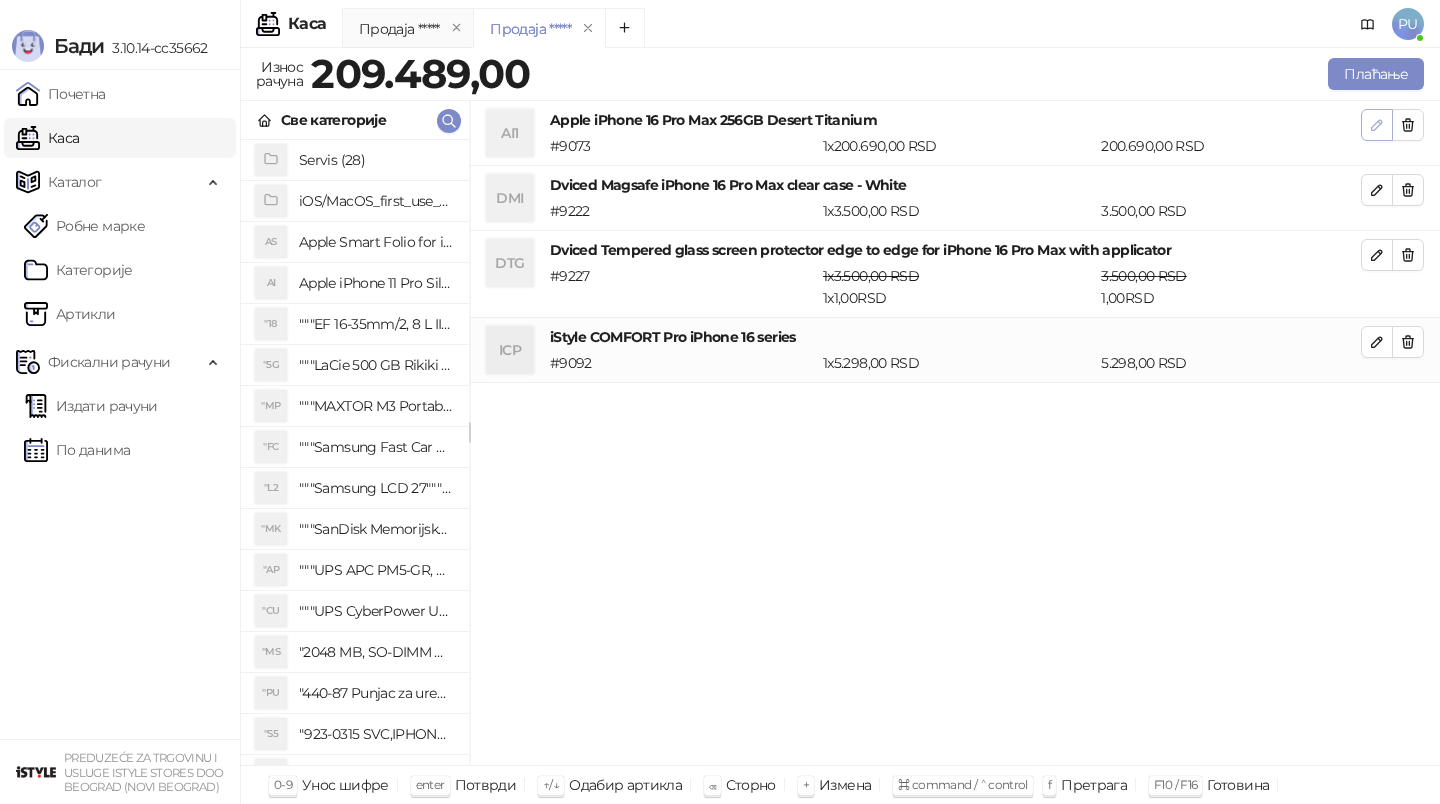 click 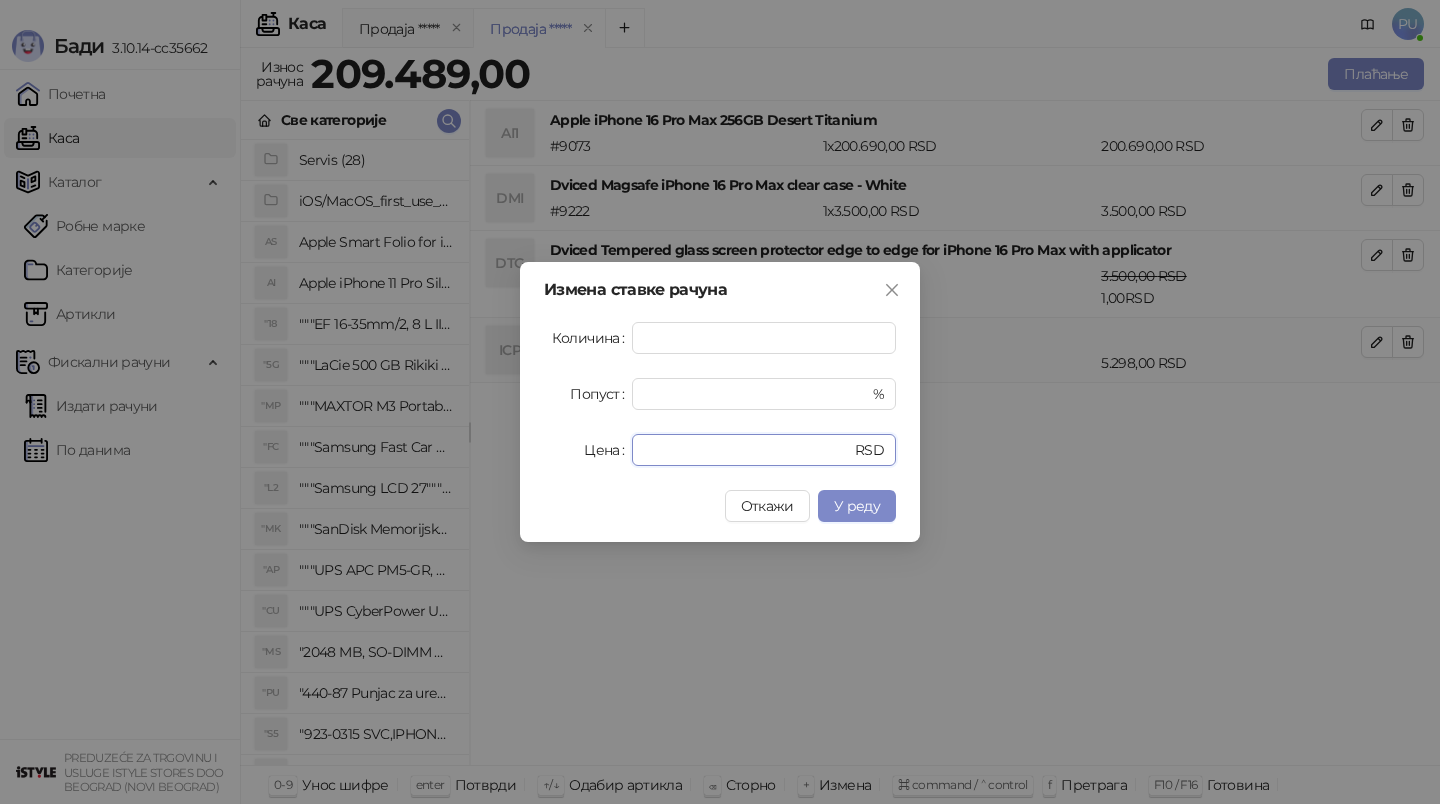 drag, startPoint x: 695, startPoint y: 453, endPoint x: 560, endPoint y: 453, distance: 135 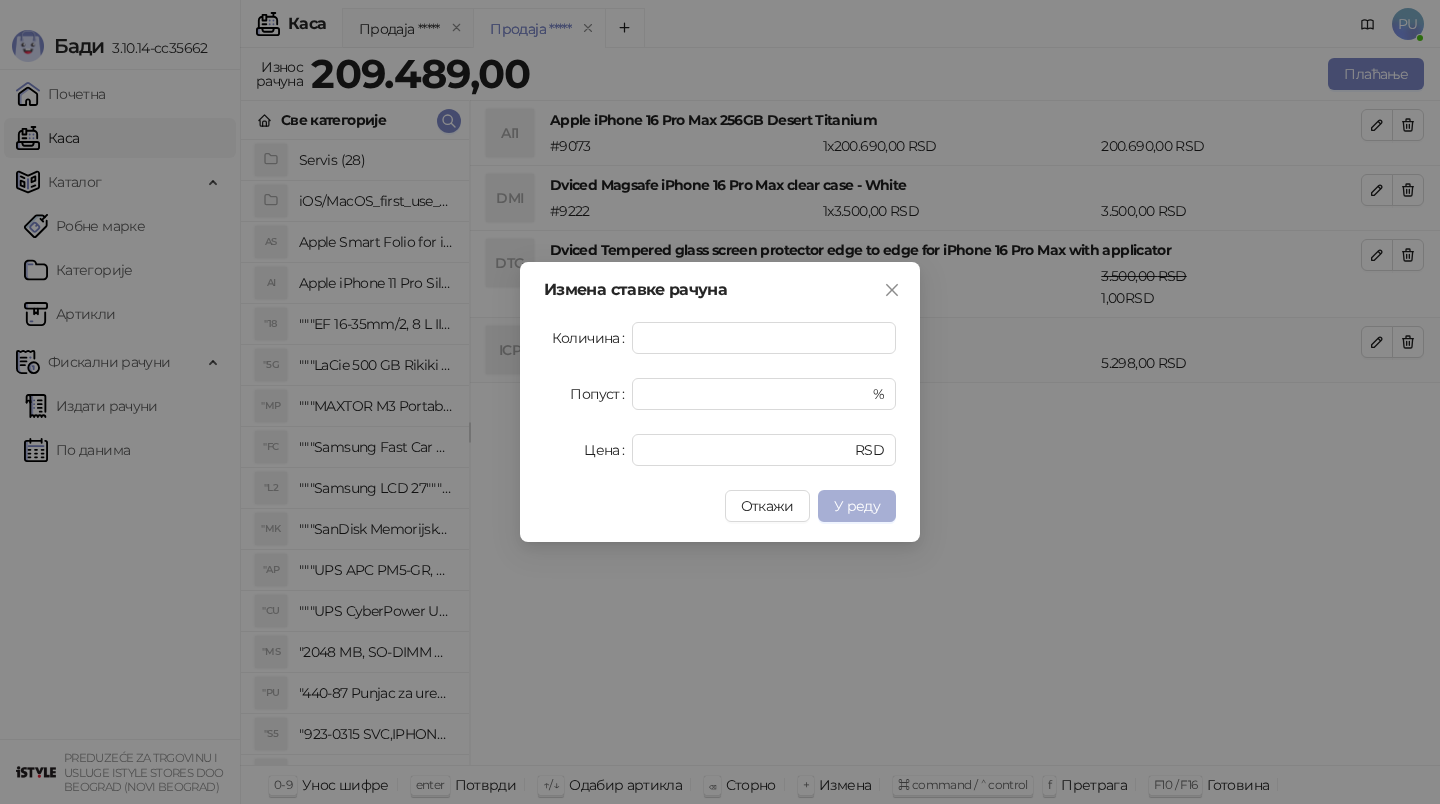 type on "******" 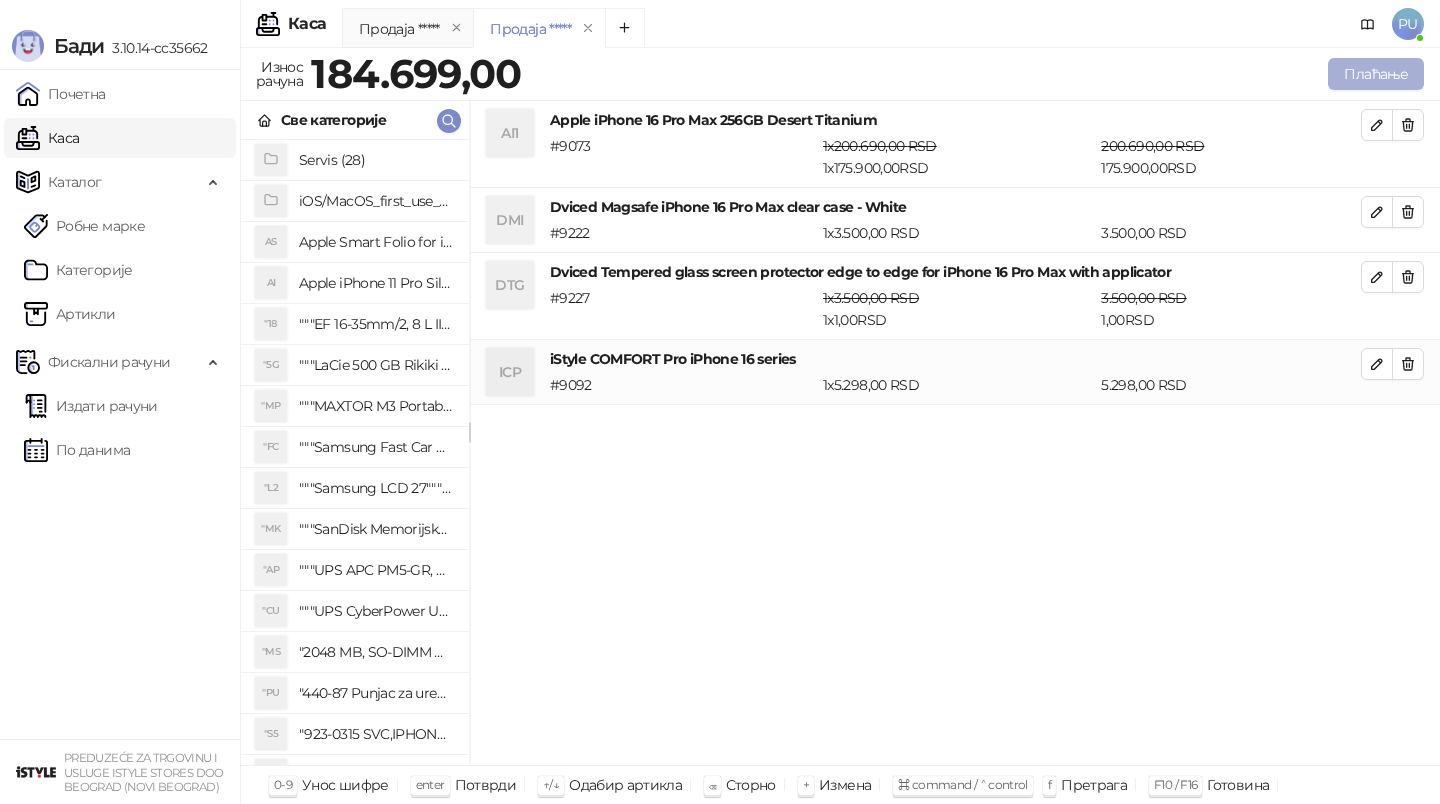 click on "Плаћање" at bounding box center [1376, 74] 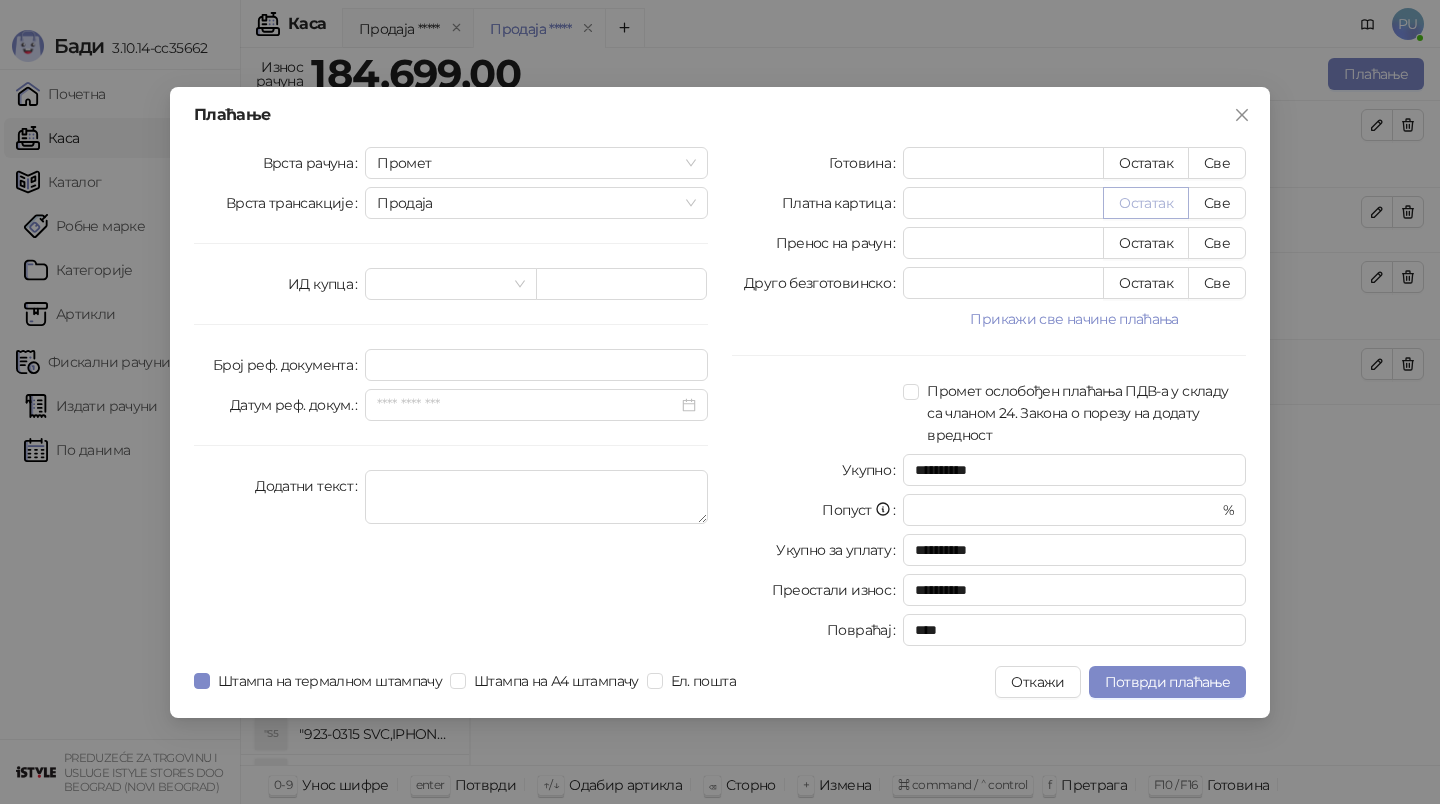 click on "Остатак" at bounding box center (1146, 203) 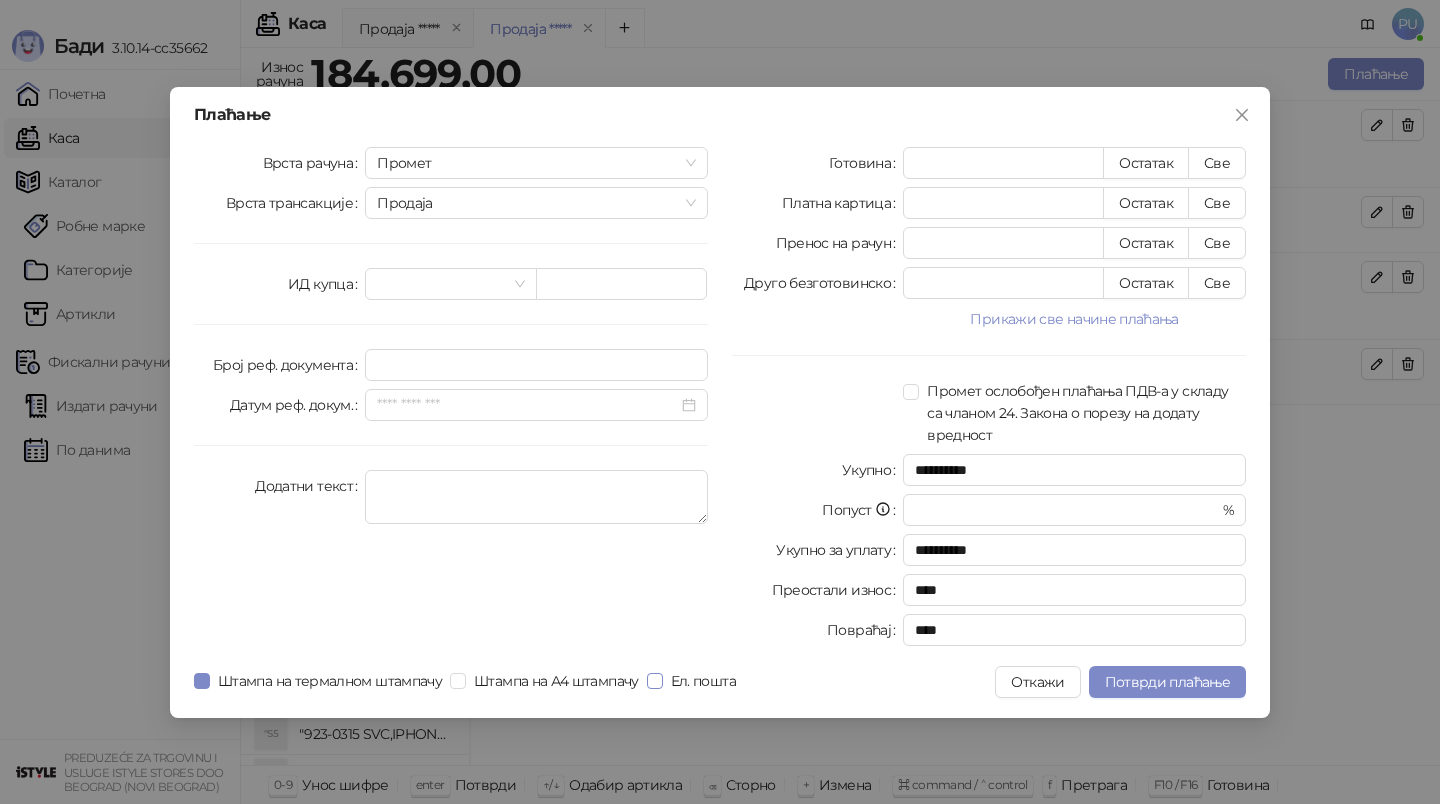 click on "Ел. пошта" at bounding box center [703, 681] 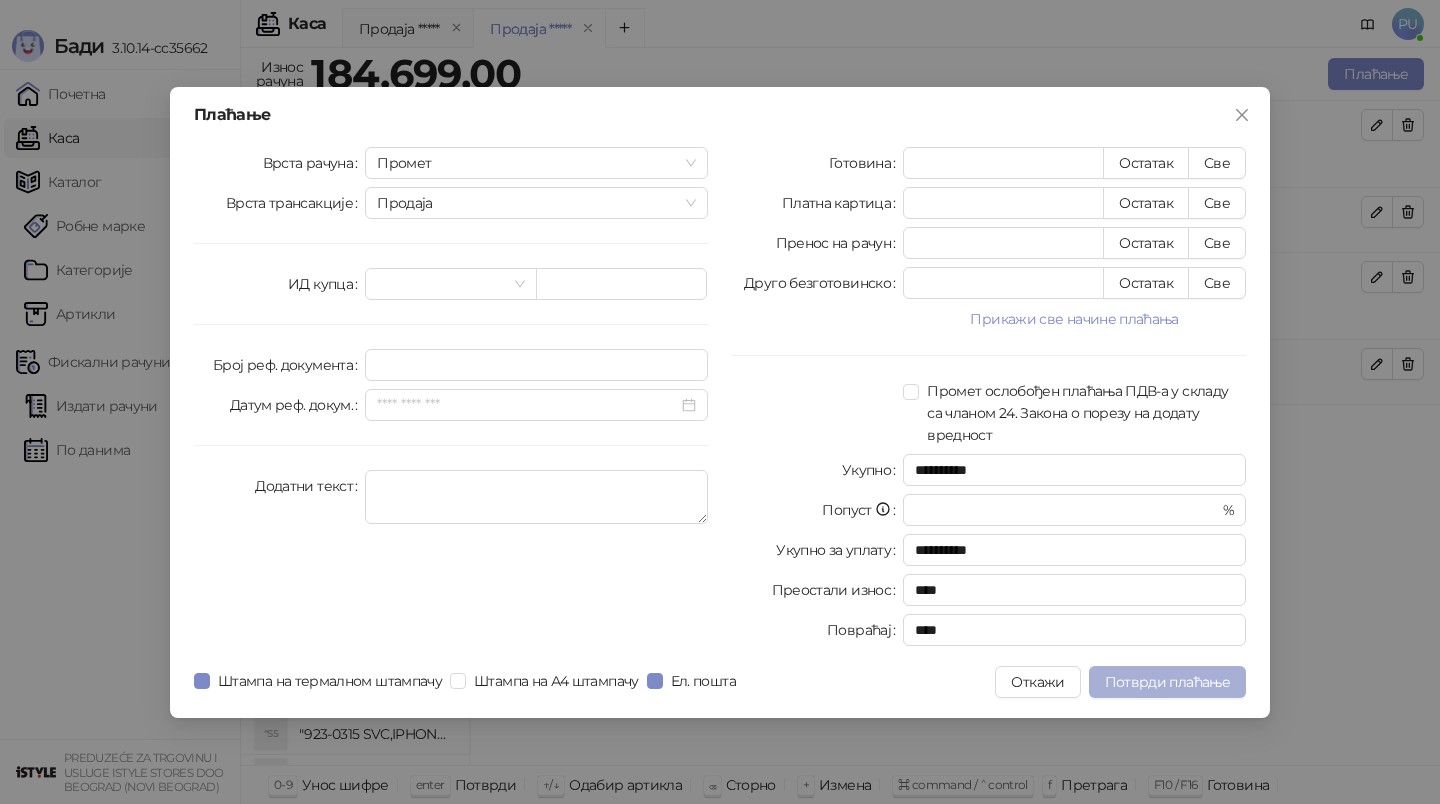 click on "Потврди плаћање" at bounding box center (1167, 682) 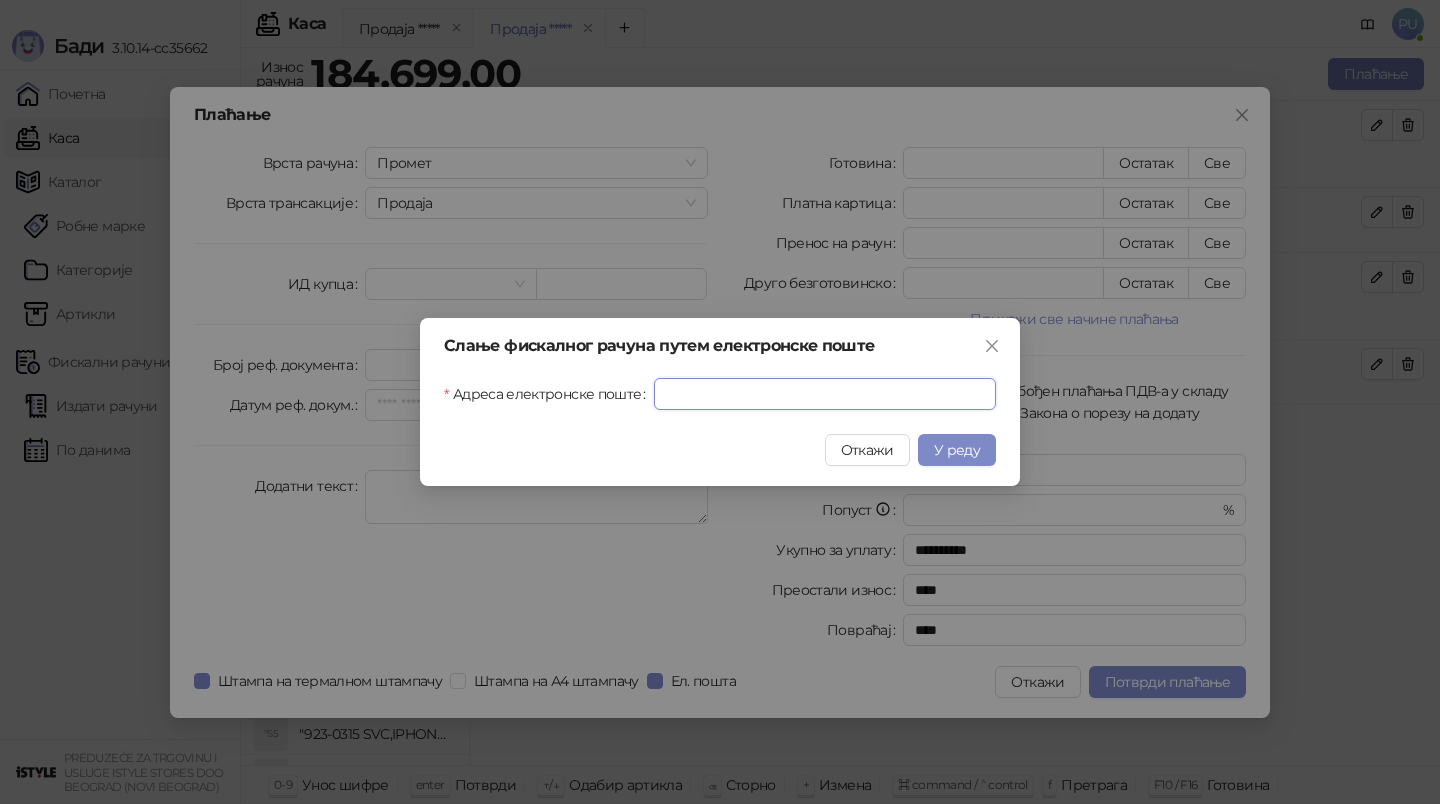click on "Адреса електронске поште" at bounding box center [825, 394] 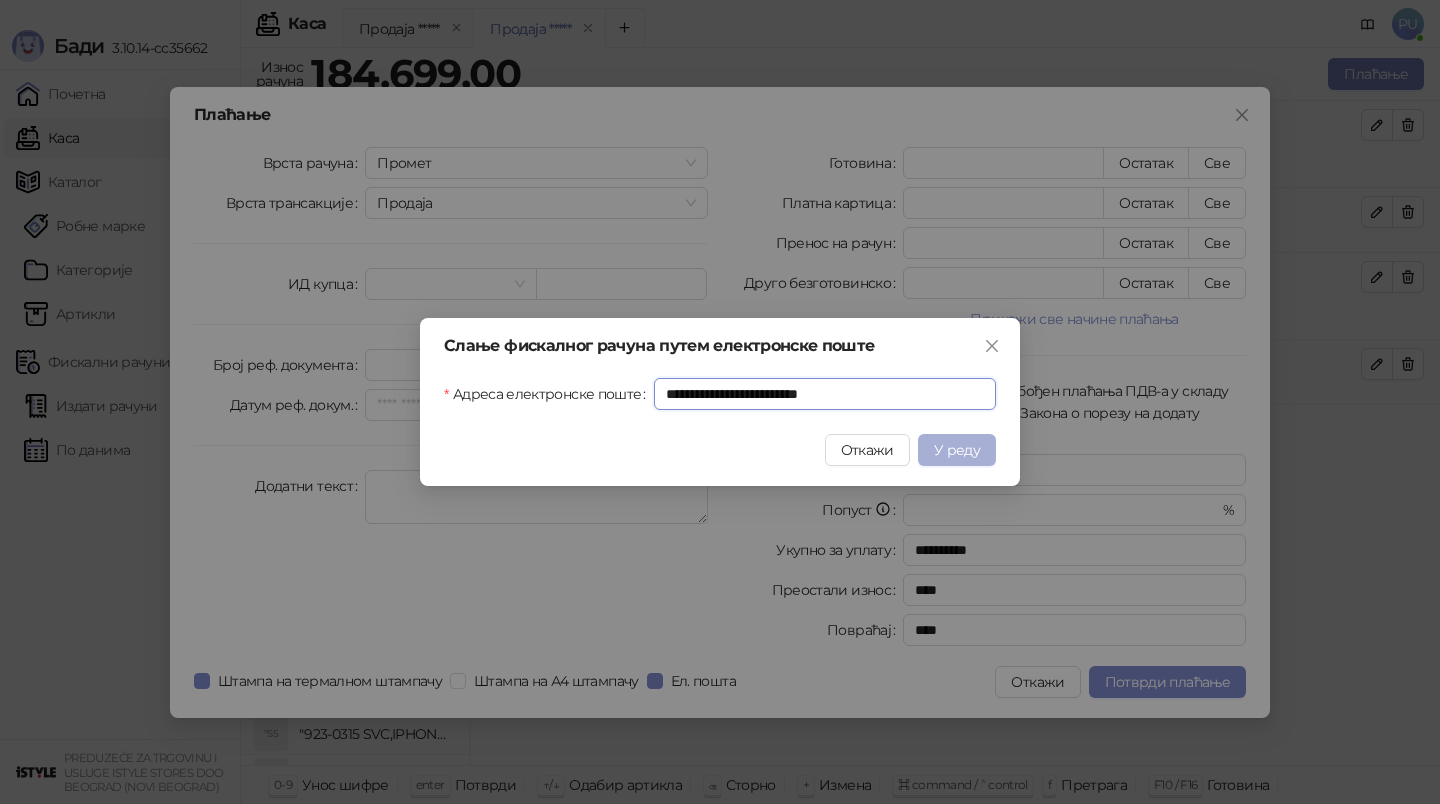 type on "**********" 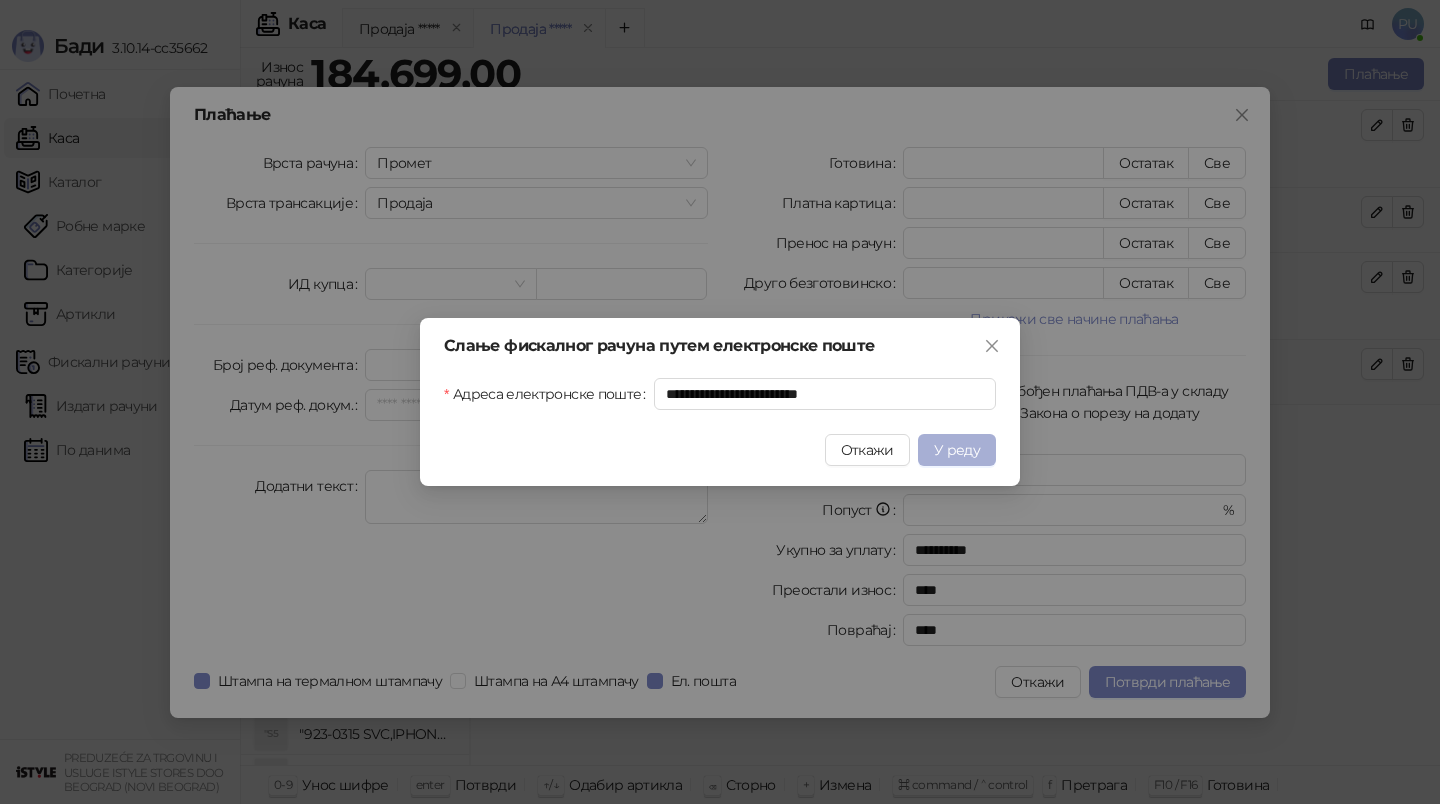 click on "У реду" at bounding box center [957, 450] 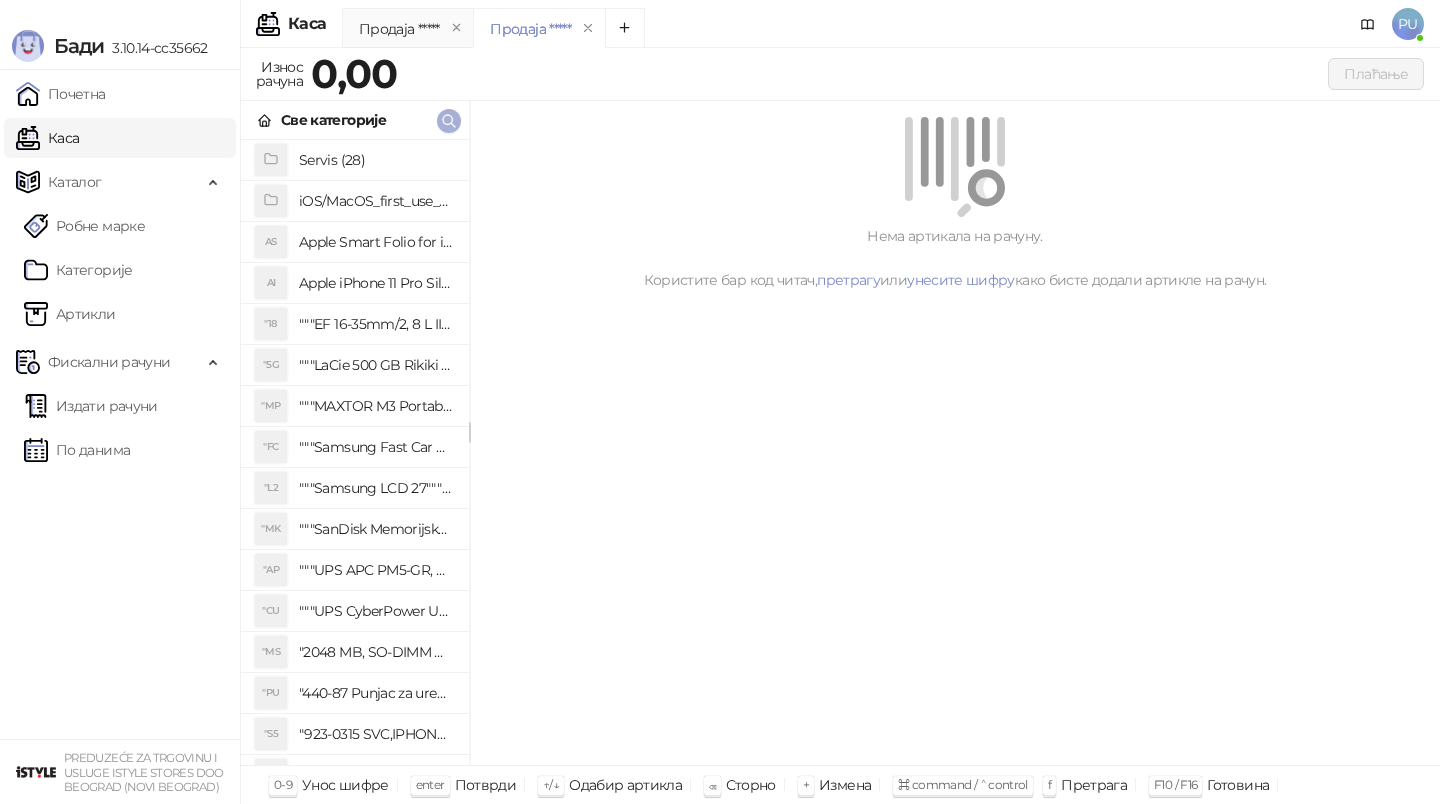 click 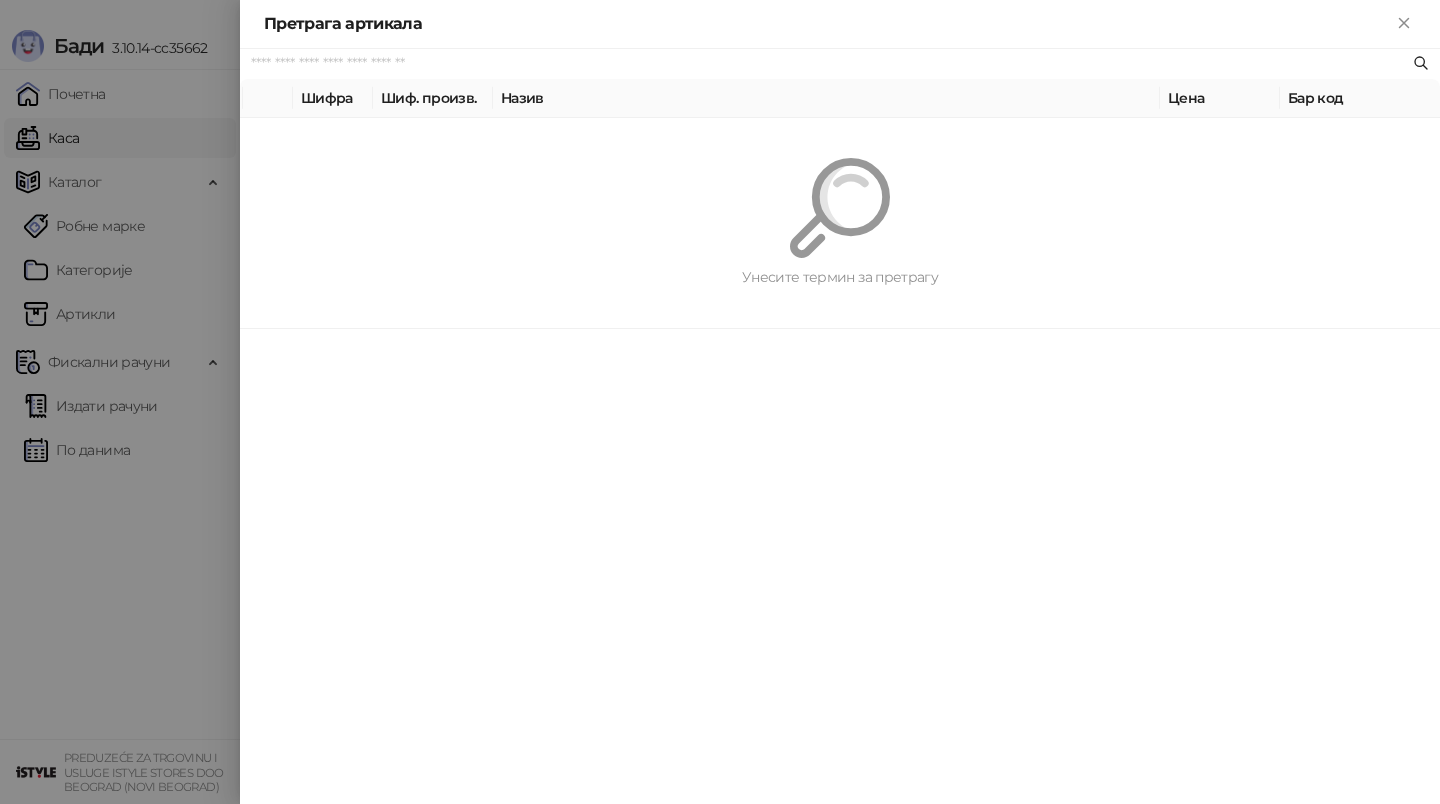 paste on "**********" 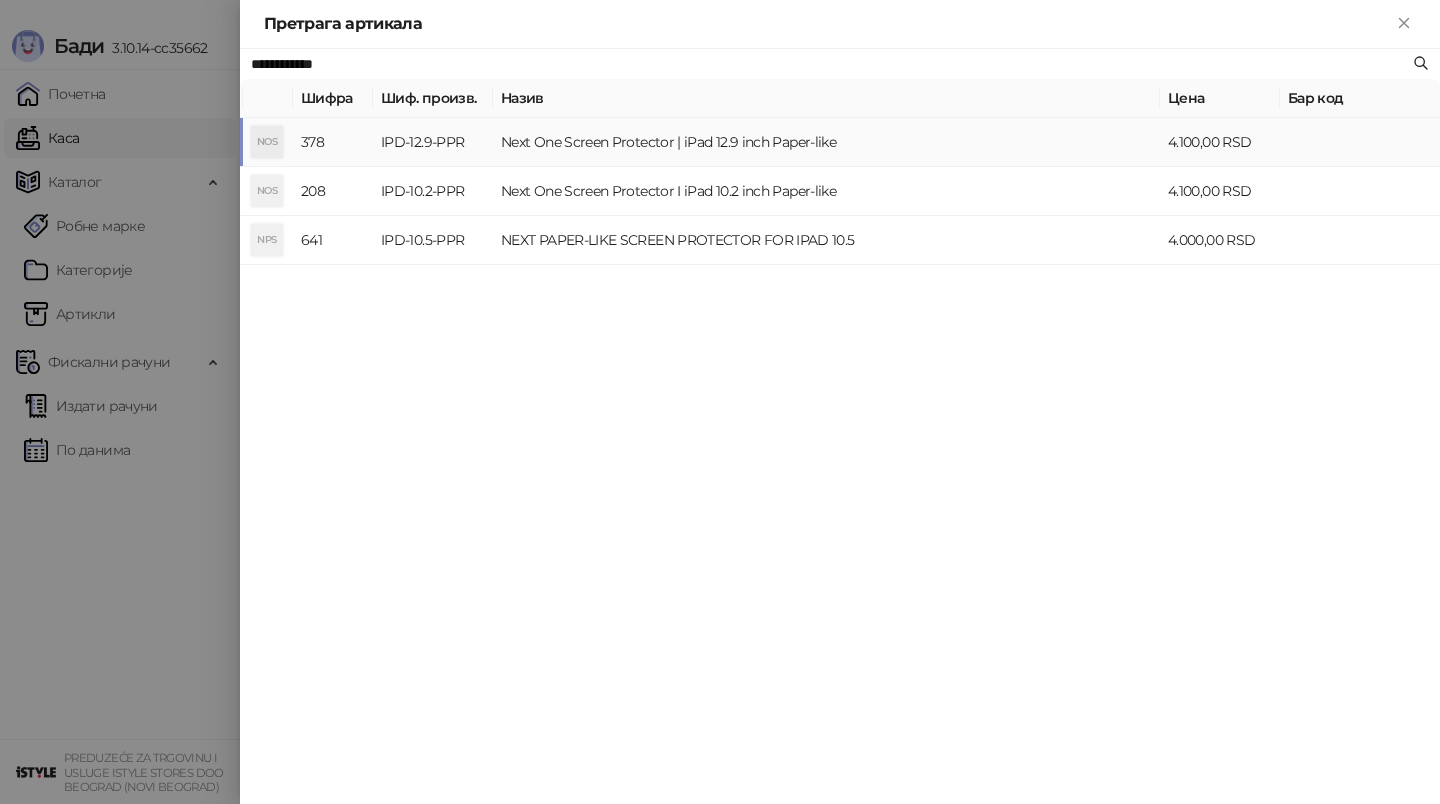 type on "**********" 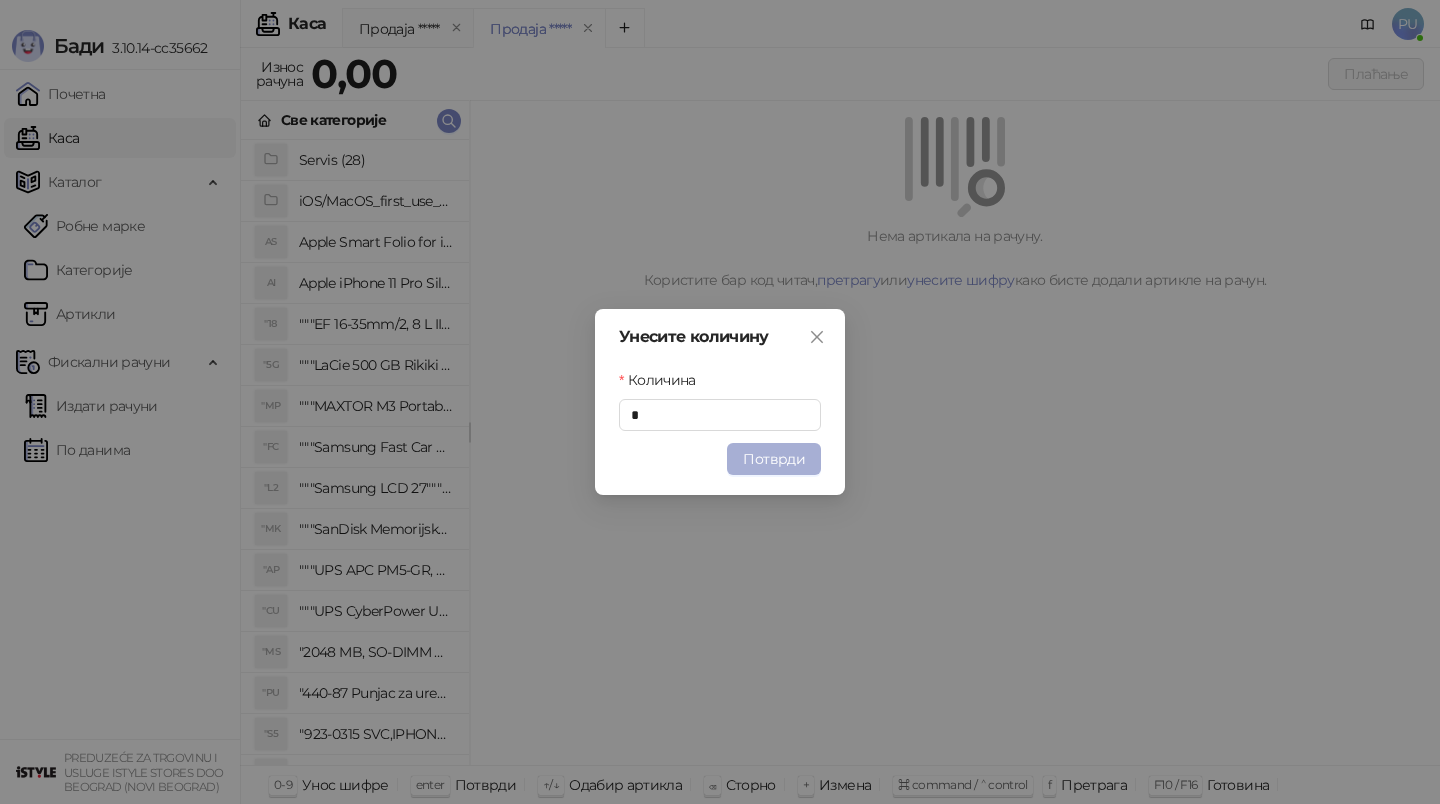 click on "Потврди" at bounding box center [774, 459] 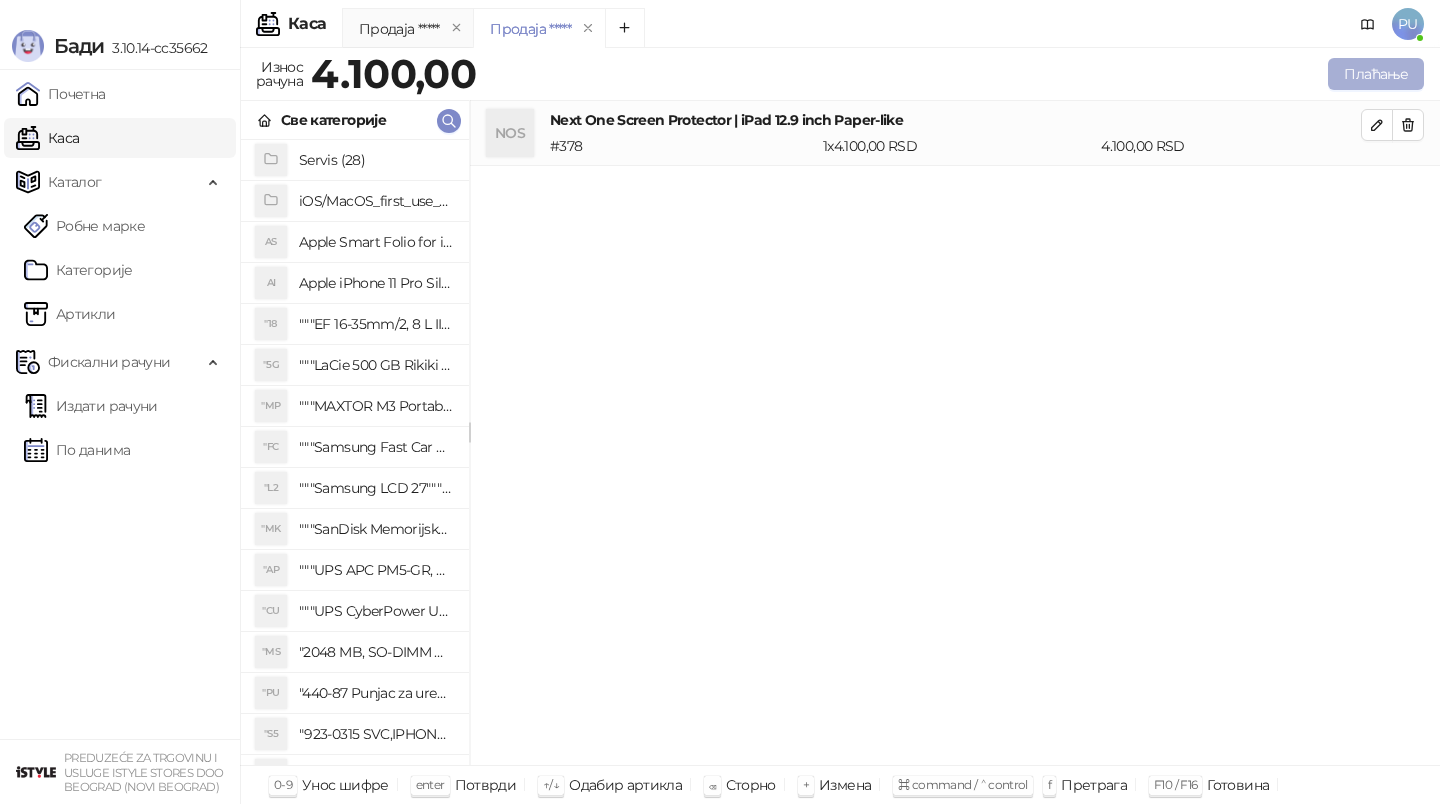 click on "Плаћање" at bounding box center (1376, 74) 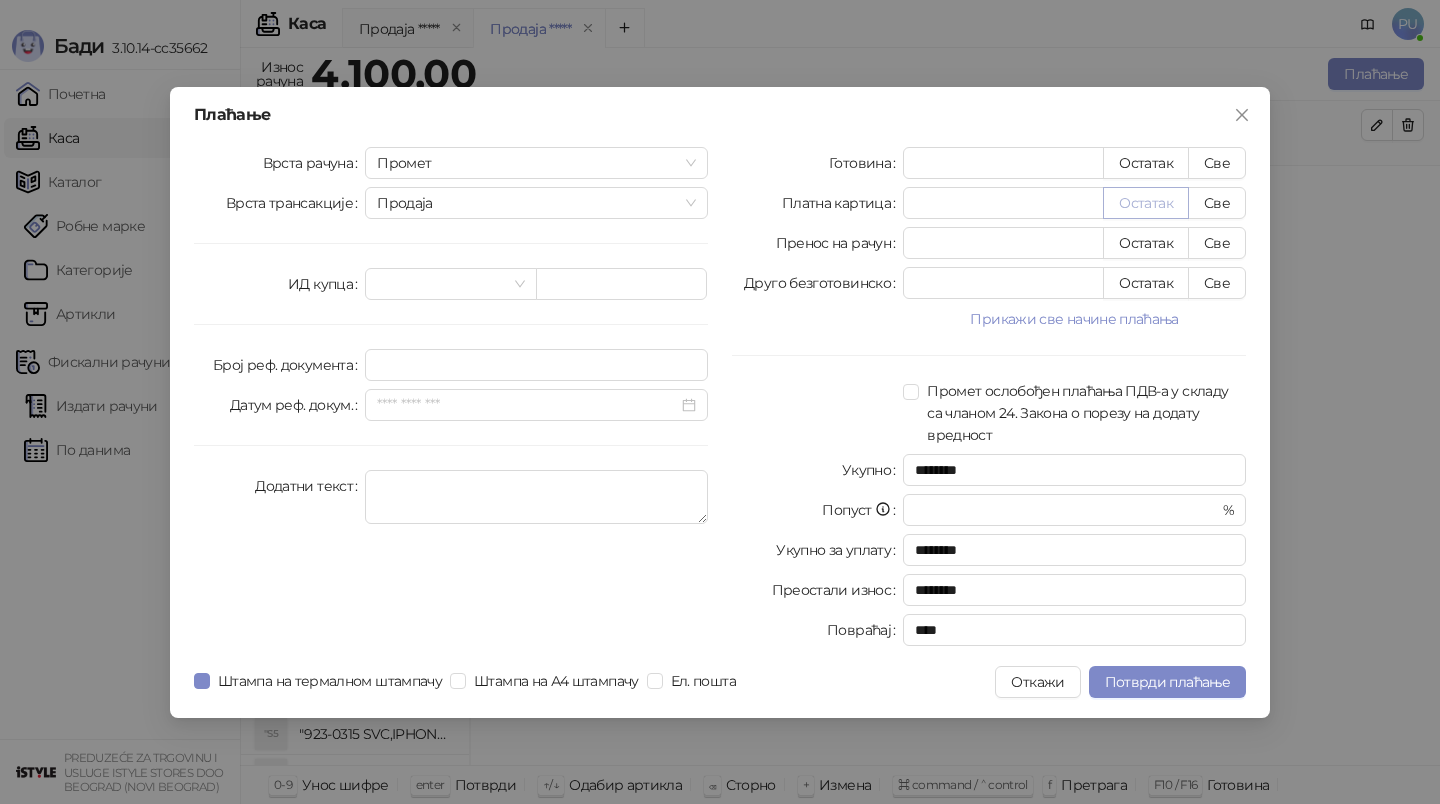 click on "Остатак" at bounding box center (1146, 203) 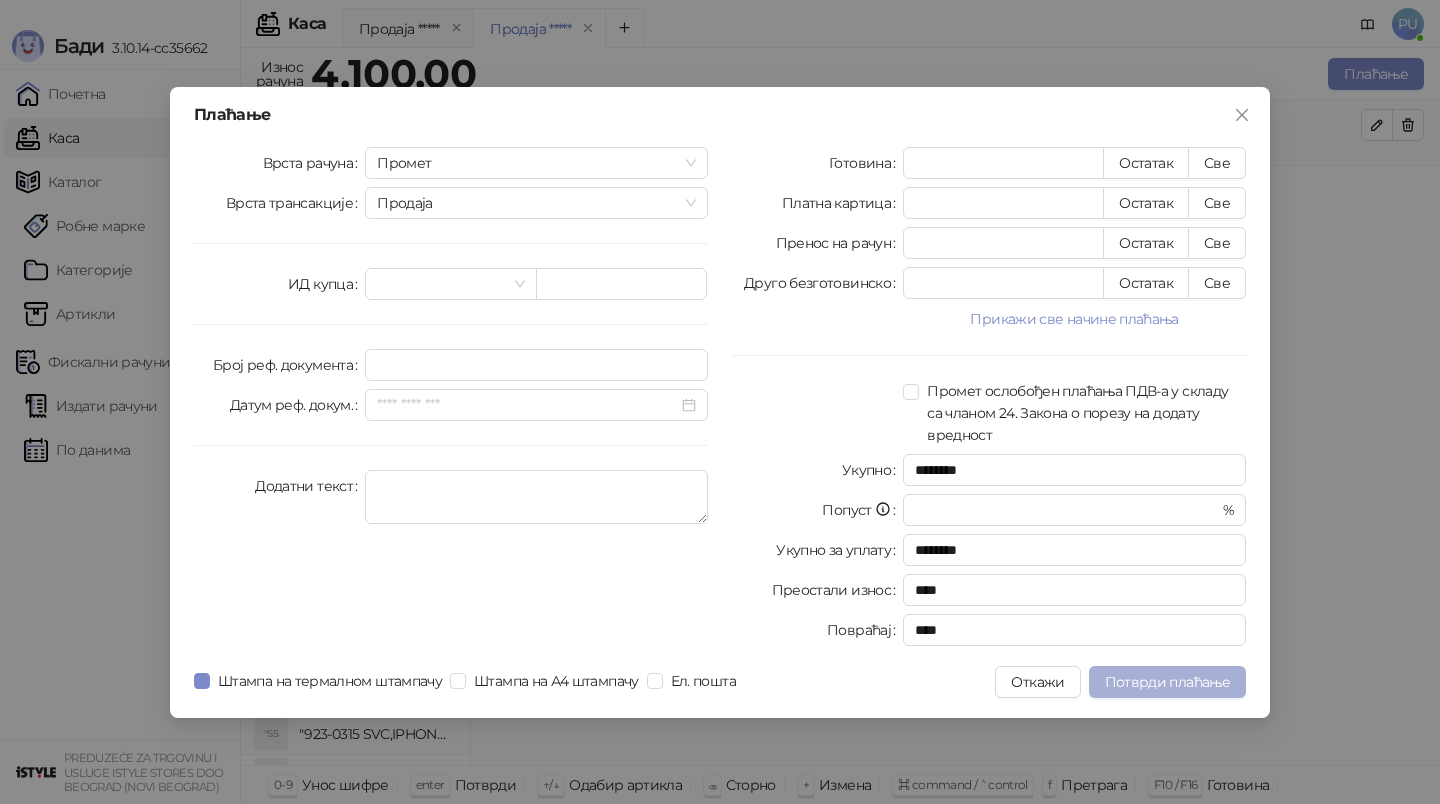 click on "Потврди плаћање" at bounding box center [1167, 682] 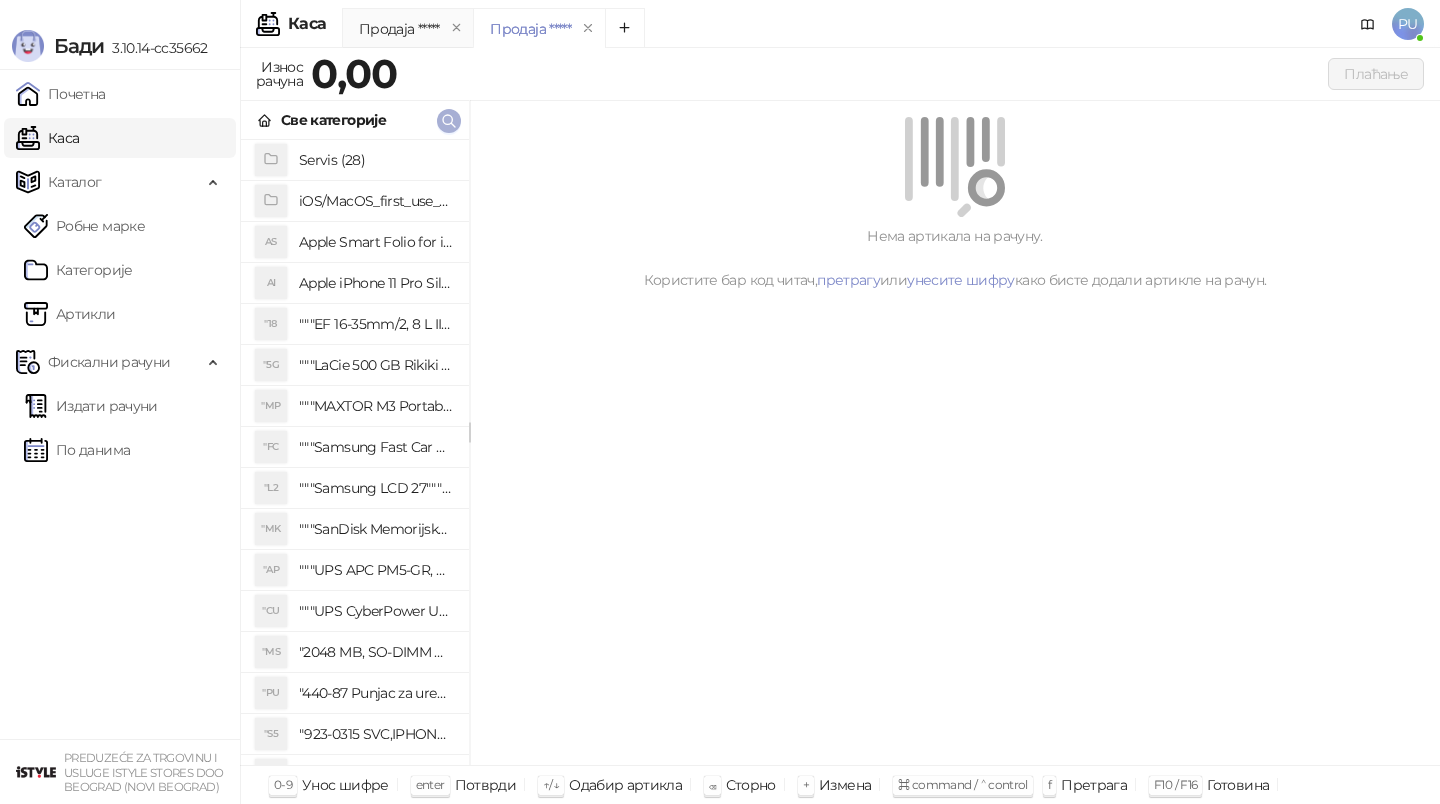 click 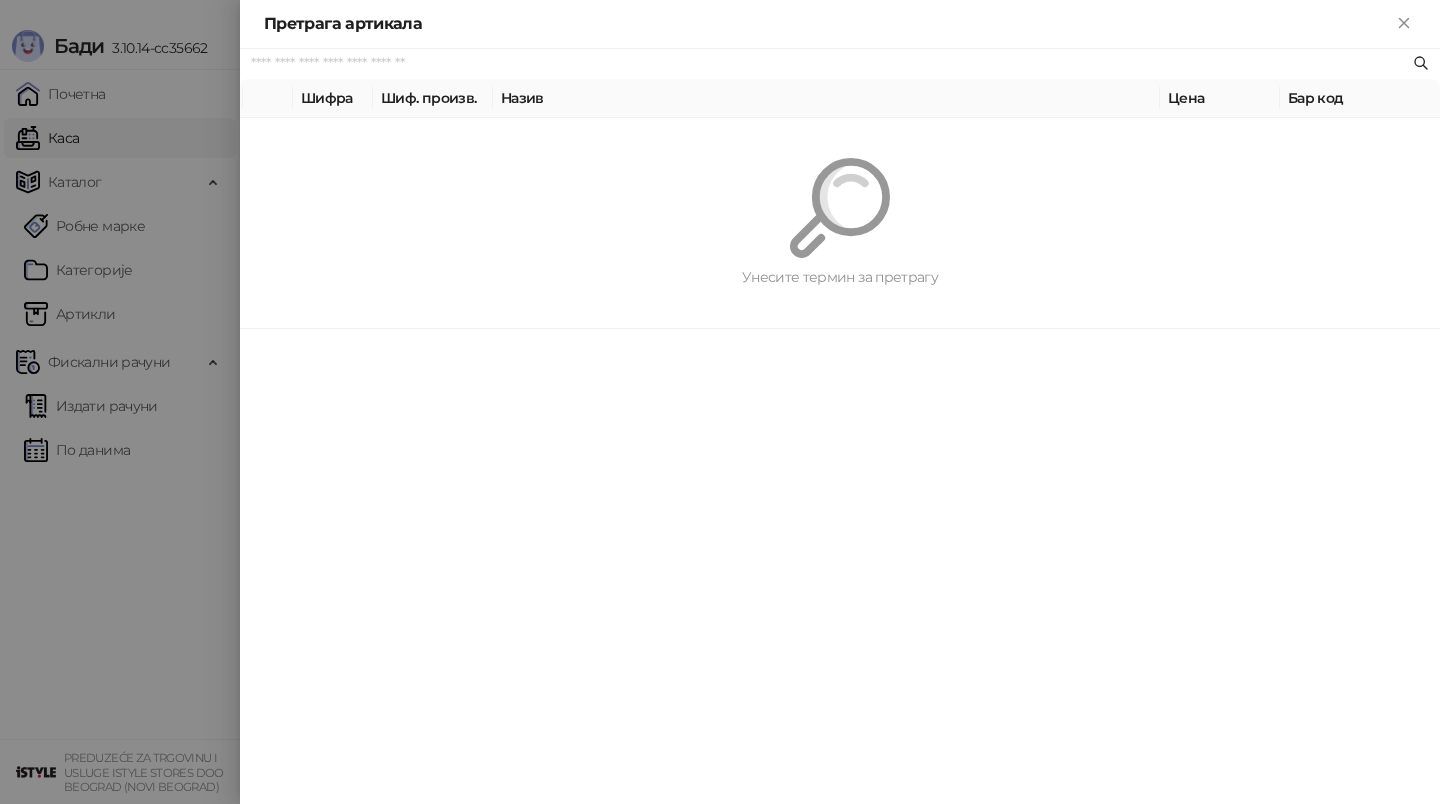 paste on "*********" 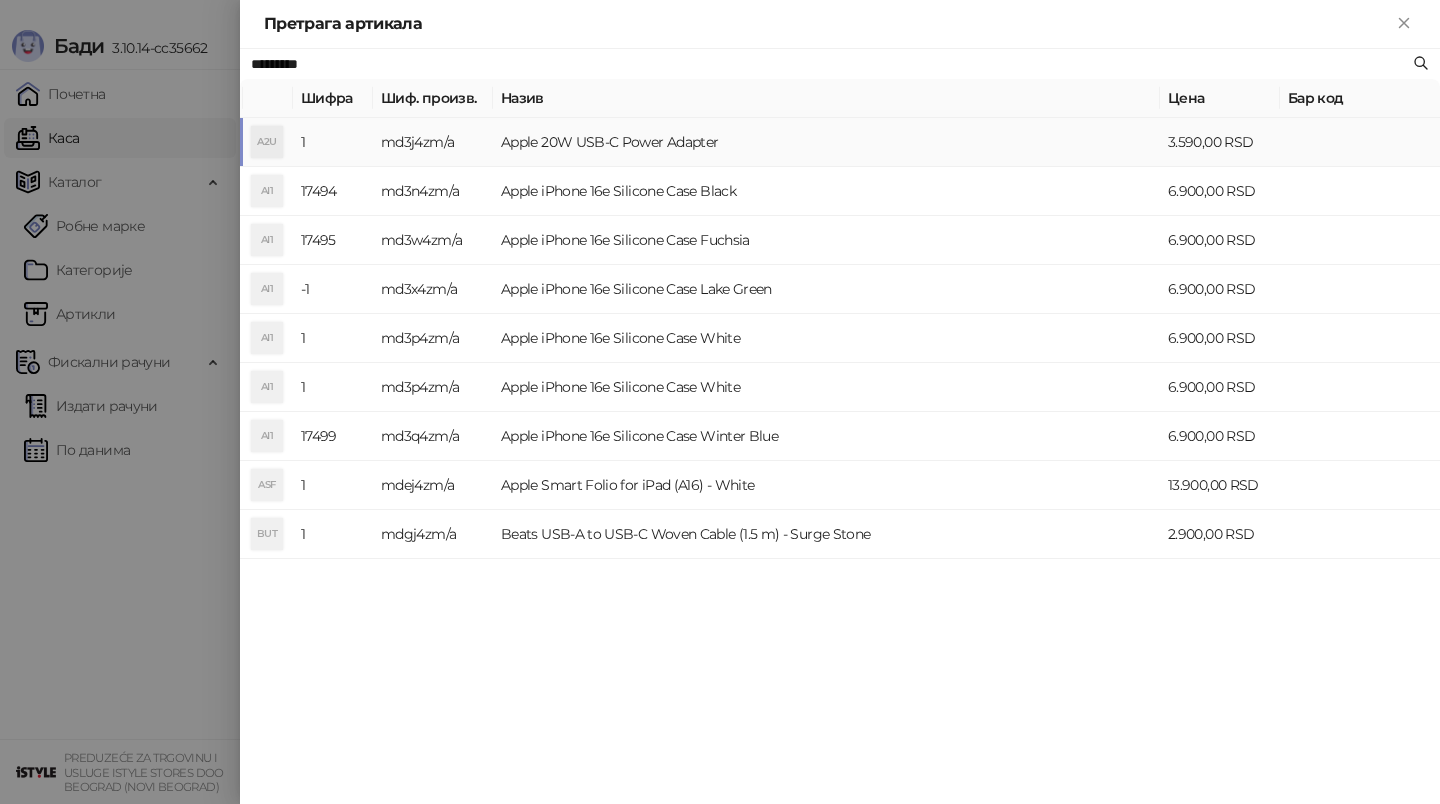 click on "Apple 20W USB-C Power Adapter" at bounding box center [826, 142] 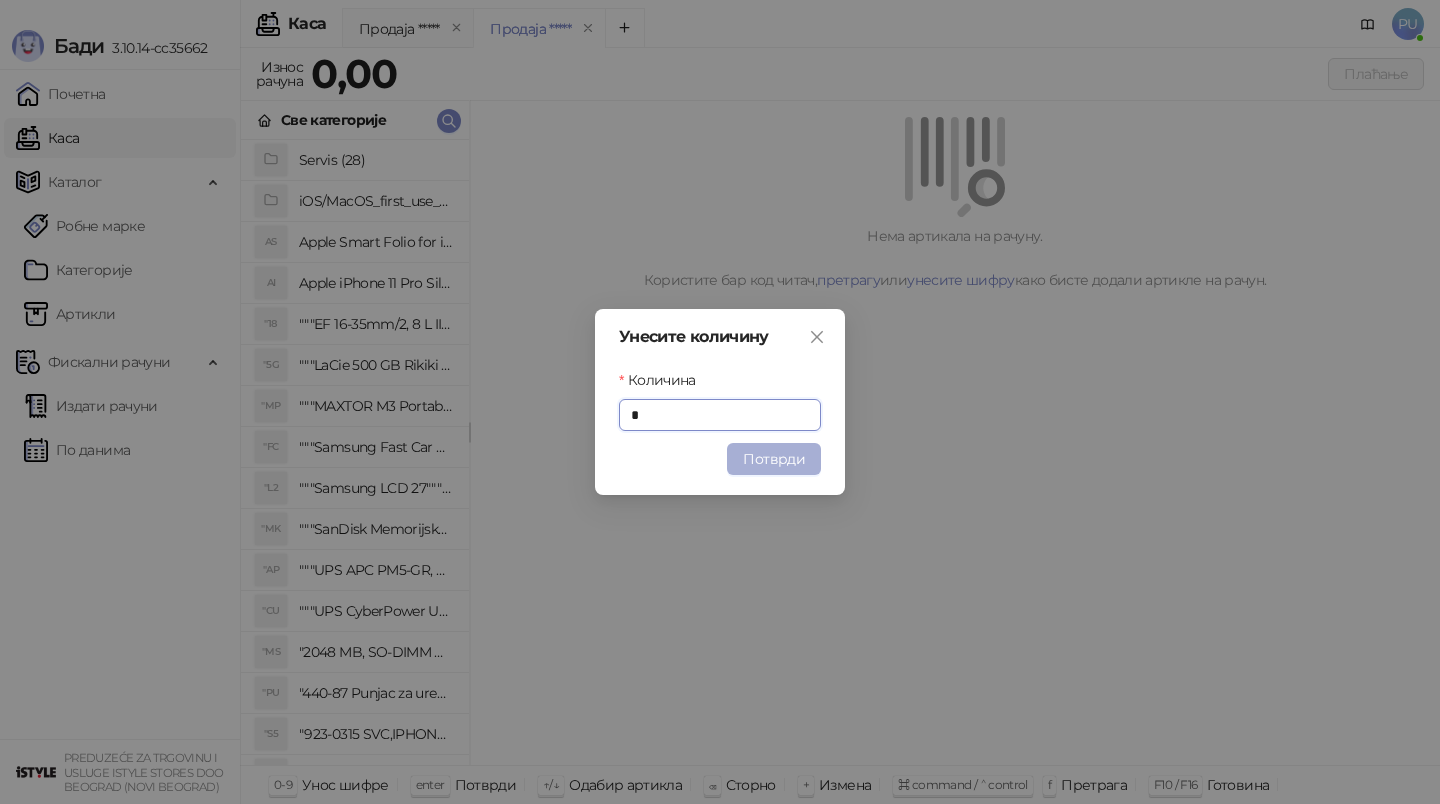 click on "Потврди" at bounding box center [774, 459] 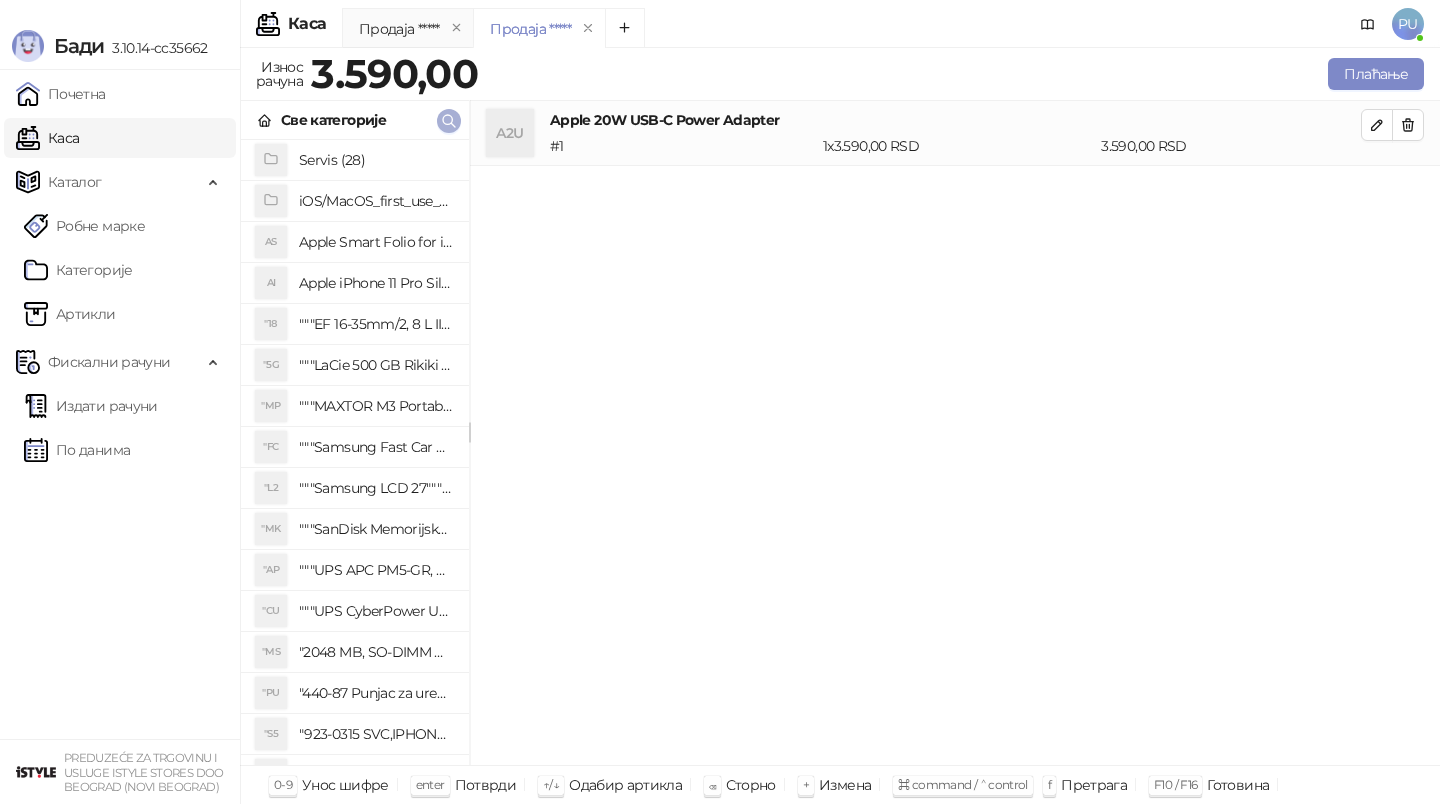 click 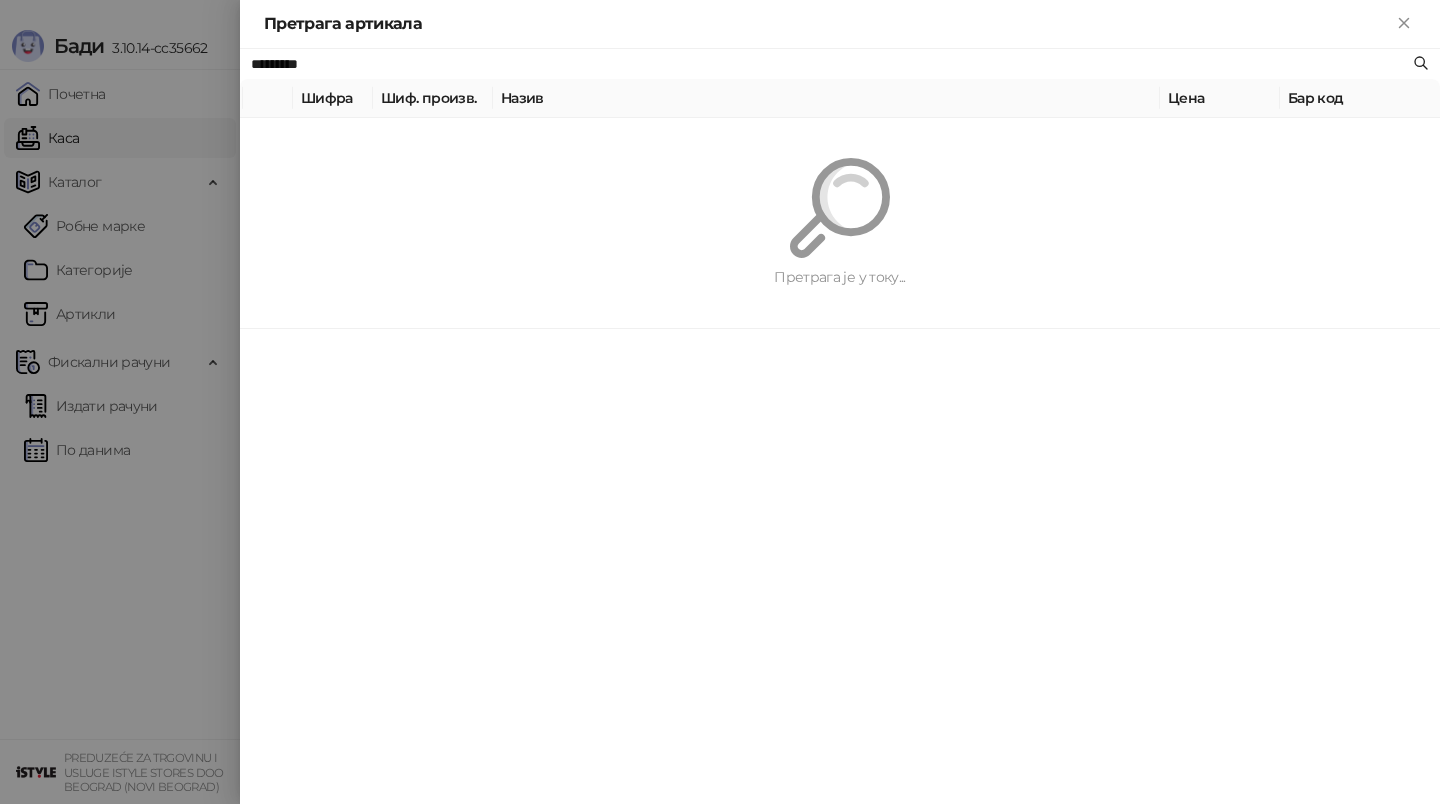 paste on "**********" 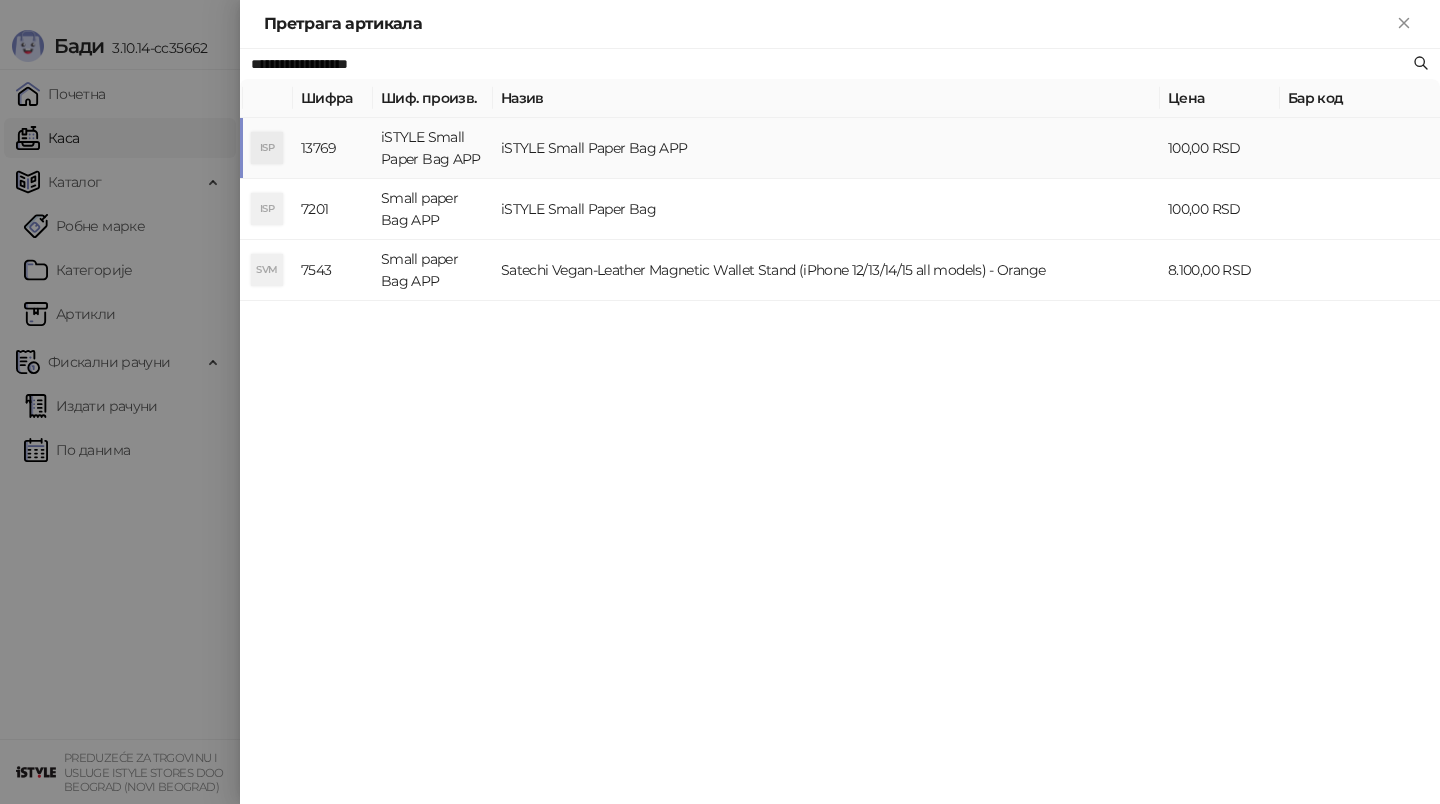 type on "**********" 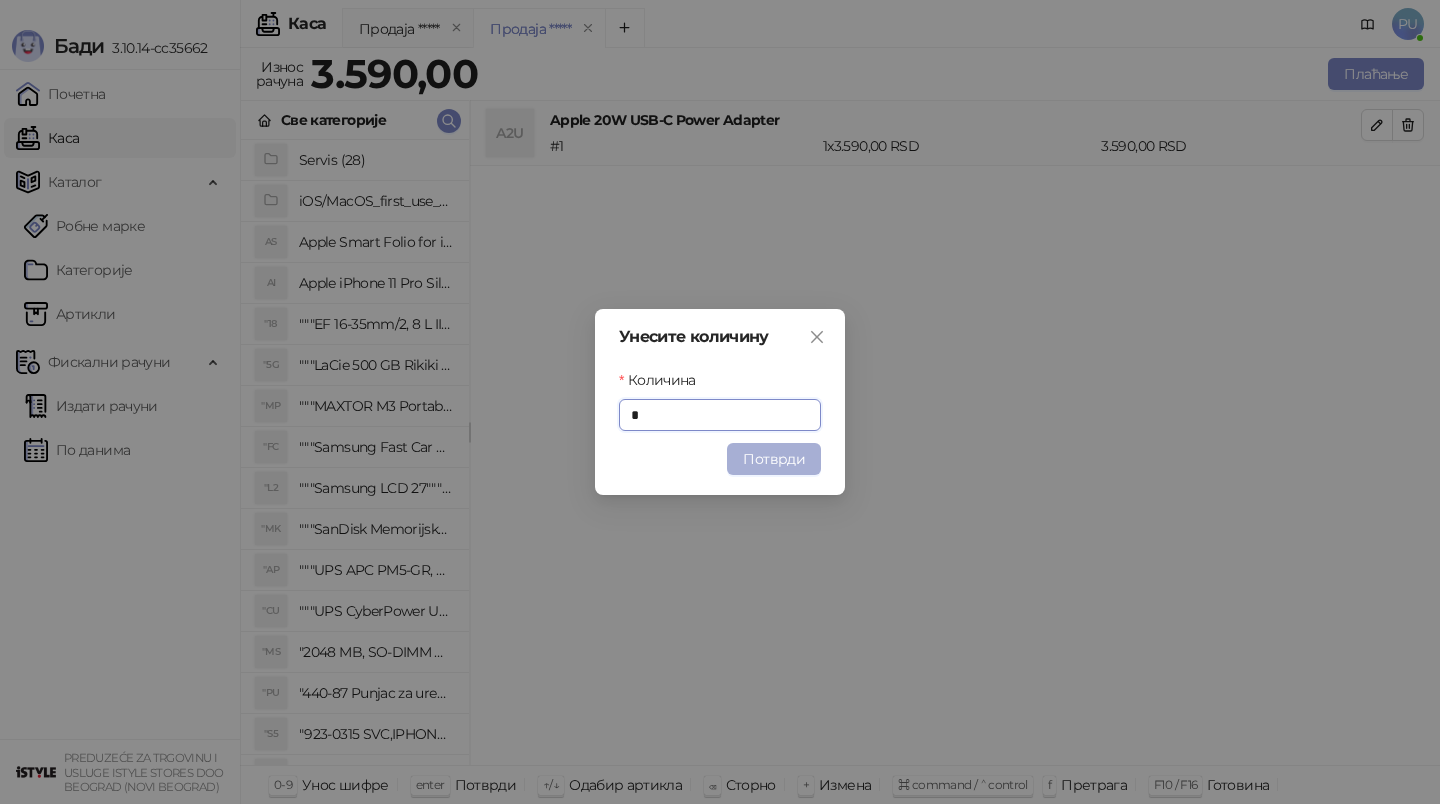 click on "Потврди" at bounding box center (774, 459) 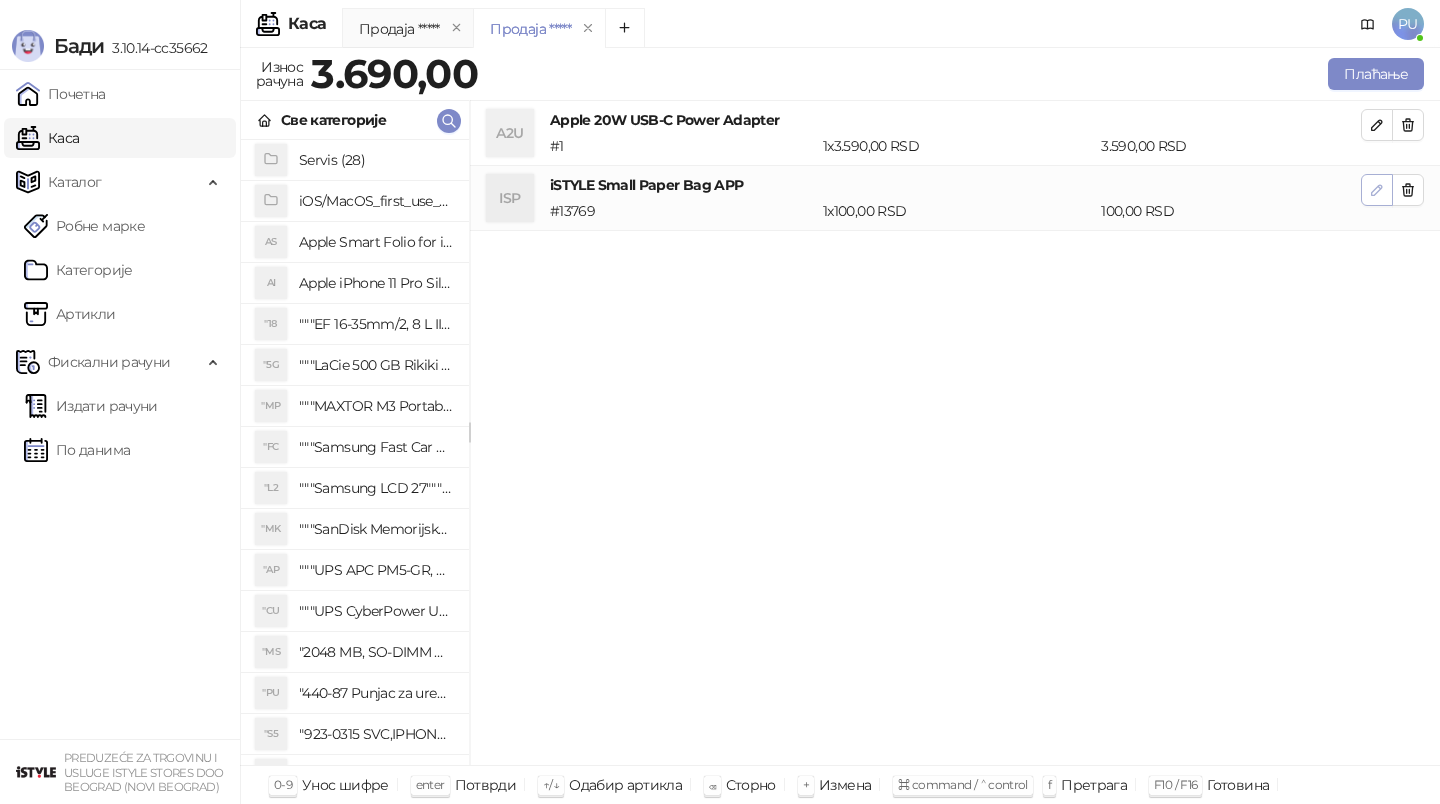 click 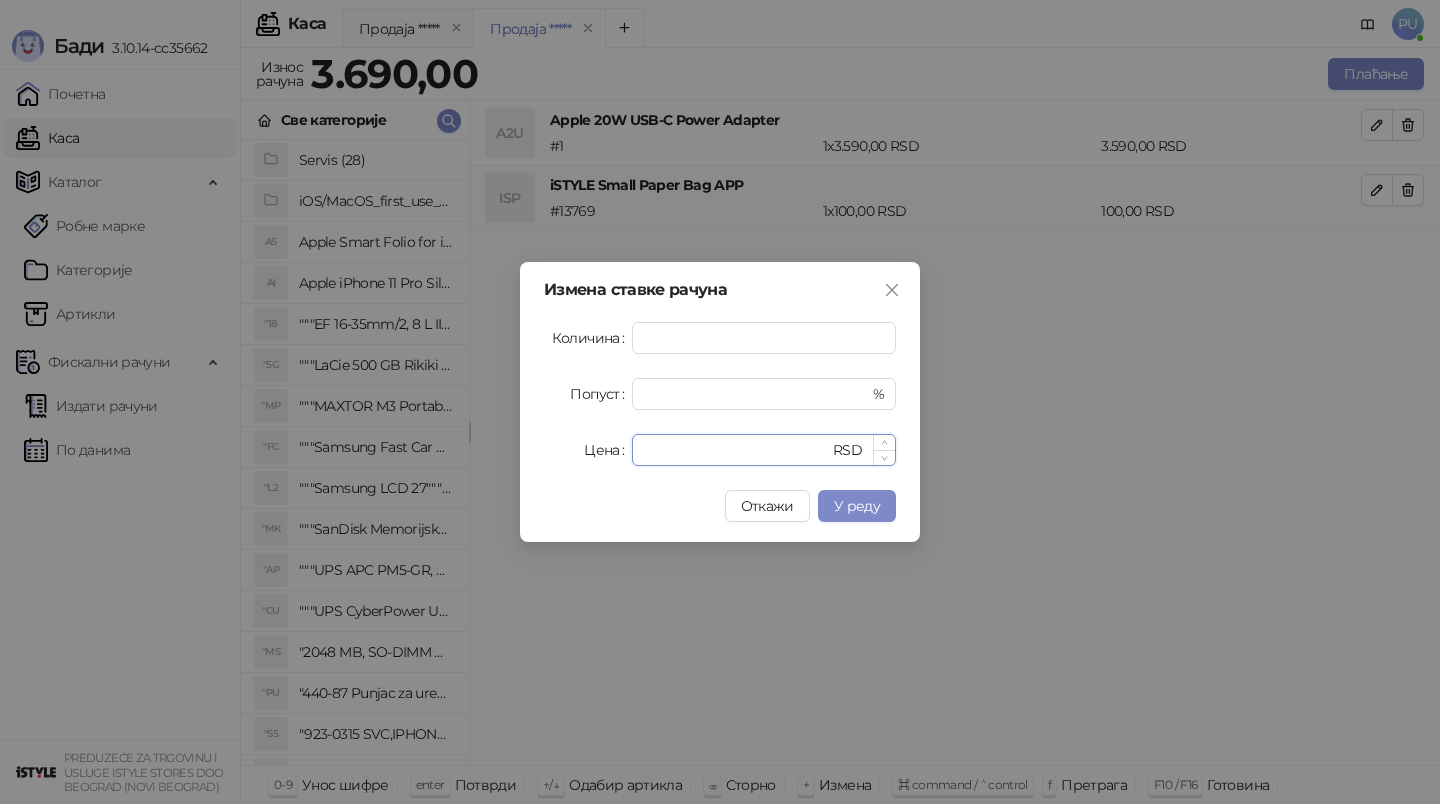 click on "***" at bounding box center [736, 450] 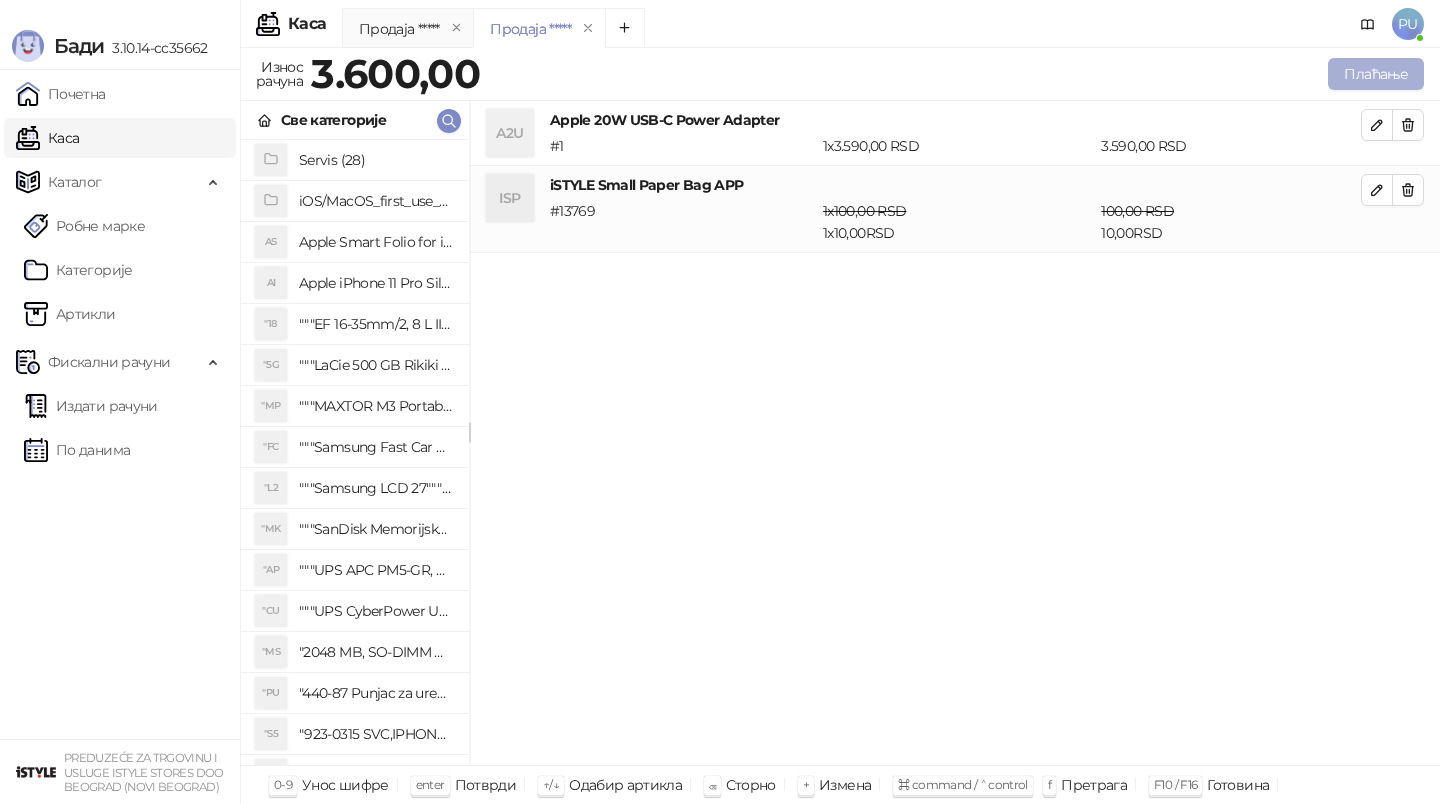 click on "Плаћање" at bounding box center [1376, 74] 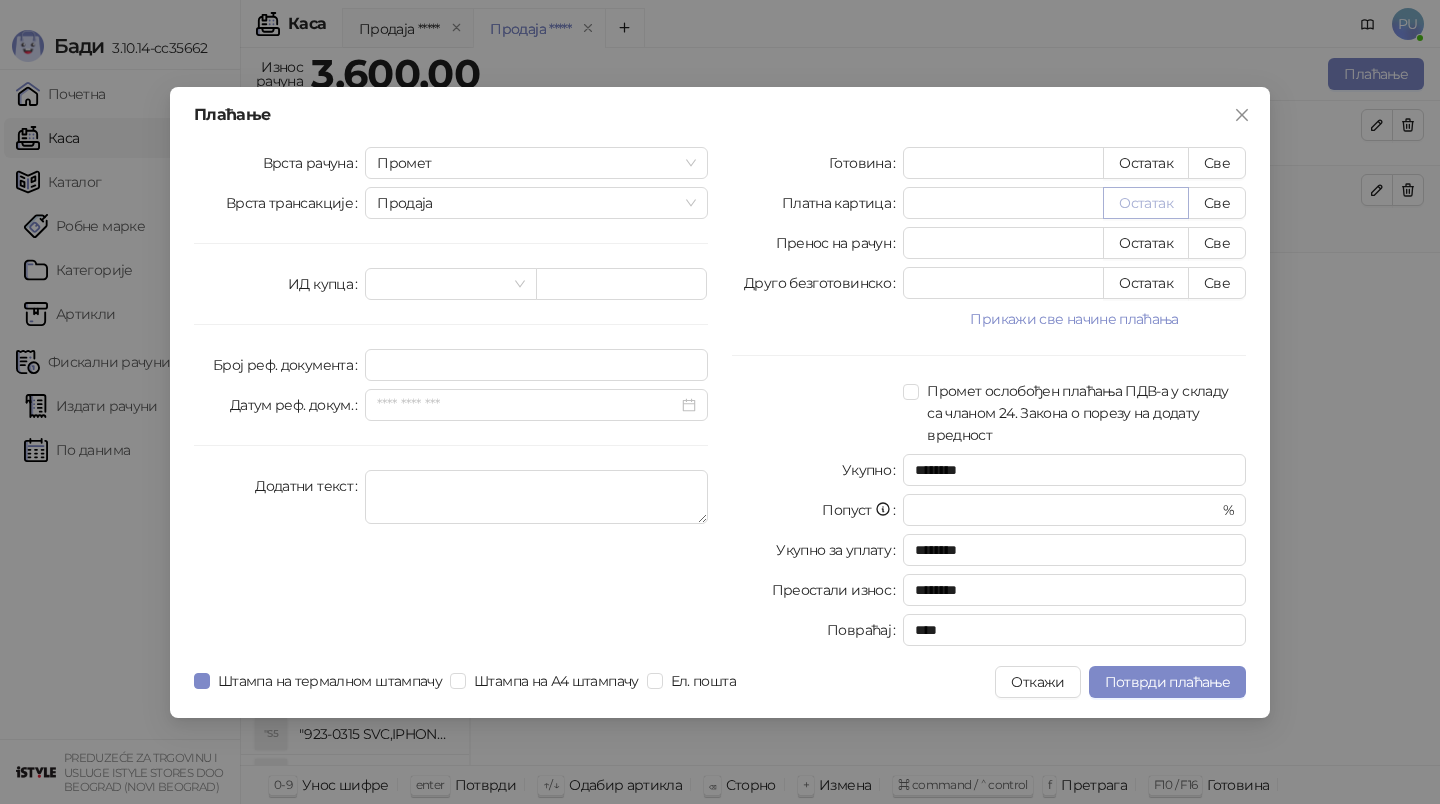 click on "Остатак" at bounding box center (1146, 203) 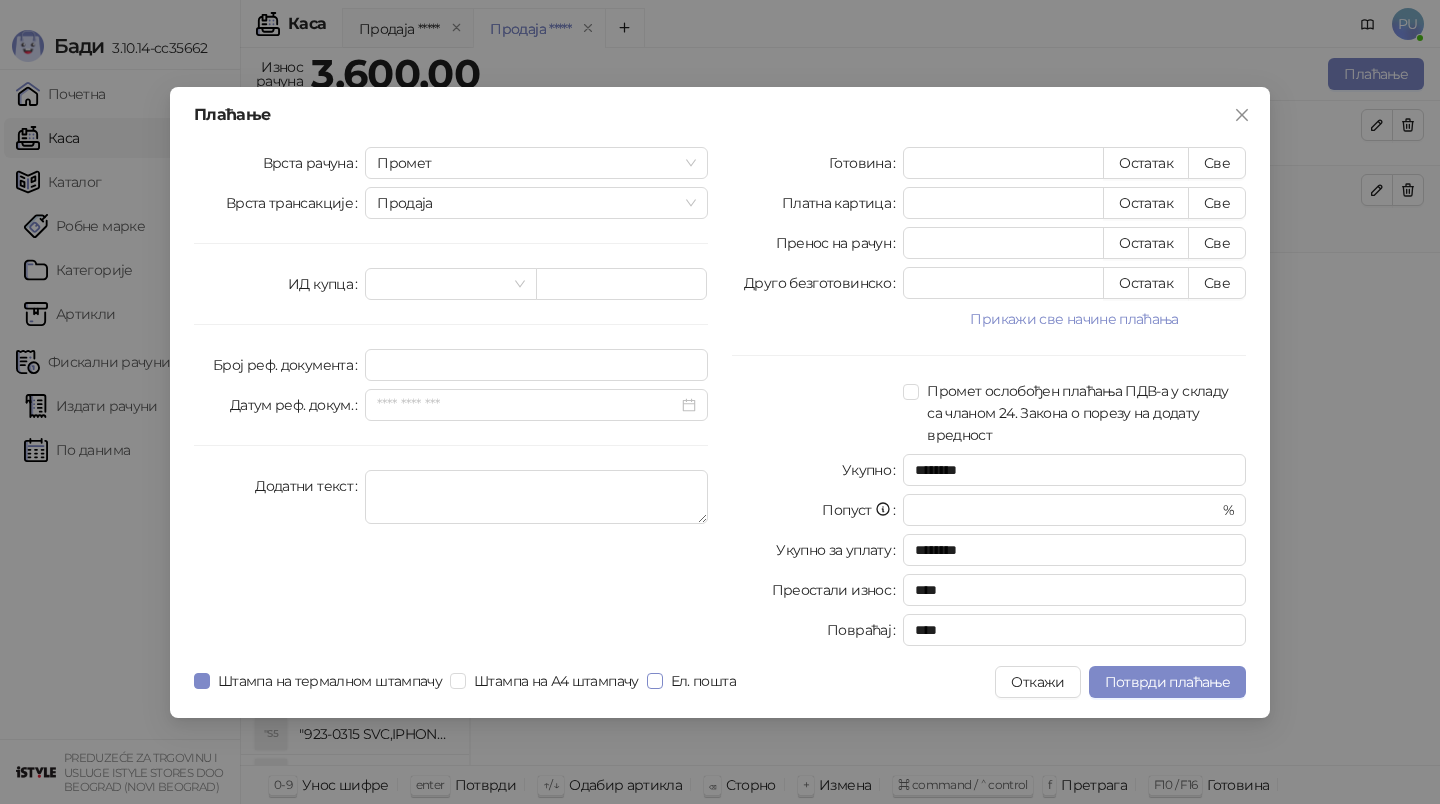 click on "Ел. пошта" at bounding box center [695, 681] 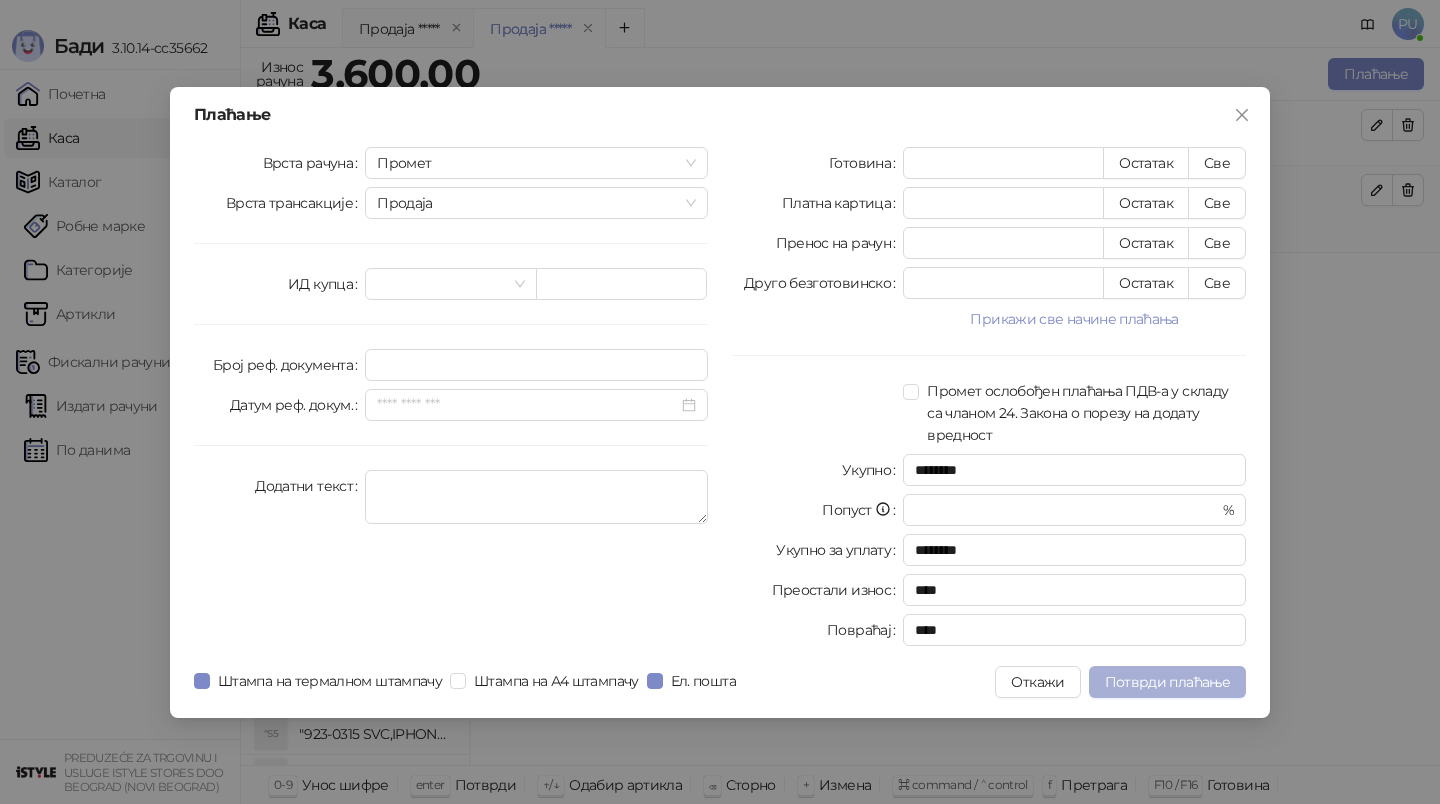 click on "Потврди плаћање" at bounding box center (1167, 682) 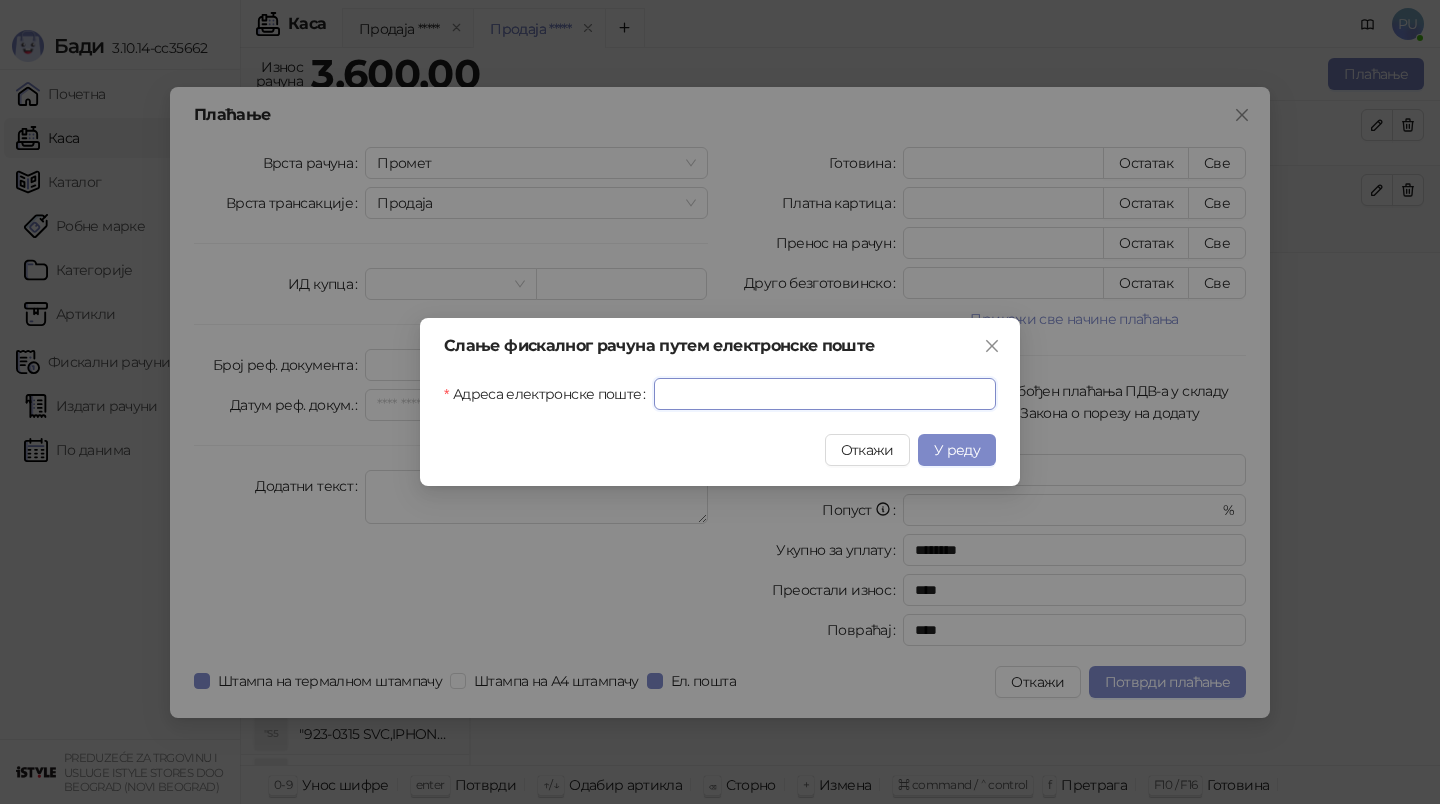 click on "Адреса електронске поште" at bounding box center (825, 394) 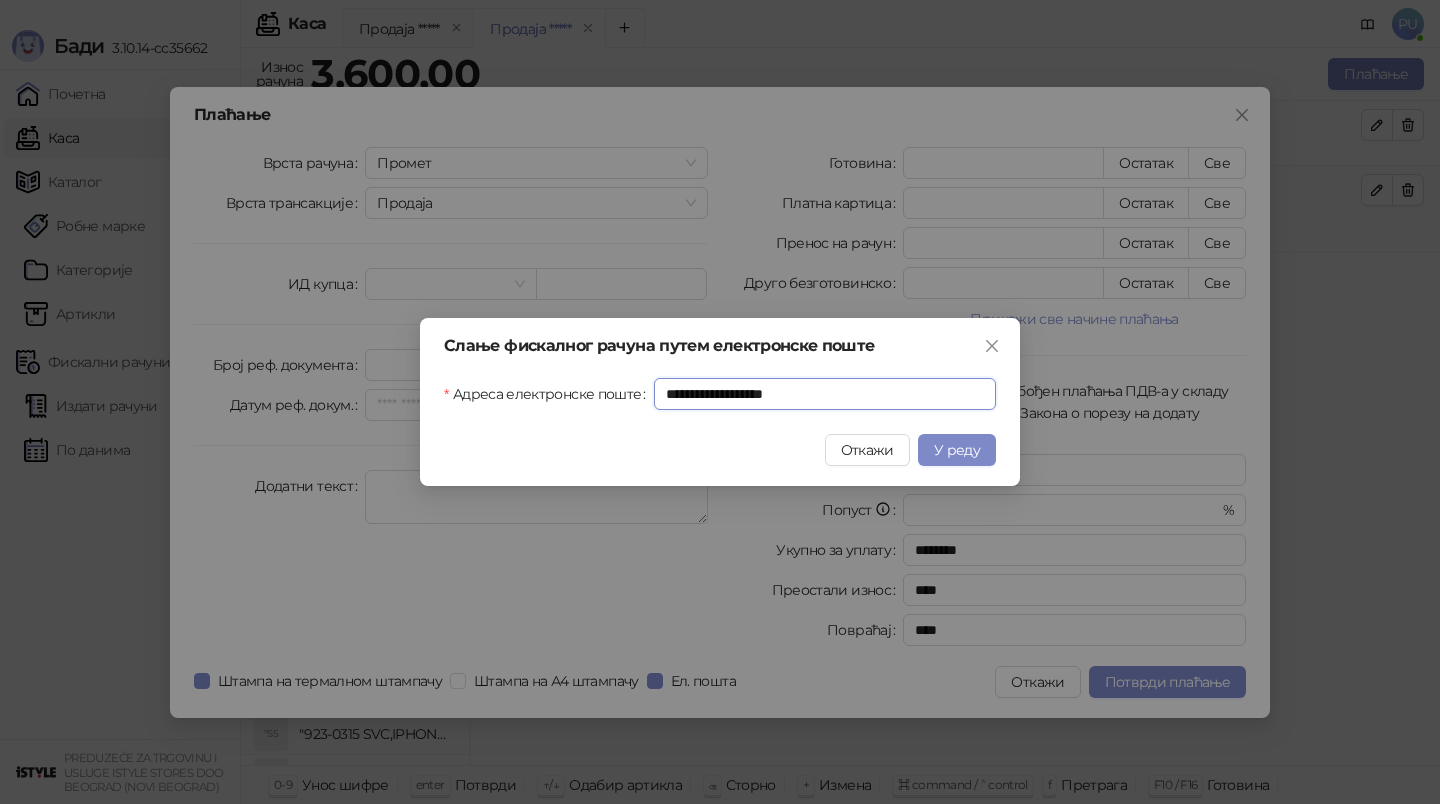 type on "**********" 